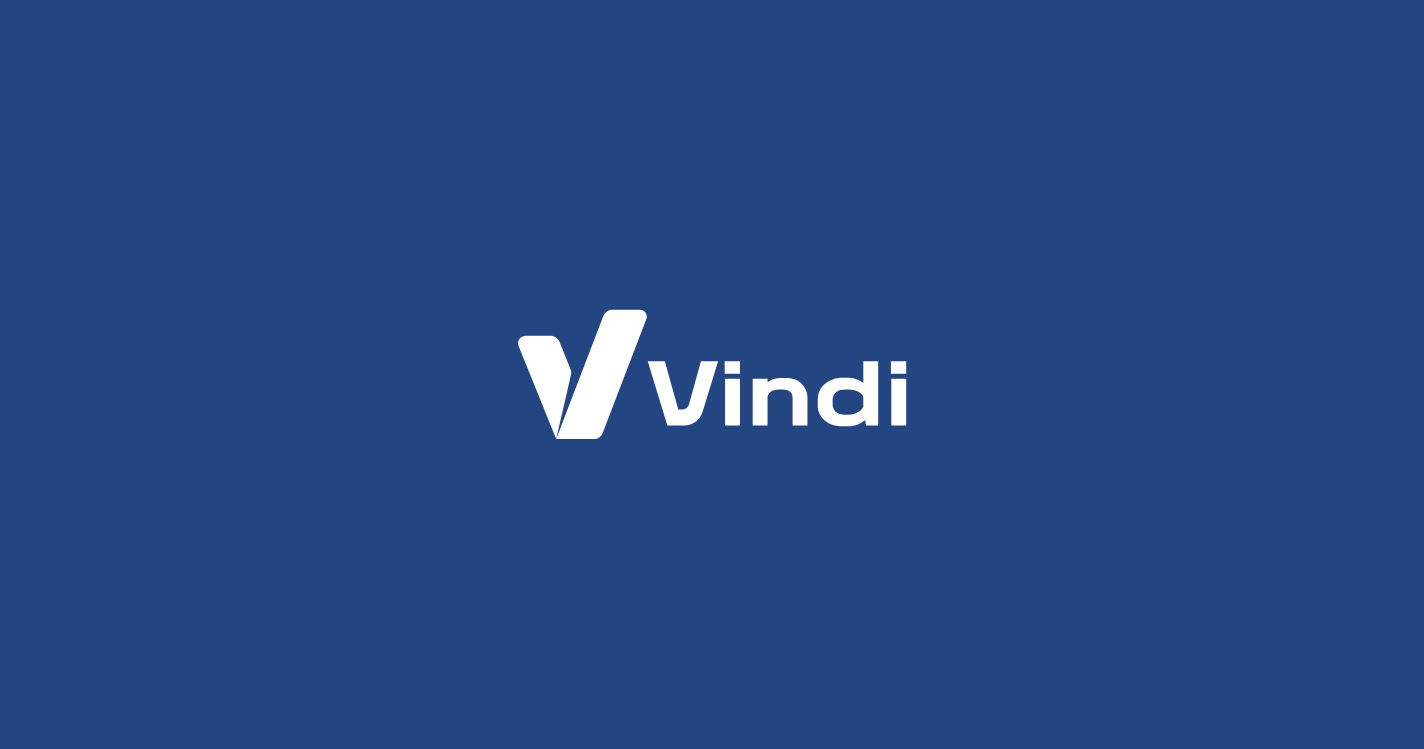 scroll, scrollTop: 0, scrollLeft: 0, axis: both 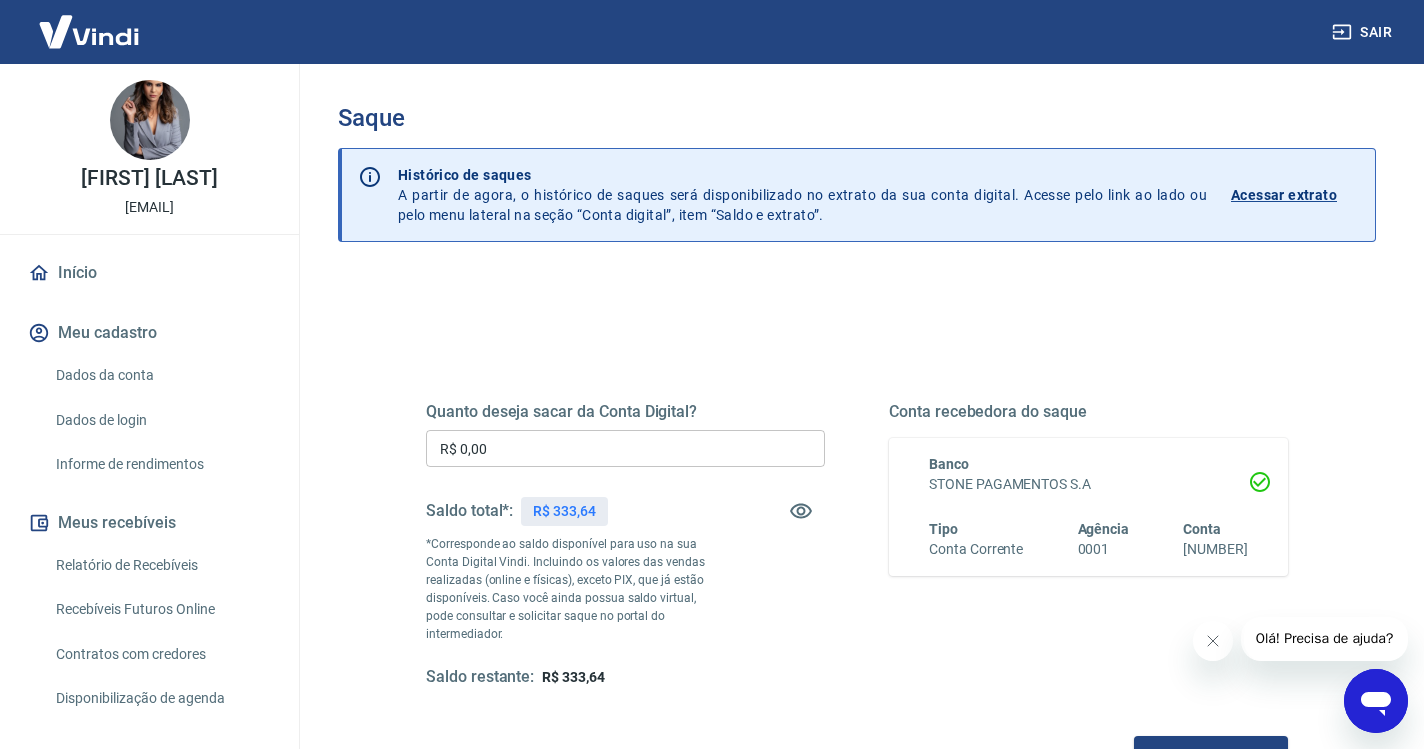 click on "R$ 0,00" at bounding box center (625, 448) 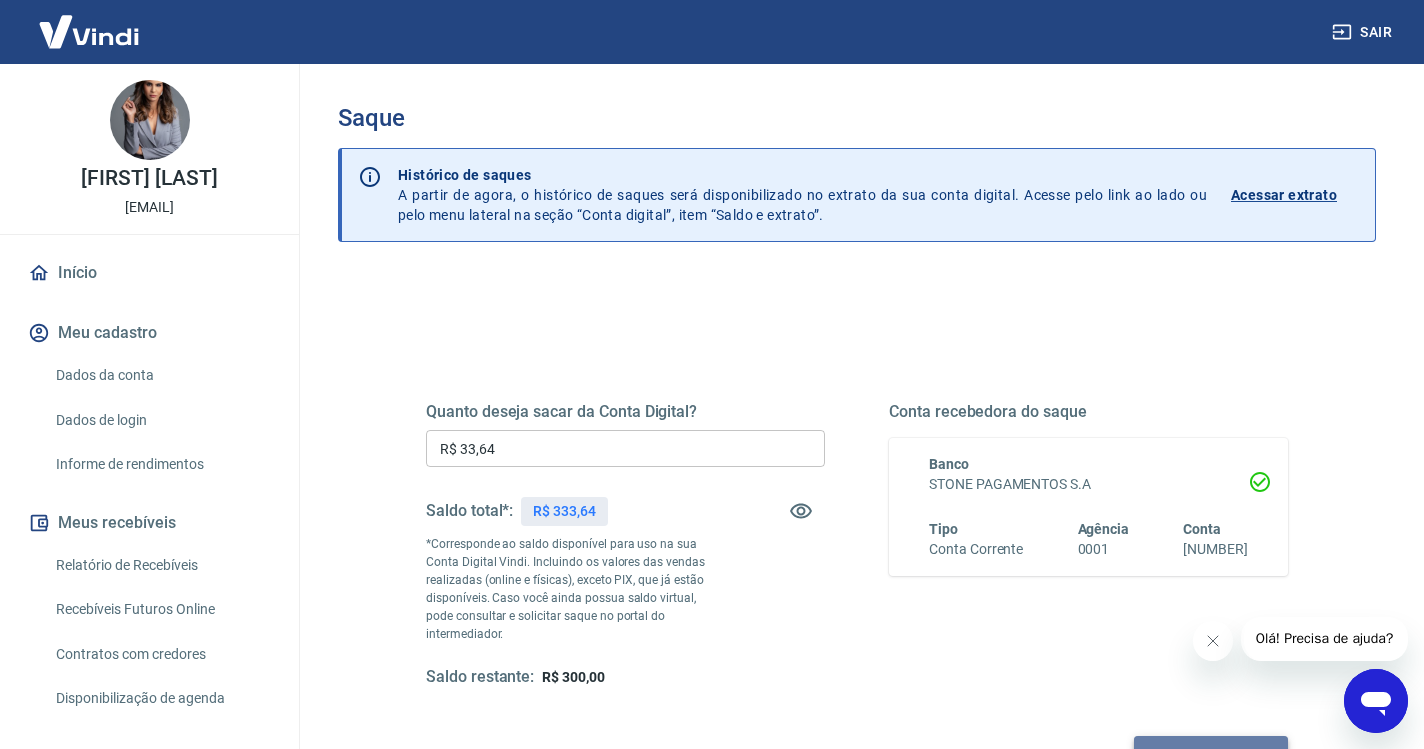 click on "Solicitar saque" at bounding box center (1211, 754) 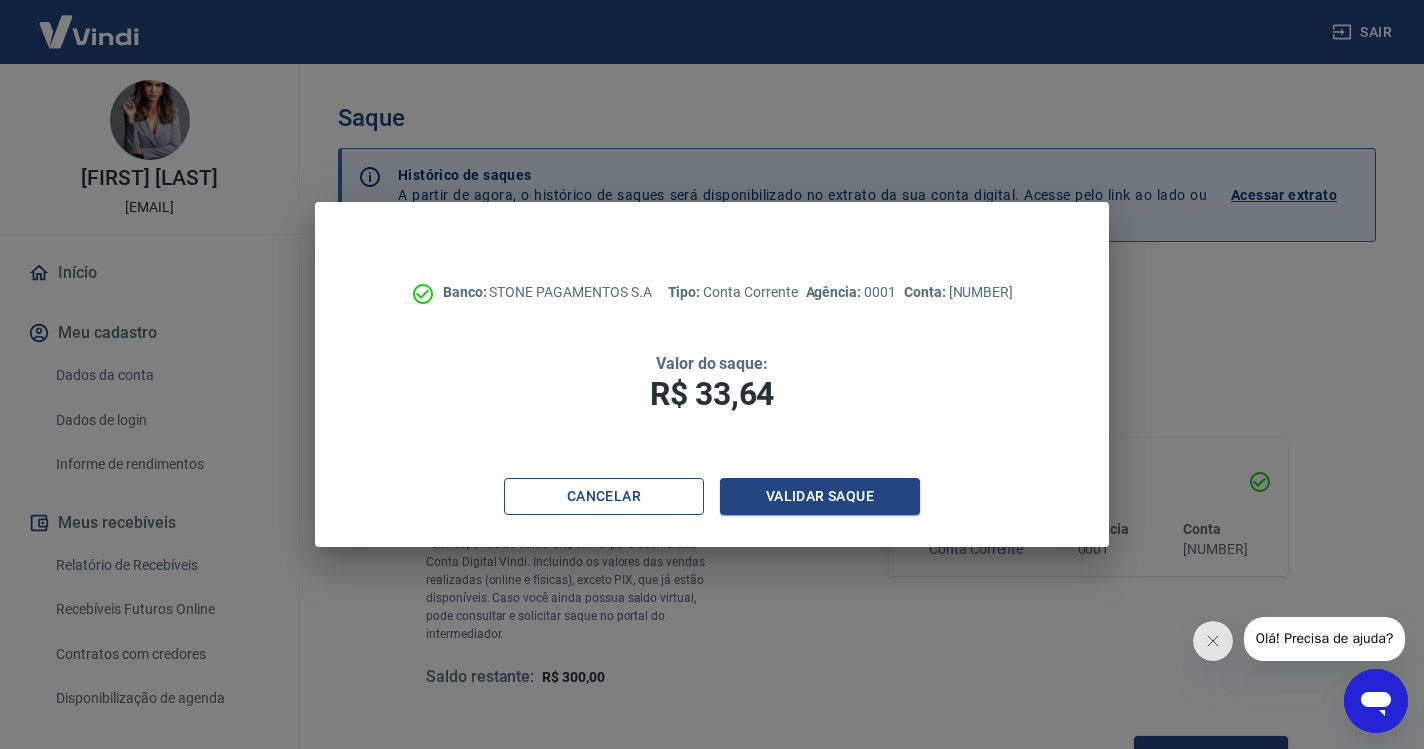 click on "Cancelar" at bounding box center (604, 496) 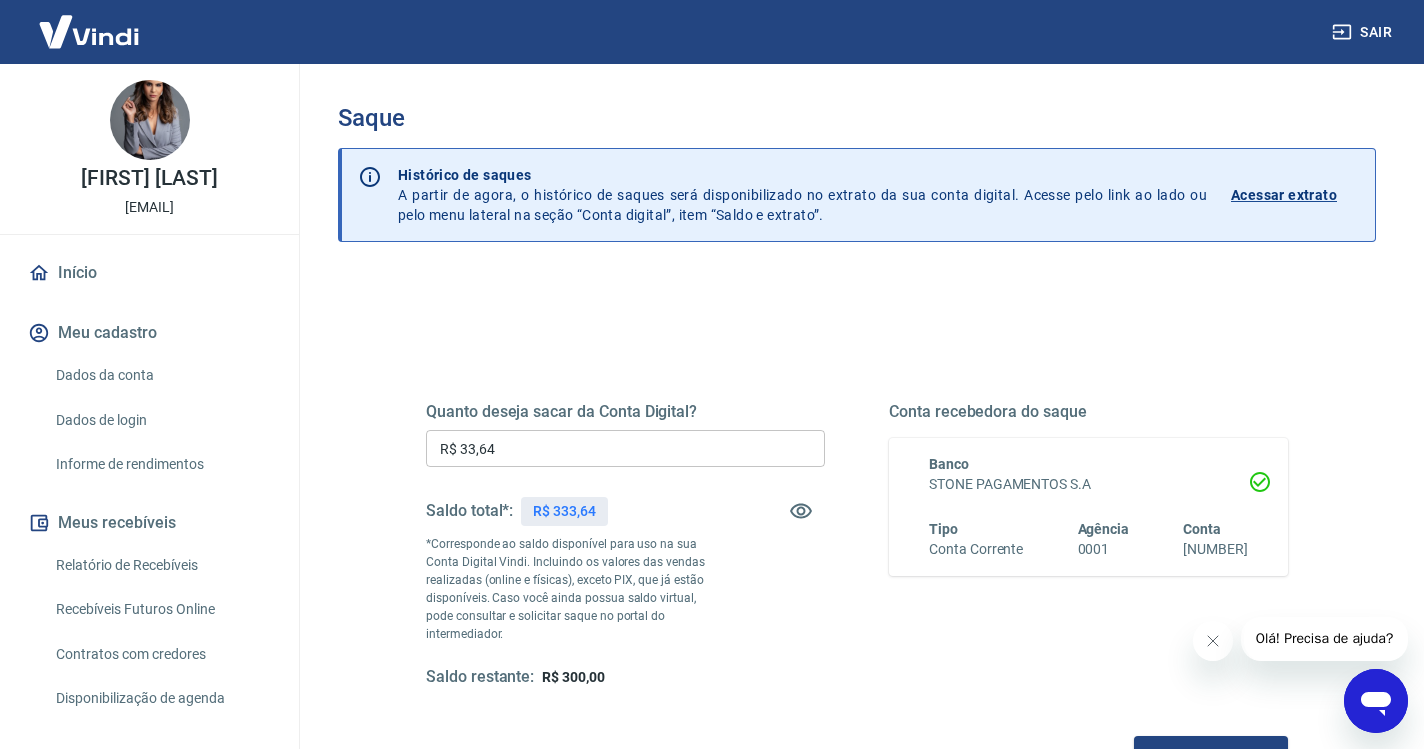 click on "R$ 33,64" at bounding box center (625, 448) 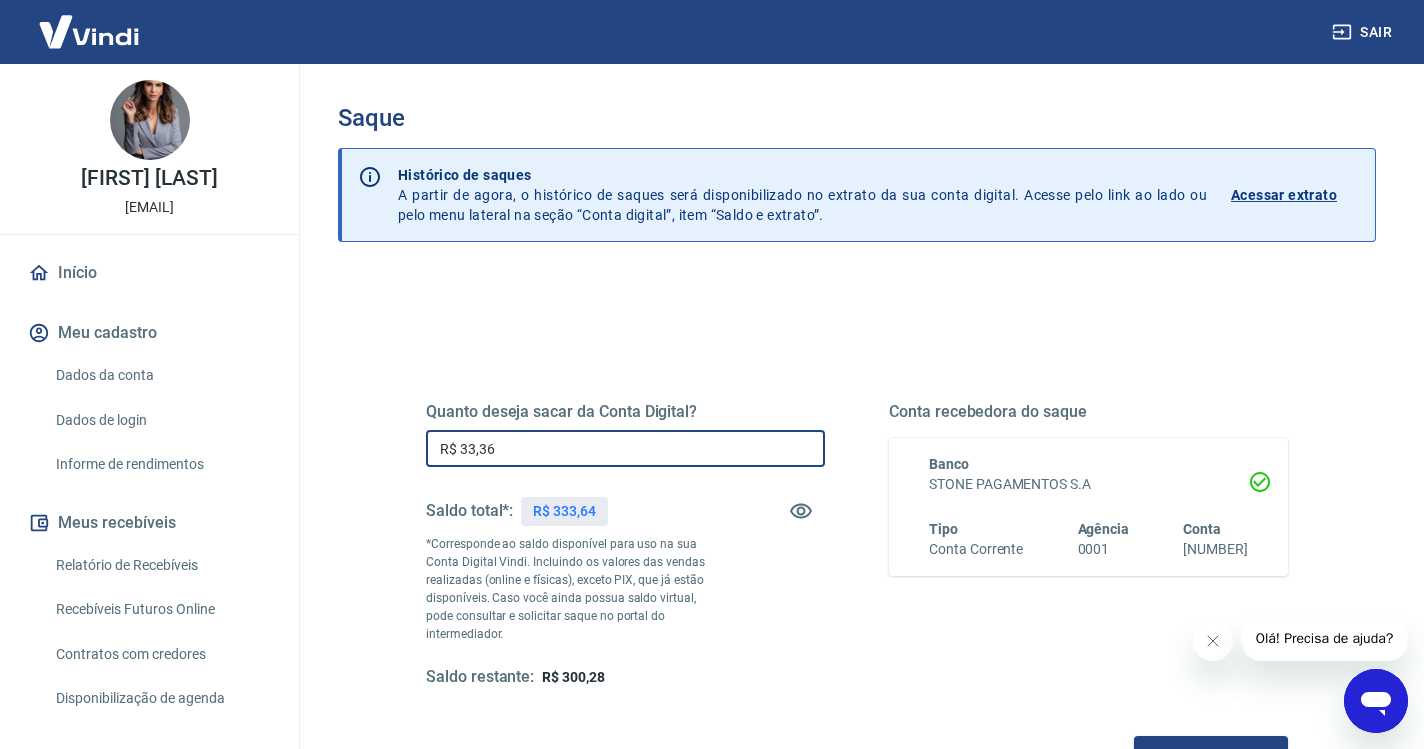type on "R$ 333,64" 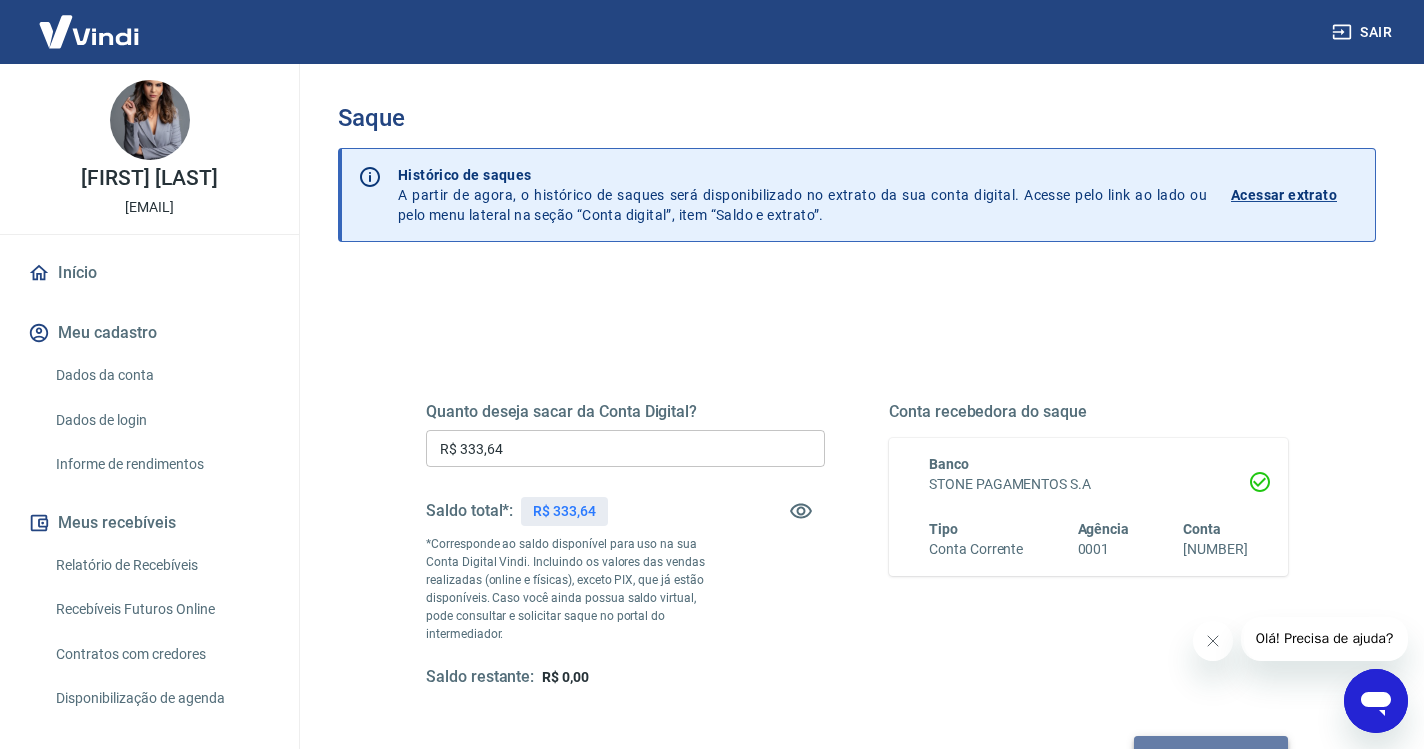 click on "Solicitar saque" at bounding box center (1211, 754) 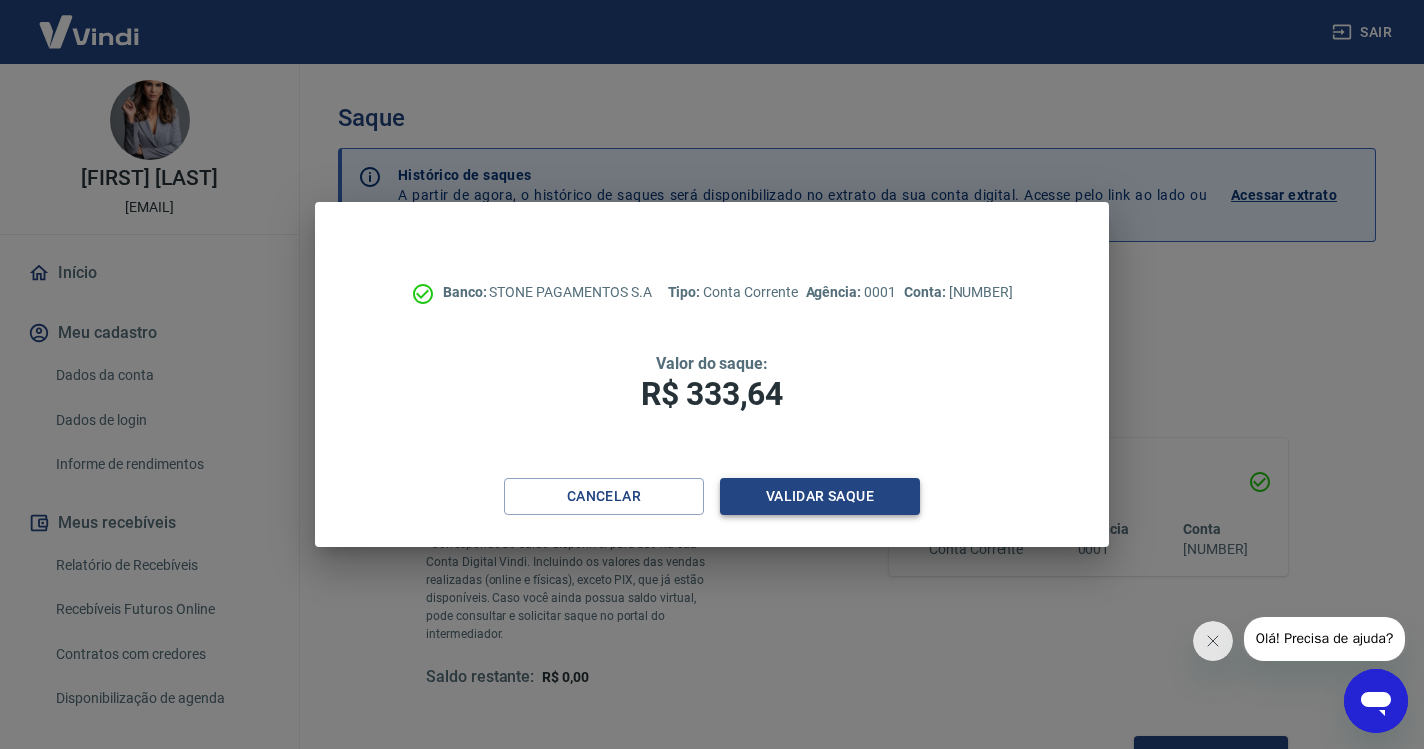 click on "Validar saque" at bounding box center [820, 496] 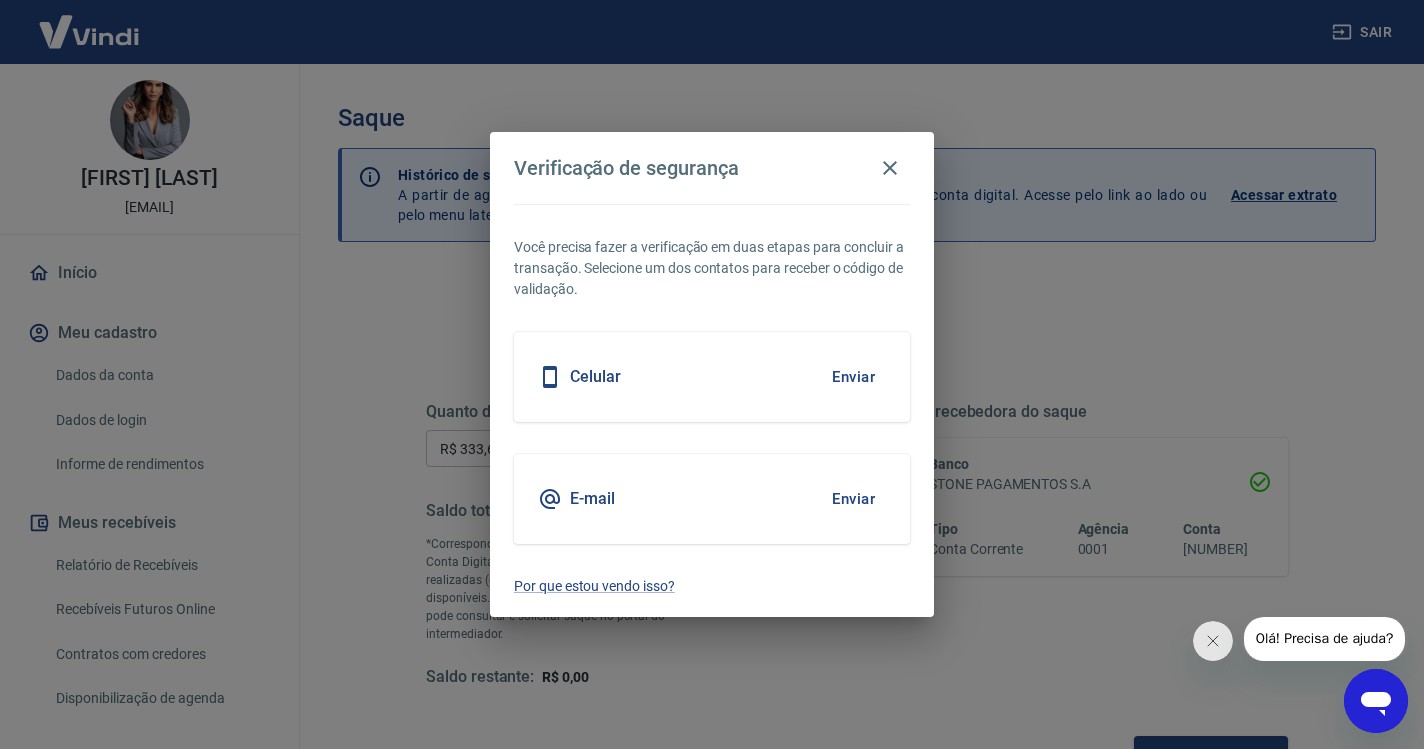 click on "Enviar" at bounding box center [853, 377] 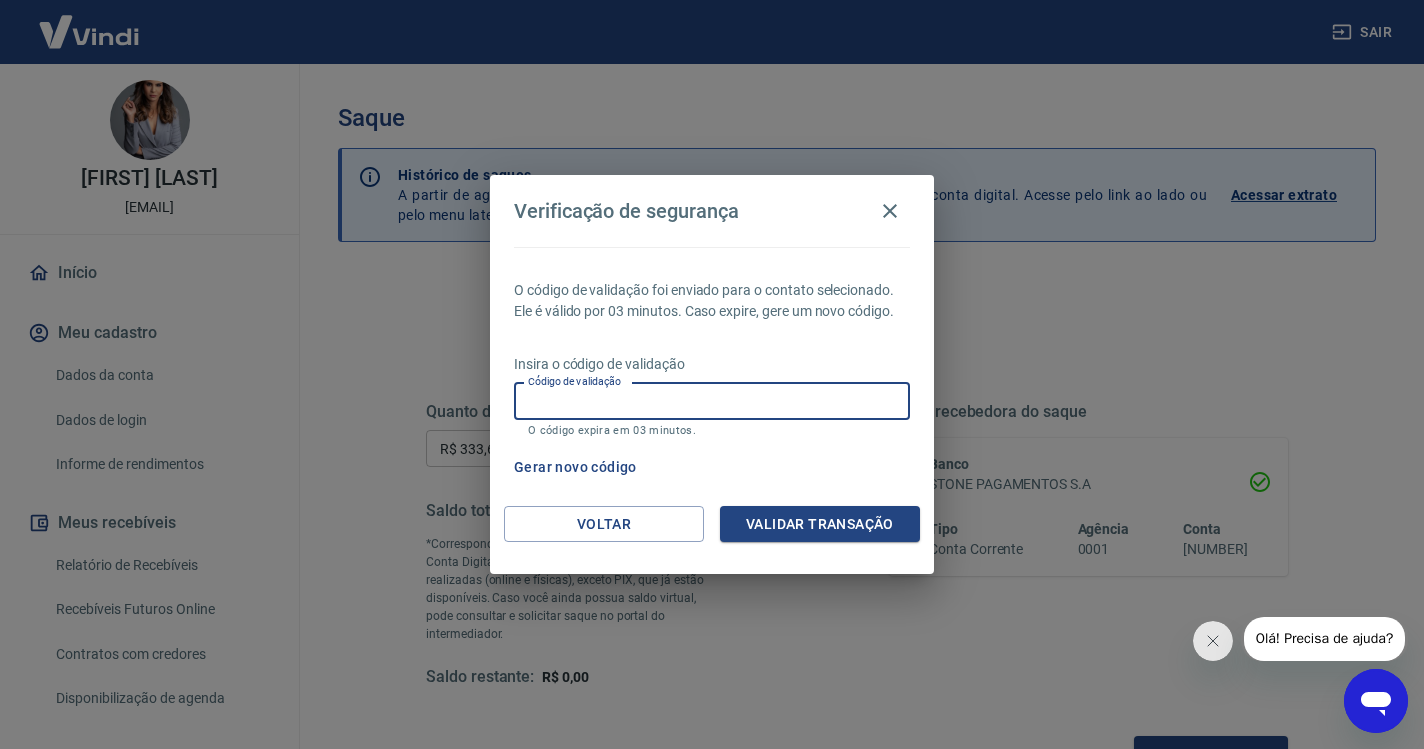 click on "Código de validação" at bounding box center [712, 401] 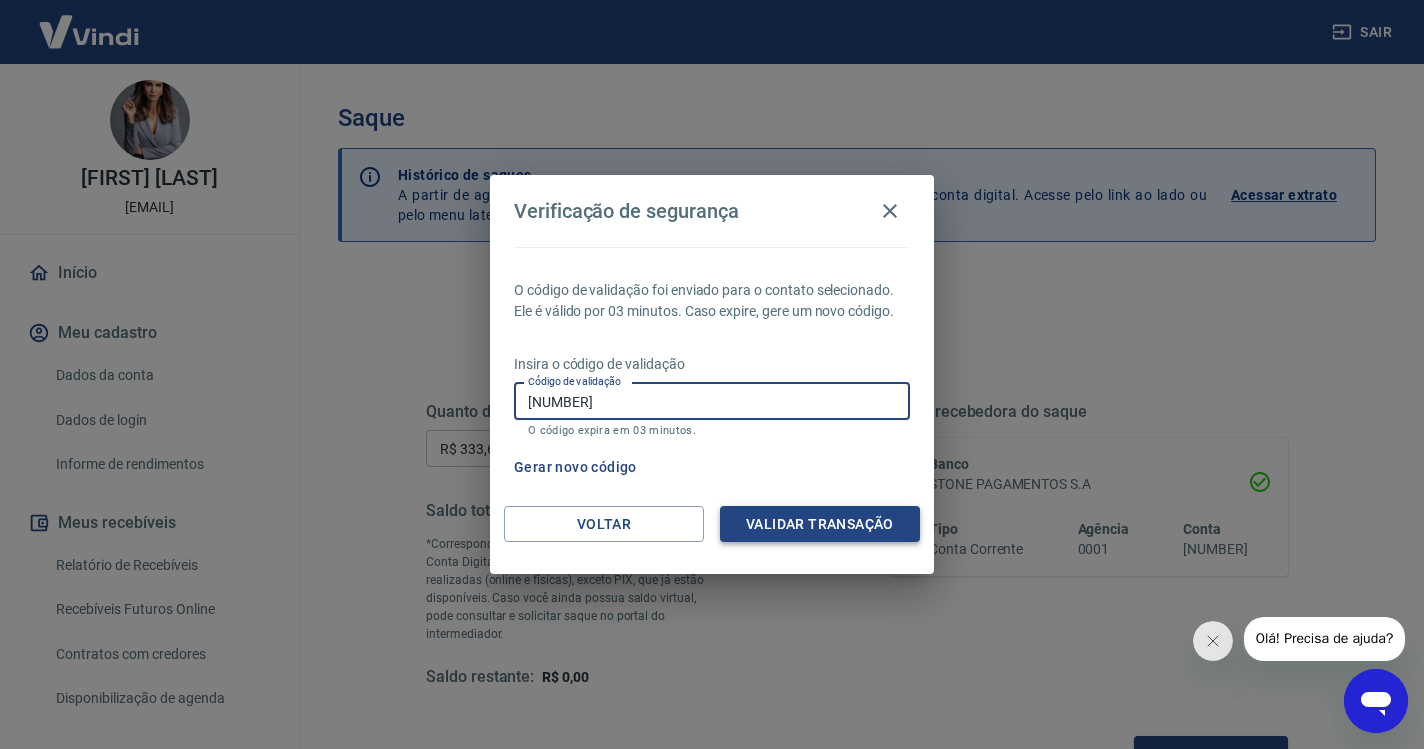type on "635778" 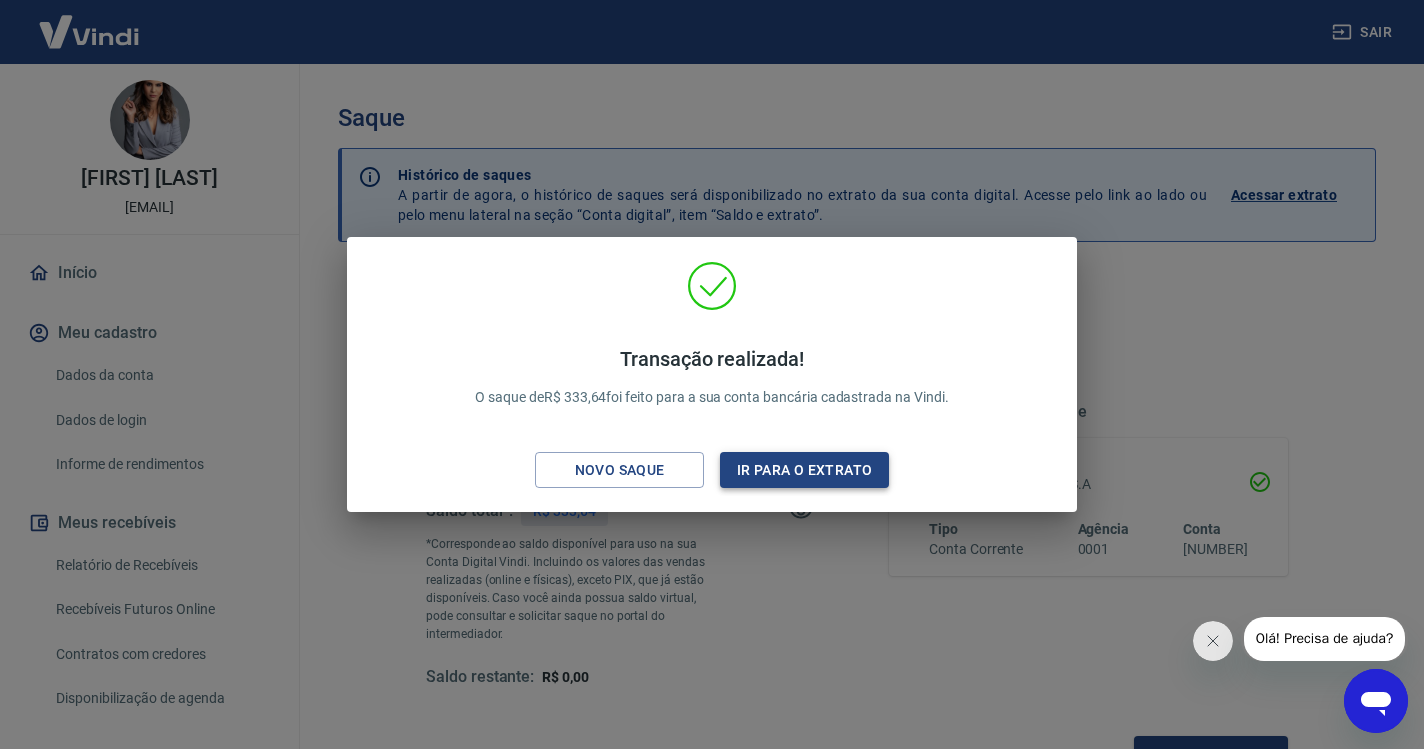 click on "Ir para o extrato" at bounding box center (804, 470) 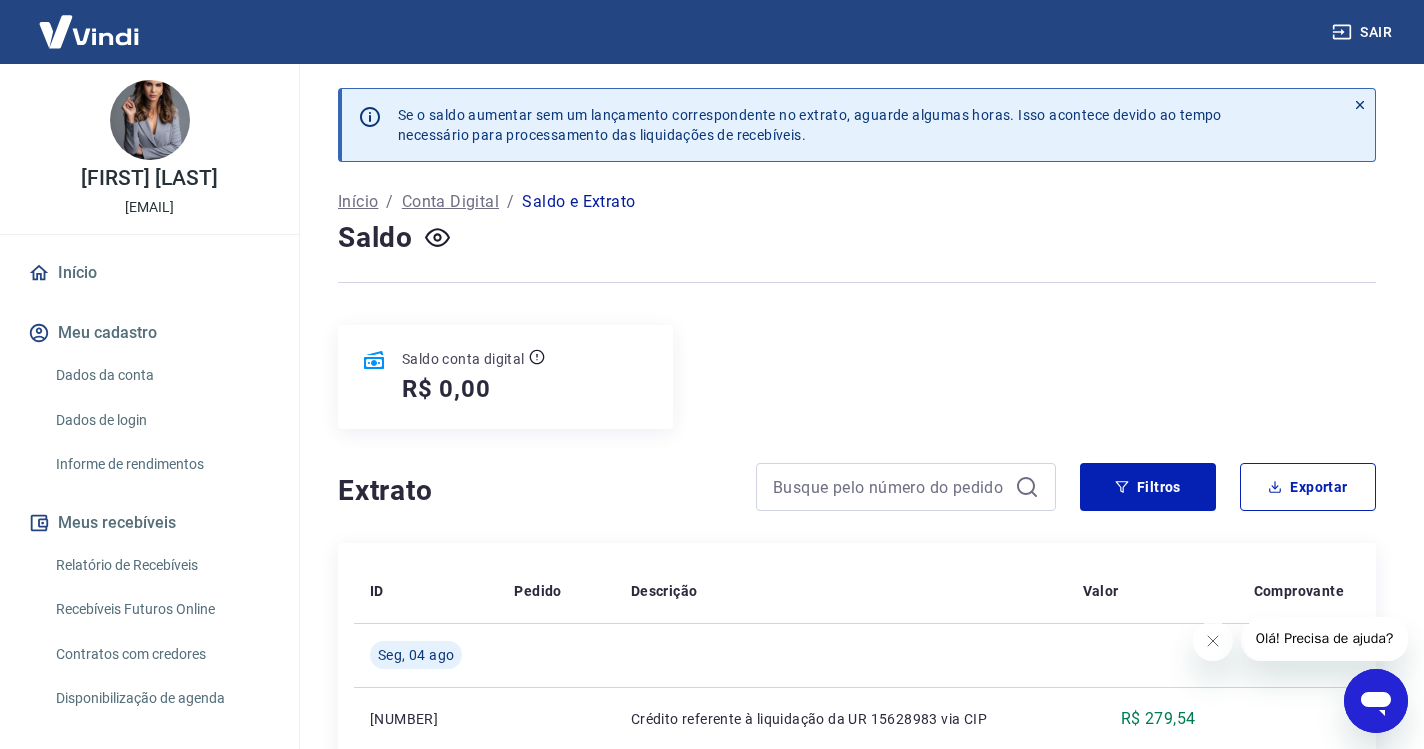 click on "Início" at bounding box center (149, 273) 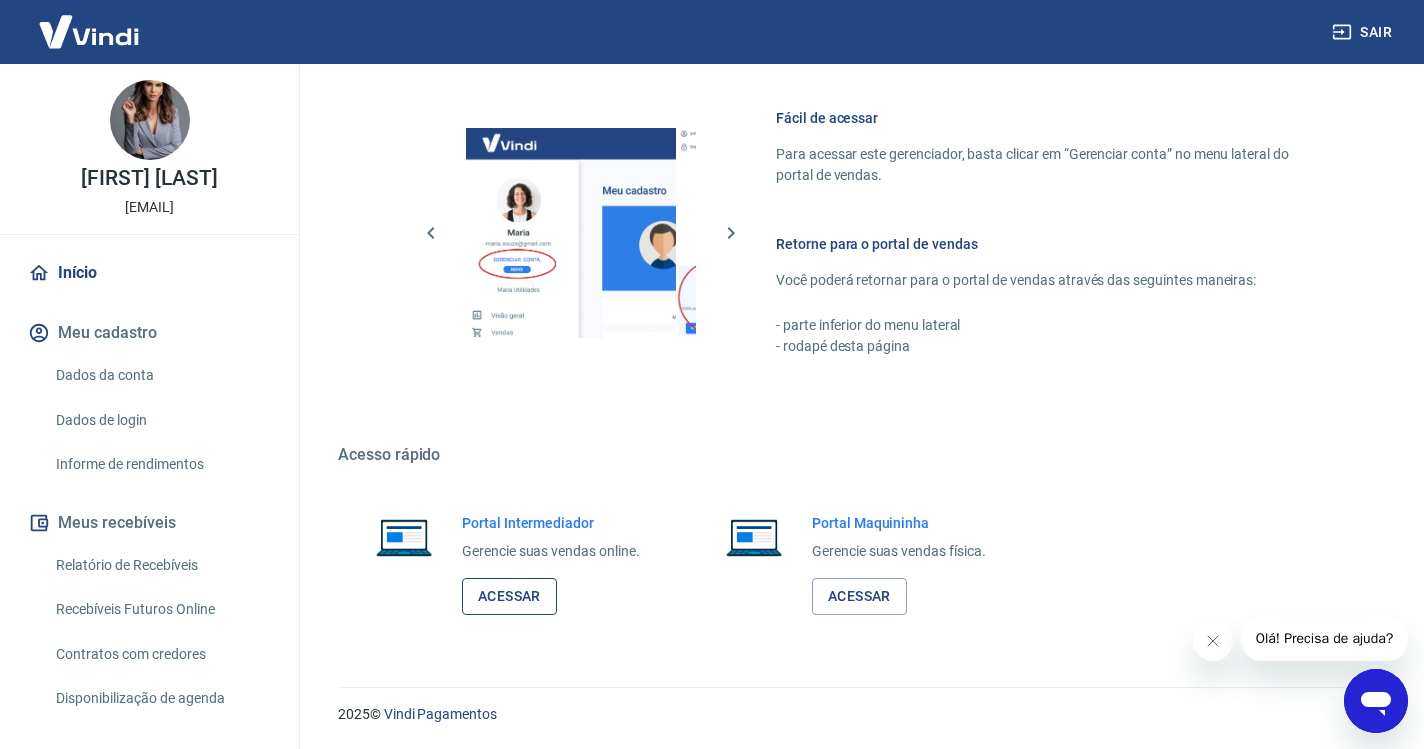 scroll, scrollTop: 849, scrollLeft: 0, axis: vertical 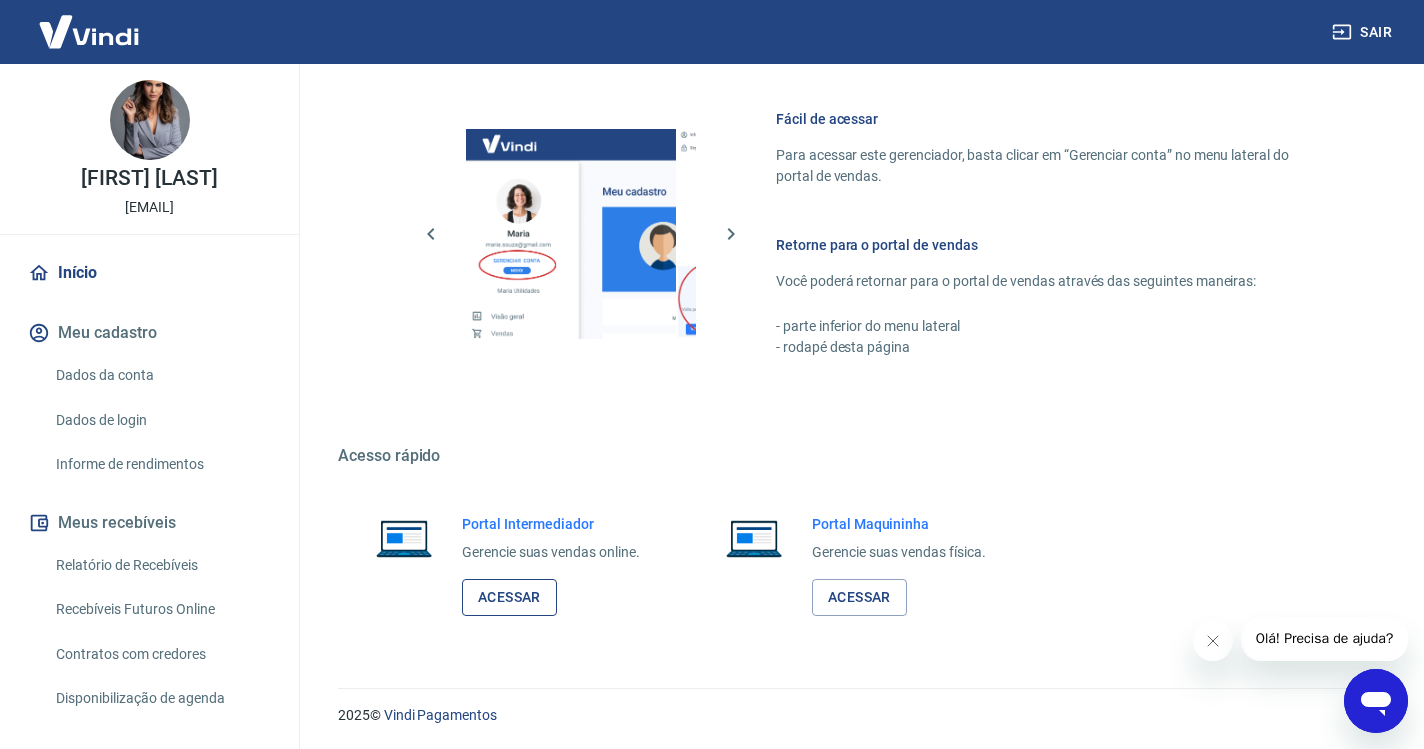 click on "Acessar" at bounding box center [509, 597] 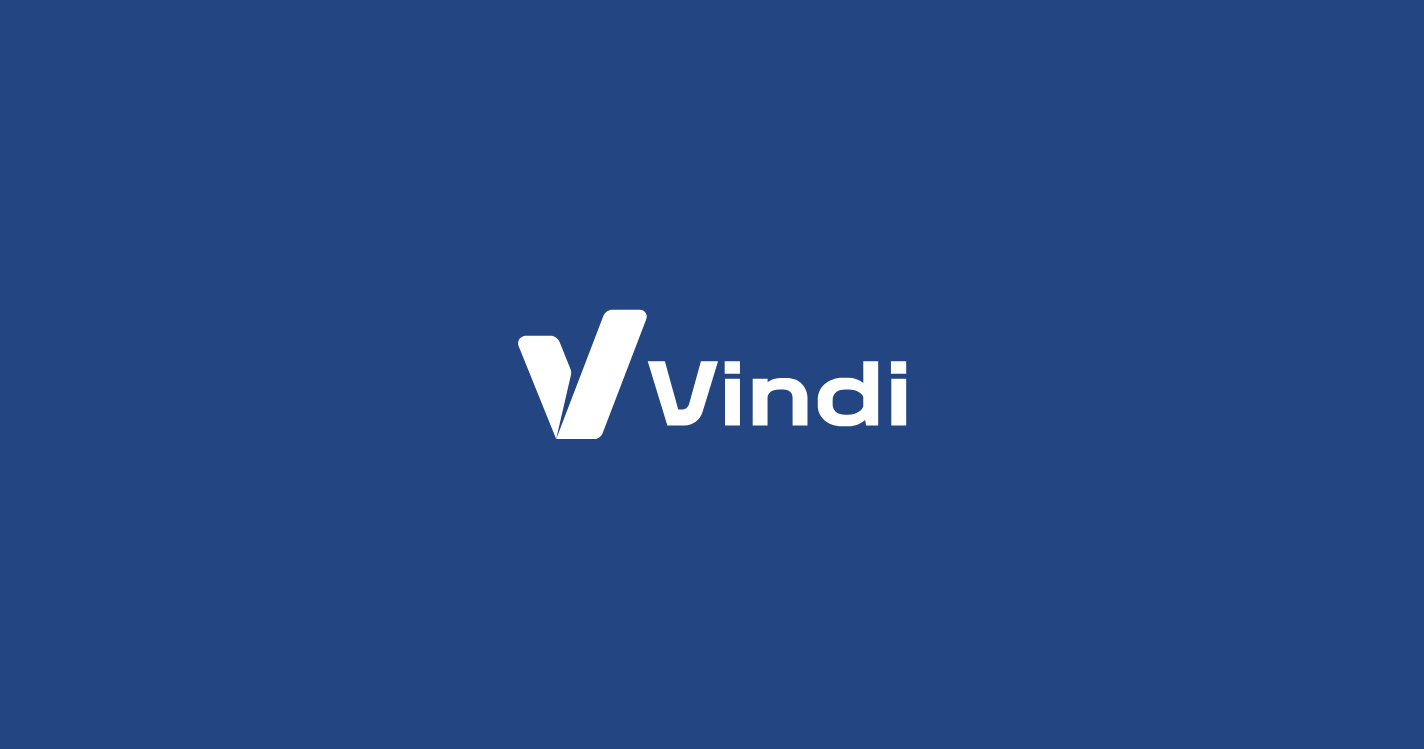 scroll, scrollTop: 0, scrollLeft: 0, axis: both 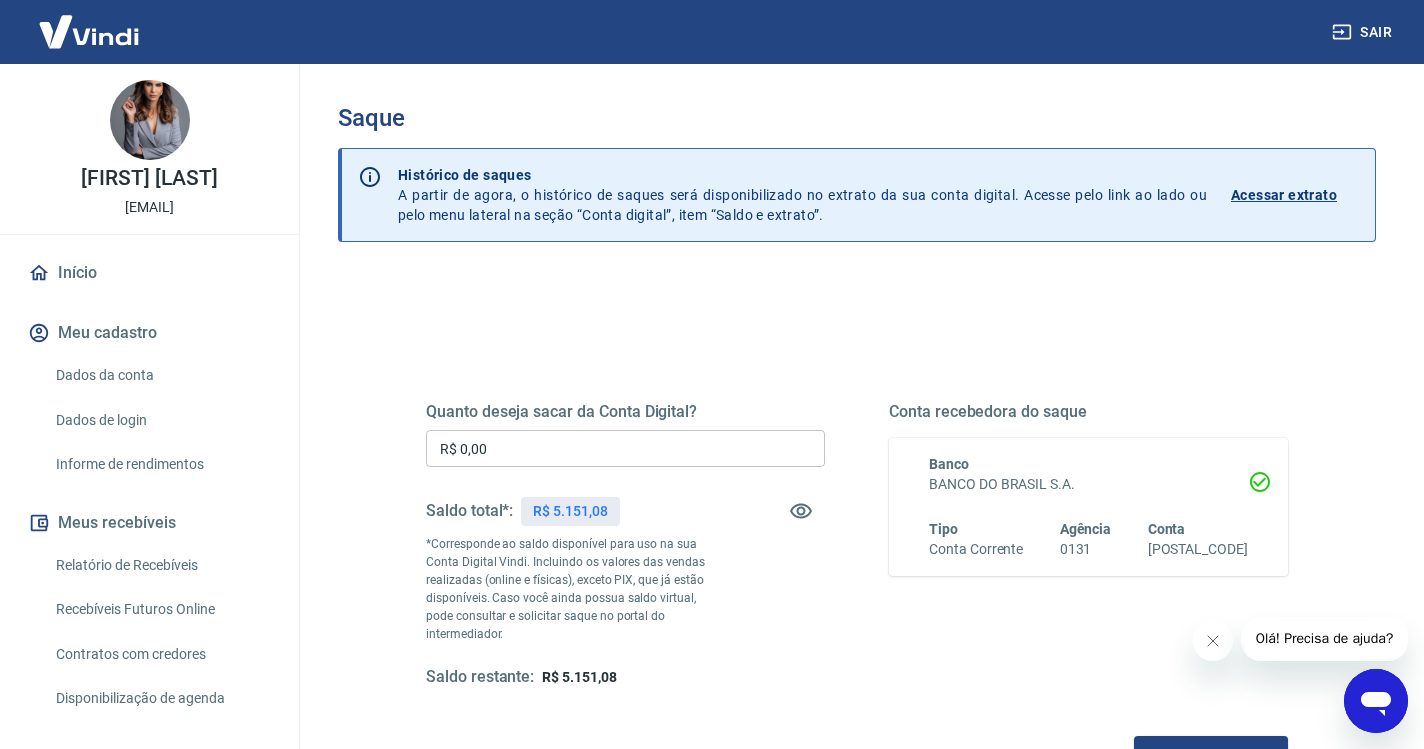 click on "R$ 0,00" at bounding box center (625, 448) 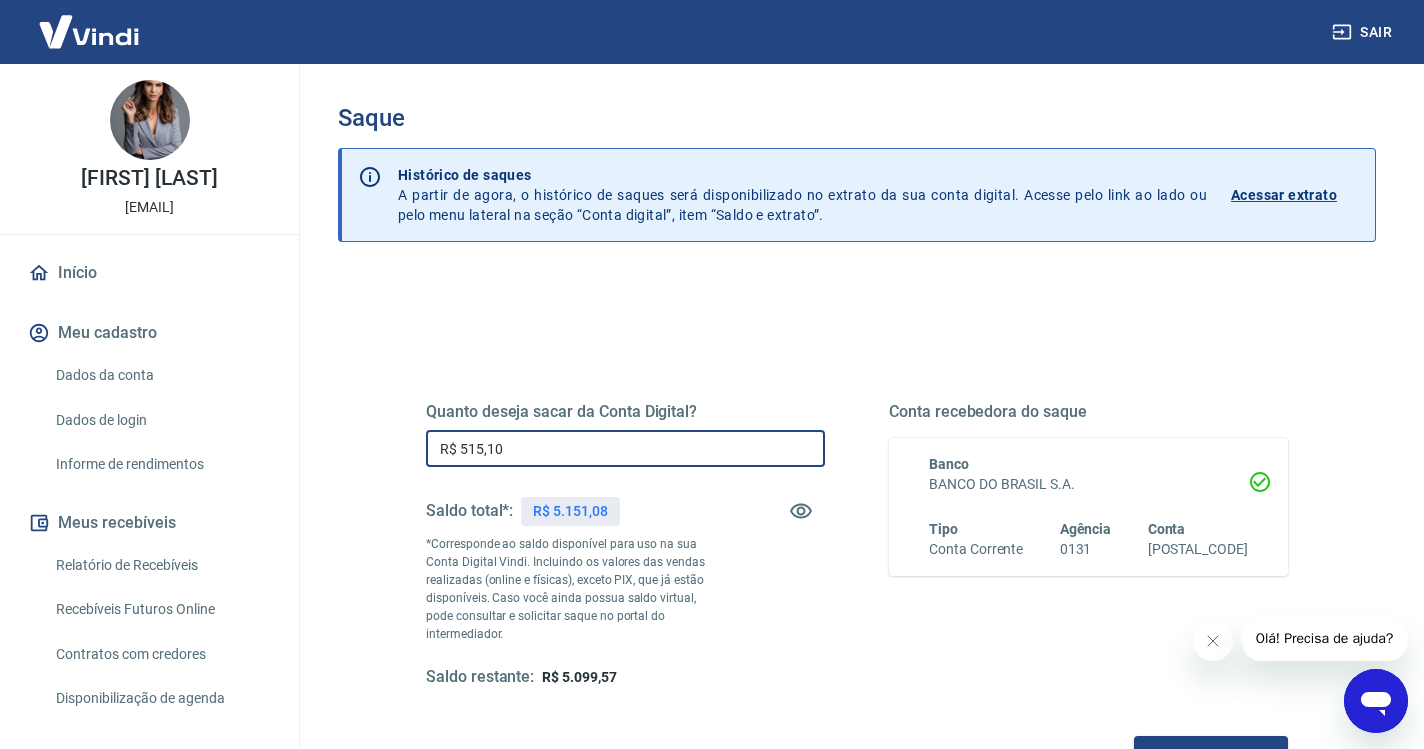 type on "R$ 5.151,08" 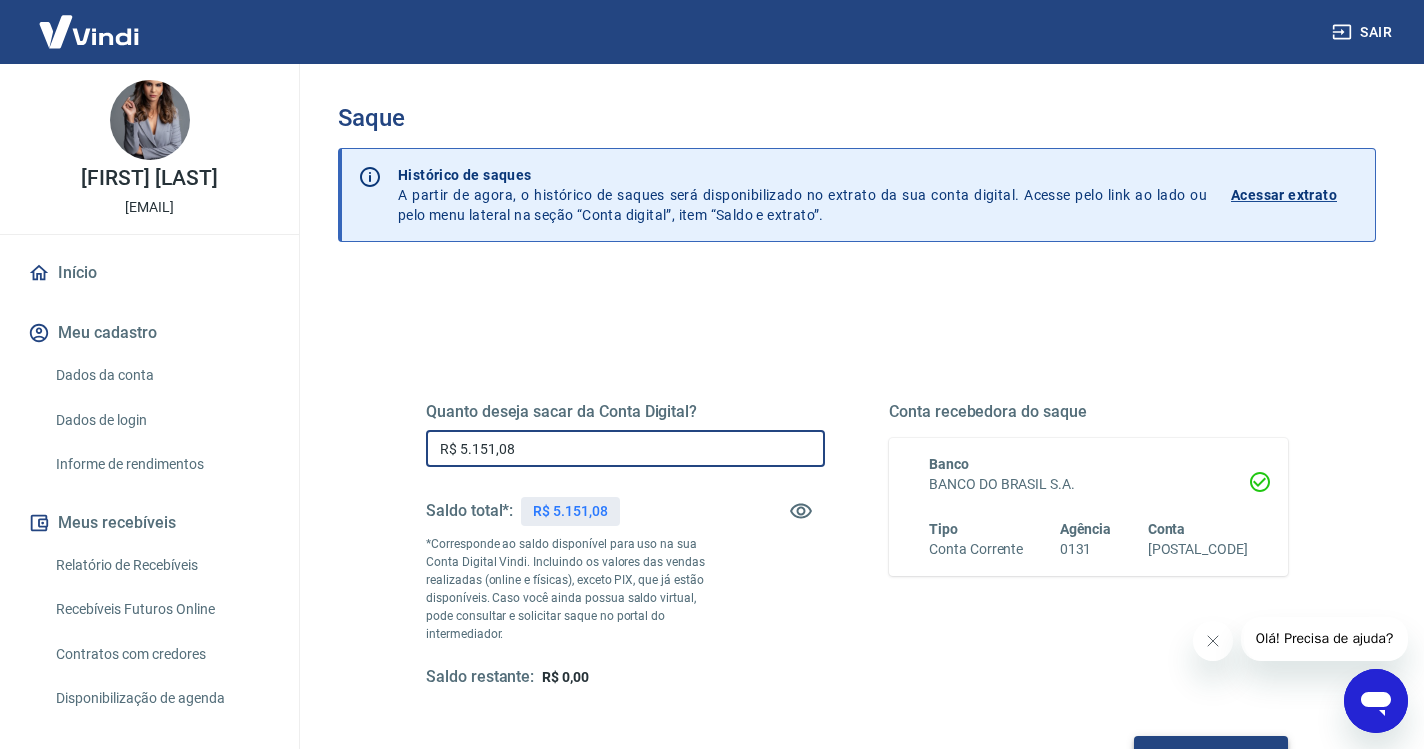 click on "Solicitar saque" at bounding box center [1211, 754] 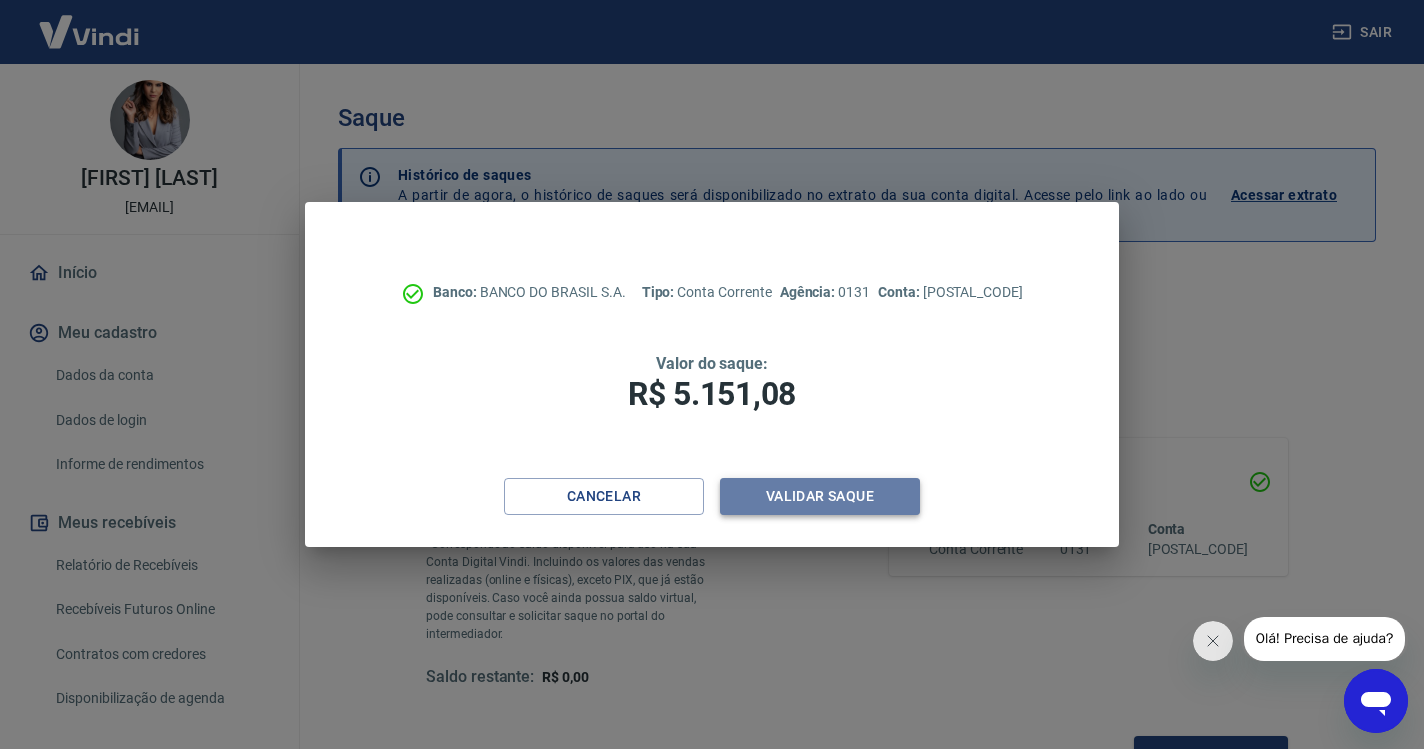 click on "Validar saque" at bounding box center [820, 496] 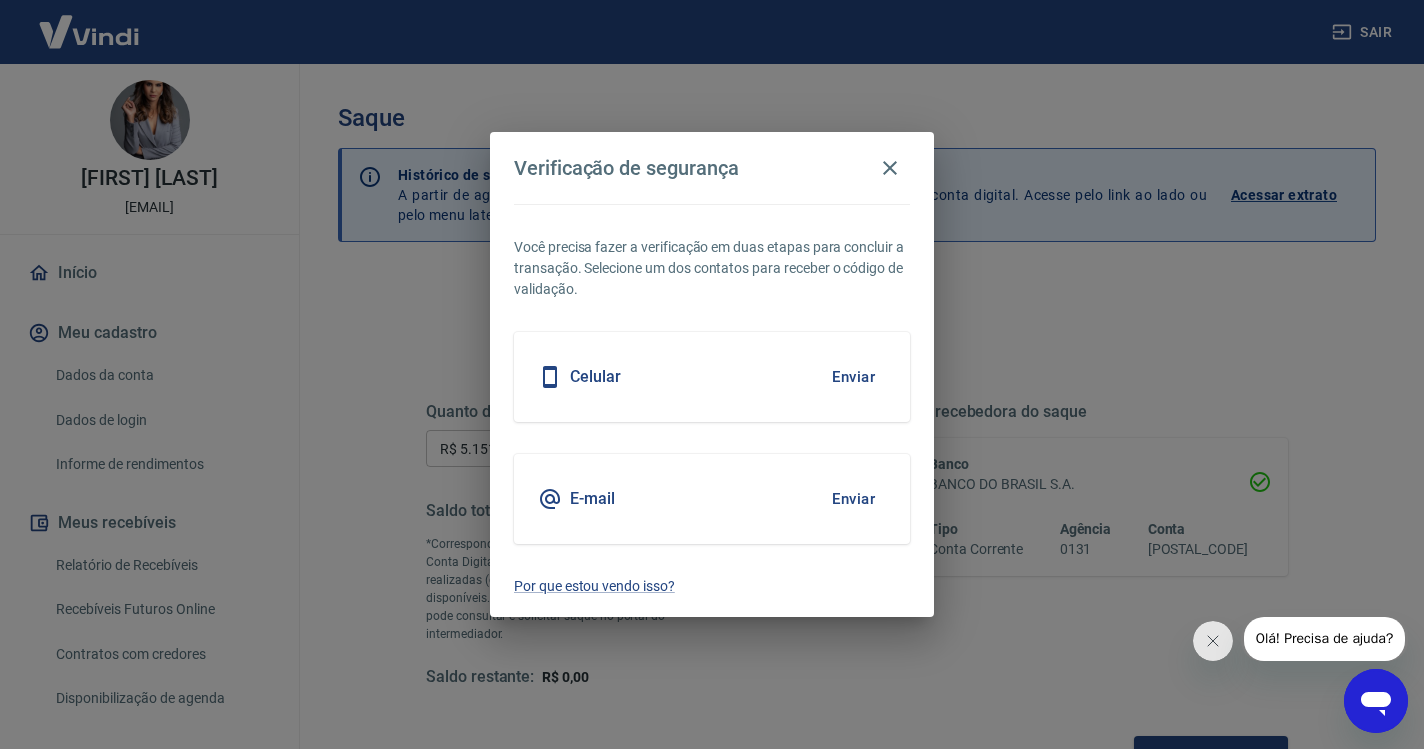 click on "Enviar" at bounding box center [853, 377] 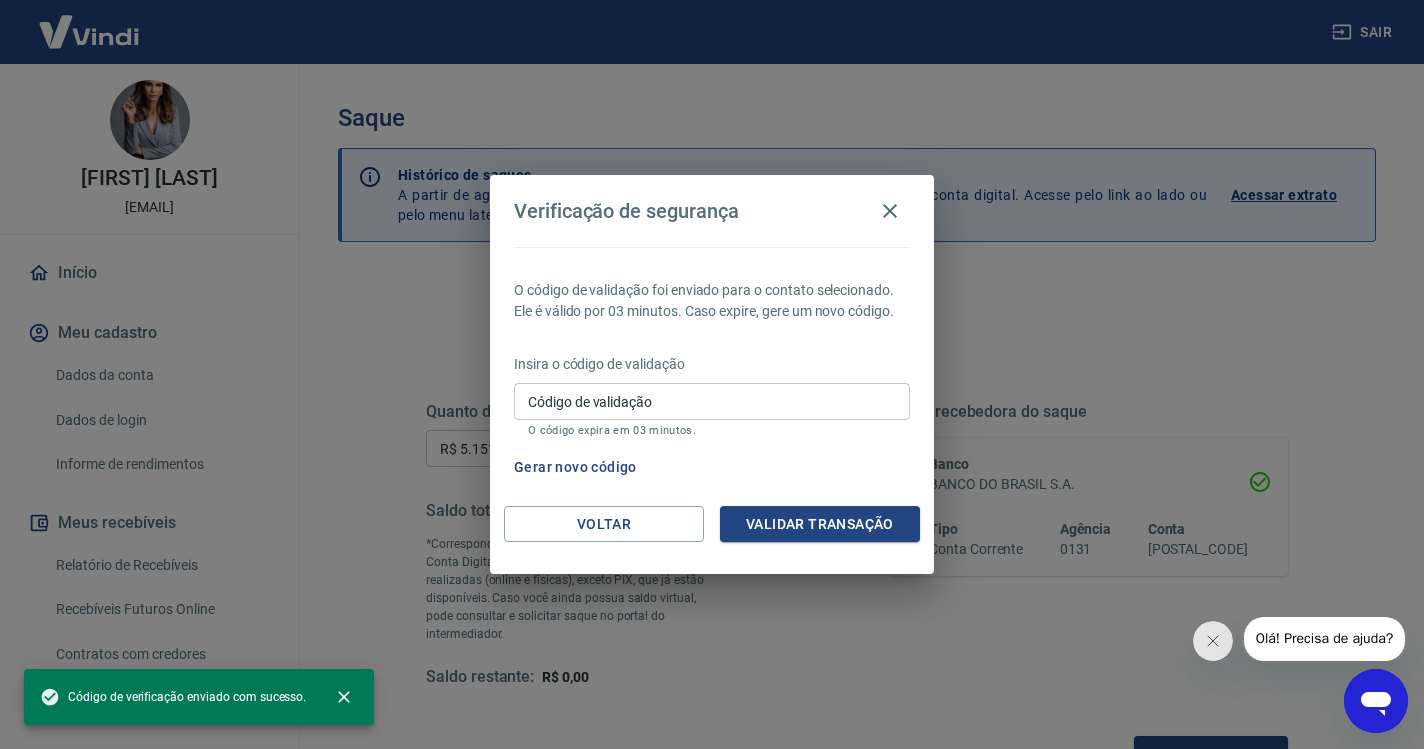 click on "Código de validação" at bounding box center [712, 401] 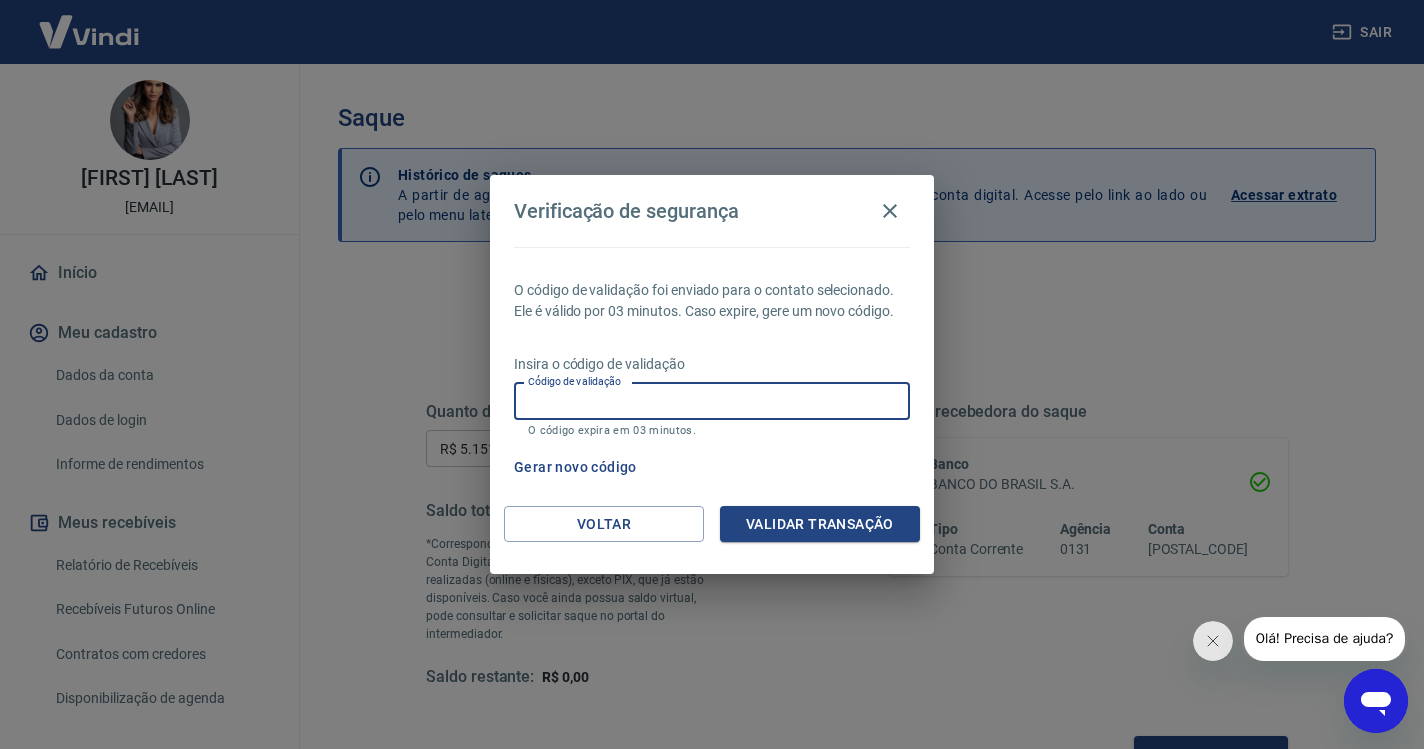 paste on "[NUMBER]" 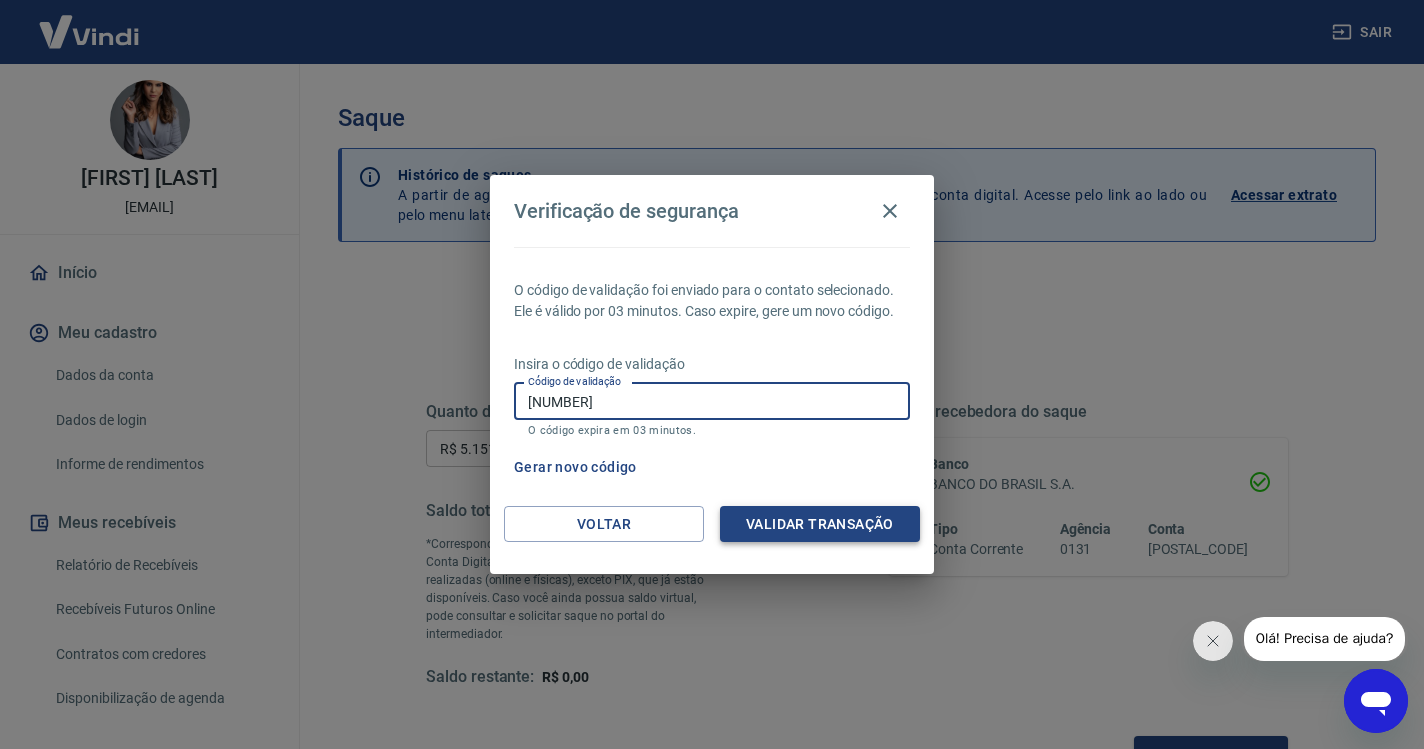 type on "[NUMBER]" 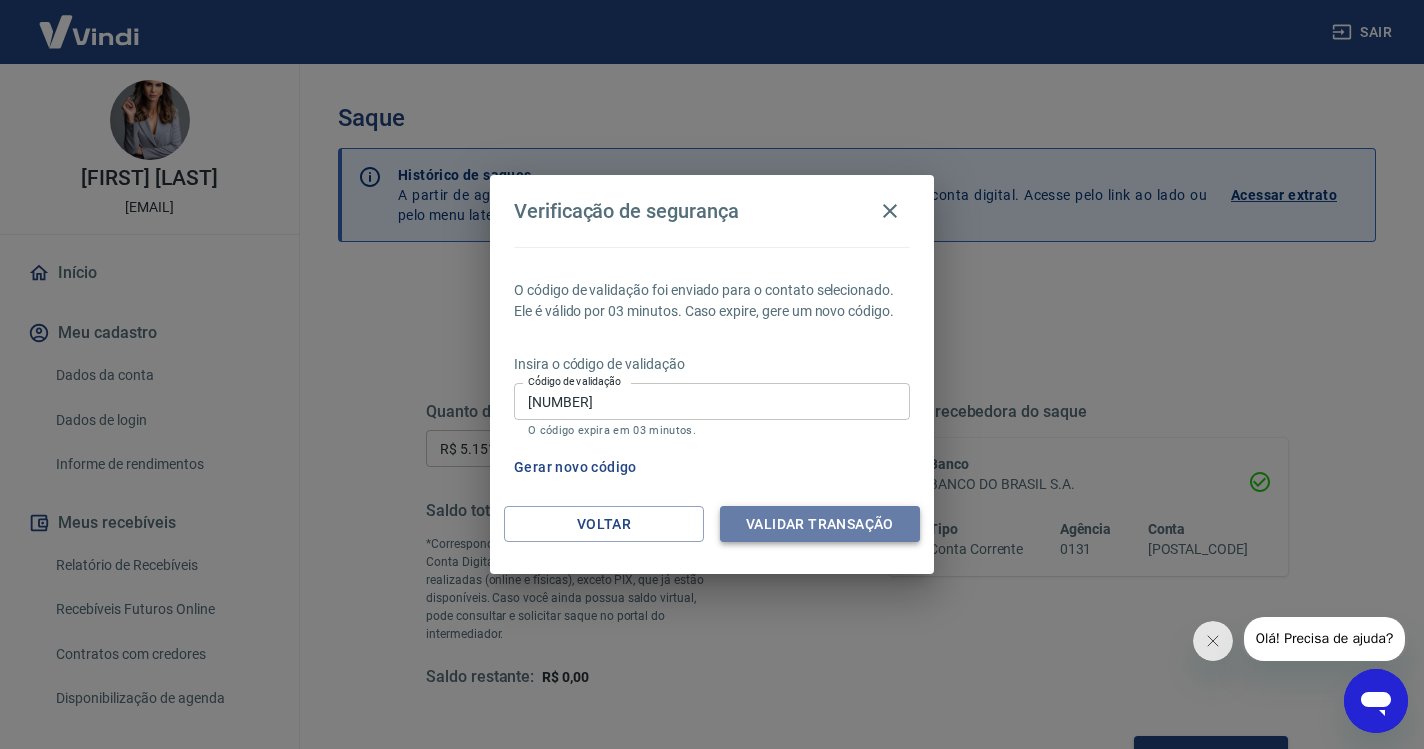 click on "Validar transação" at bounding box center [820, 524] 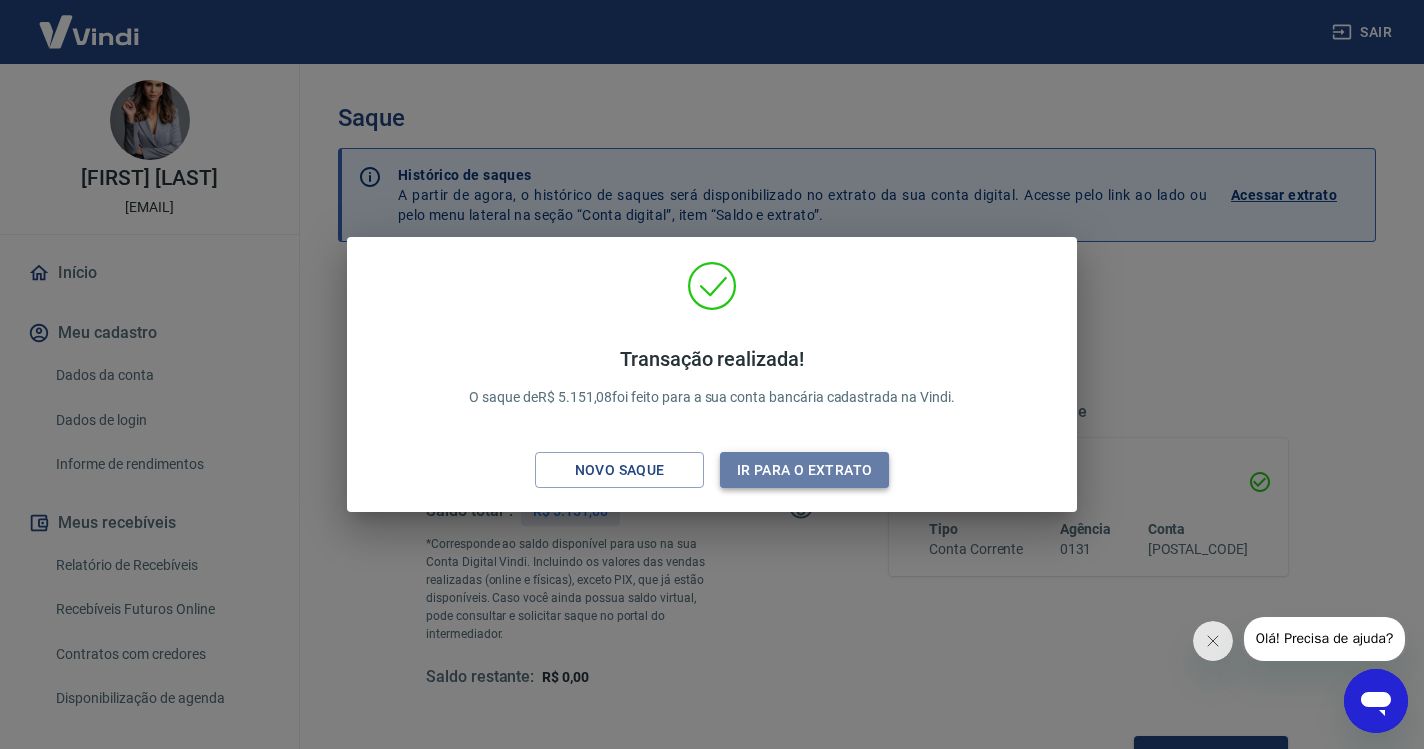 click on "Ir para o extrato" at bounding box center [804, 470] 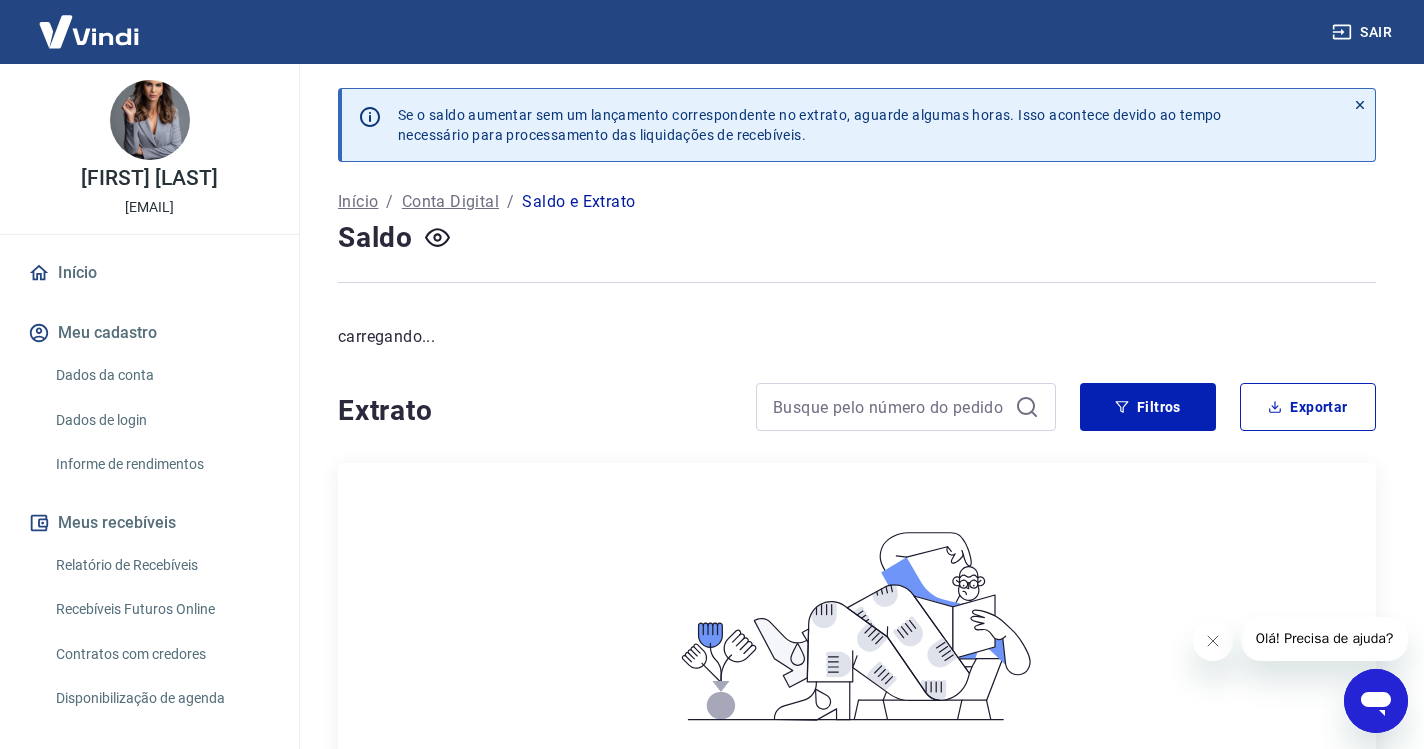 click on "Sair" at bounding box center [1364, 32] 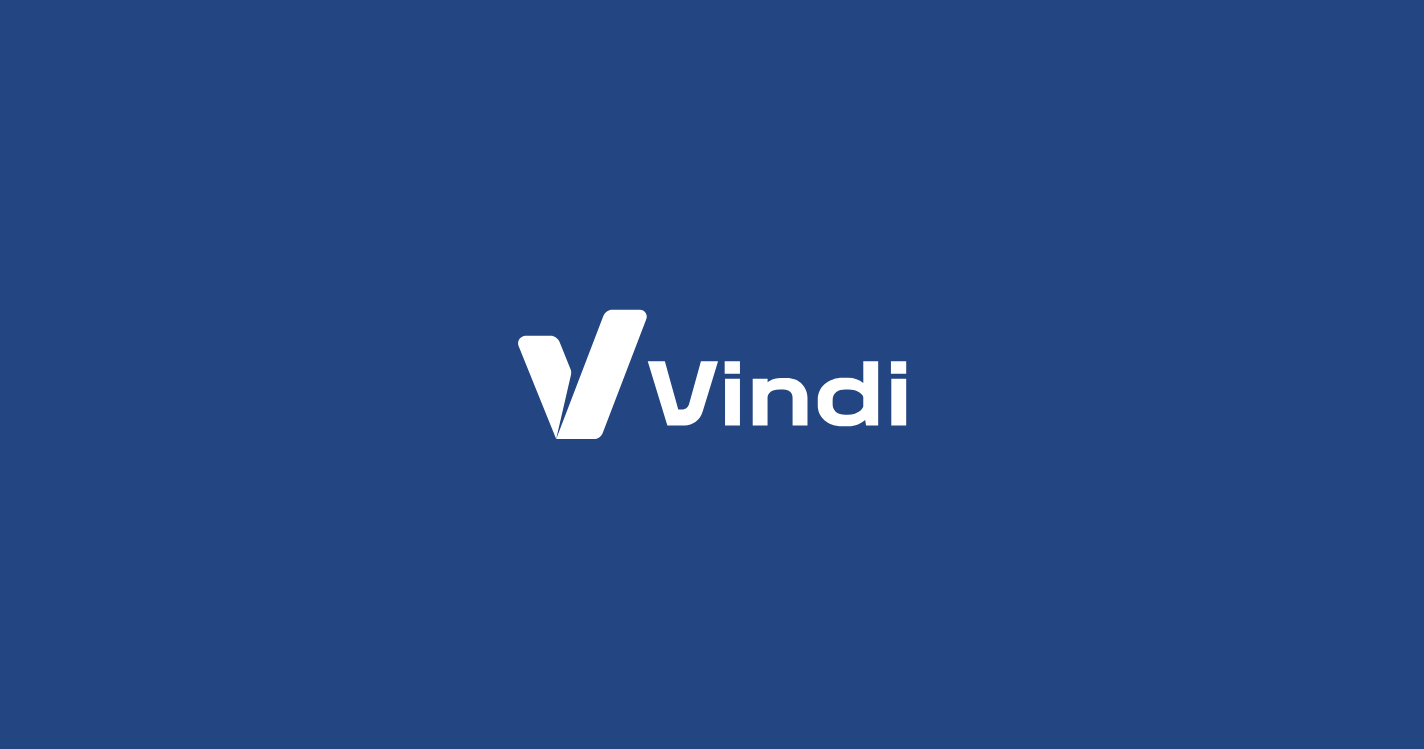 scroll, scrollTop: 0, scrollLeft: 0, axis: both 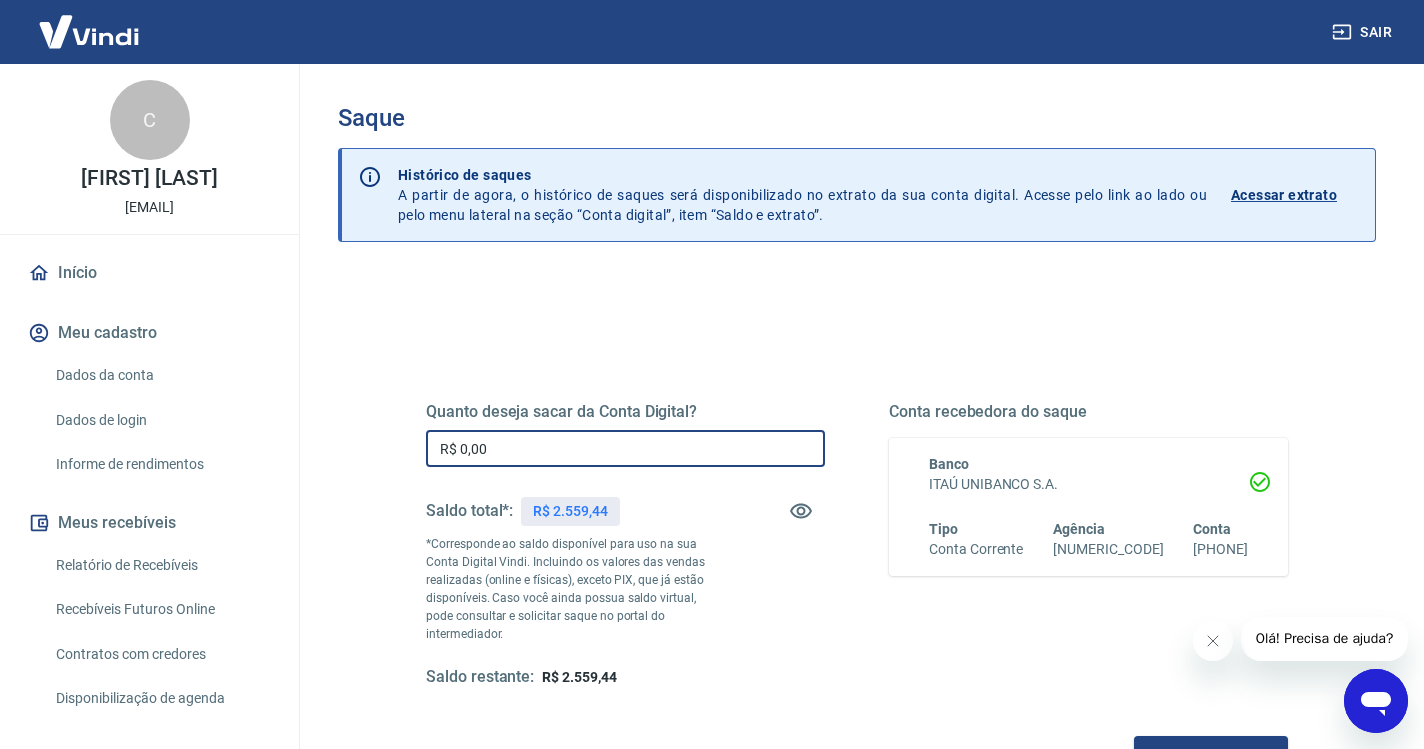 click on "R$ 0,00" at bounding box center (625, 448) 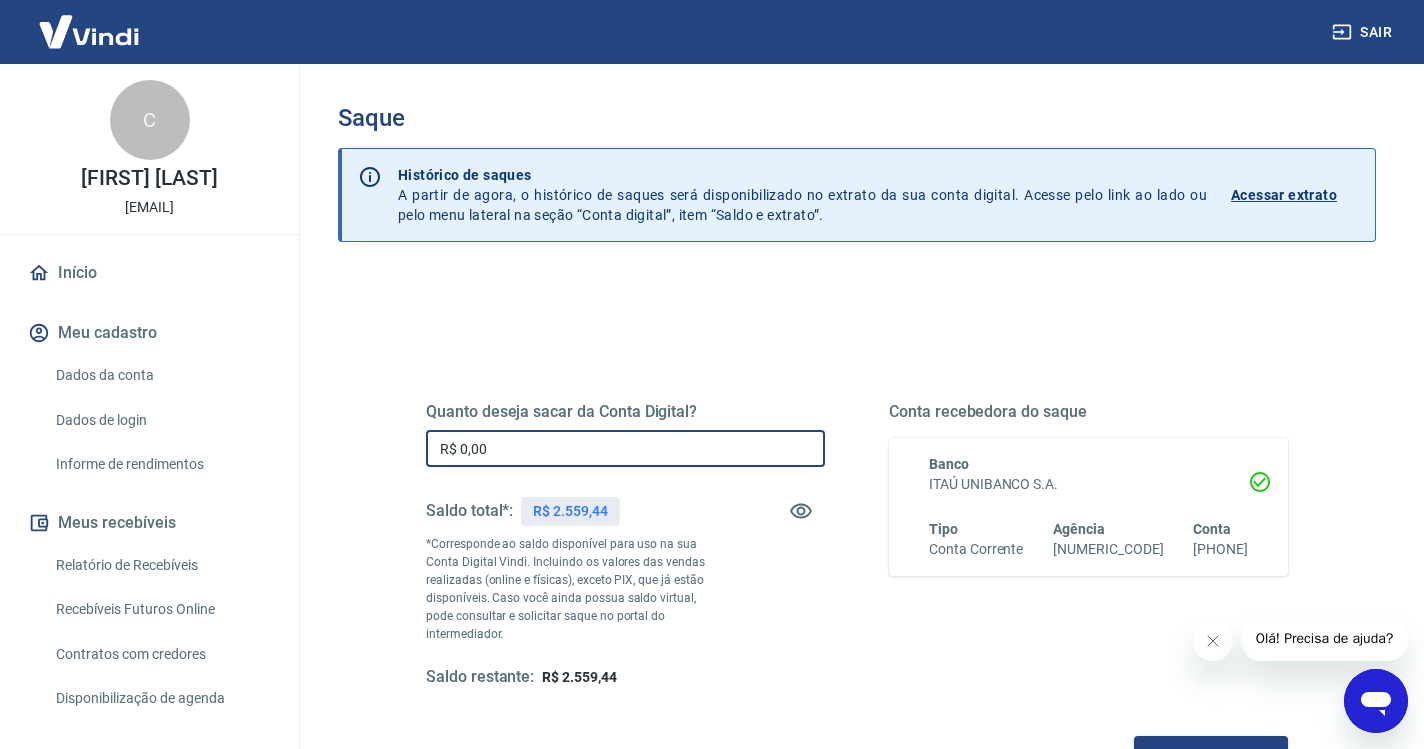 click on "R$ 0,00" at bounding box center (625, 448) 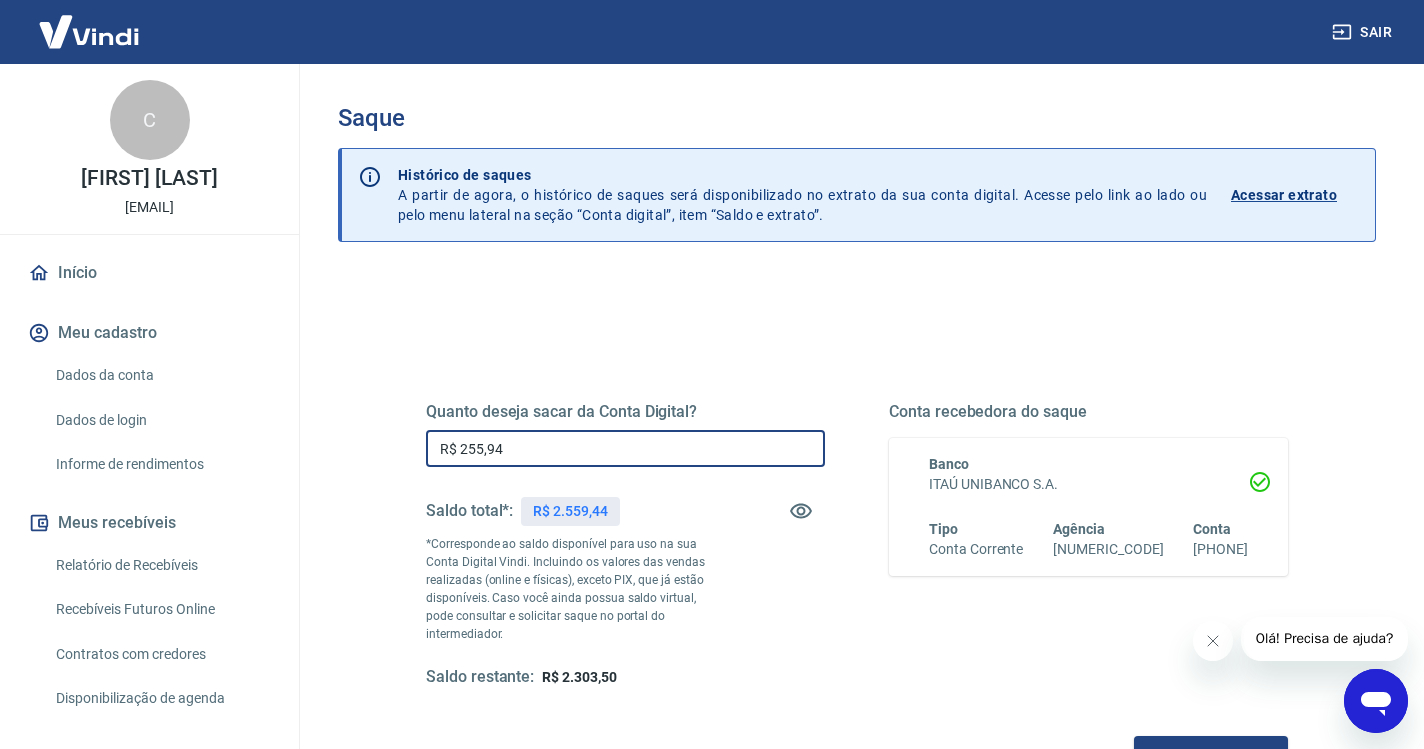 type on "R$ 2.559,44" 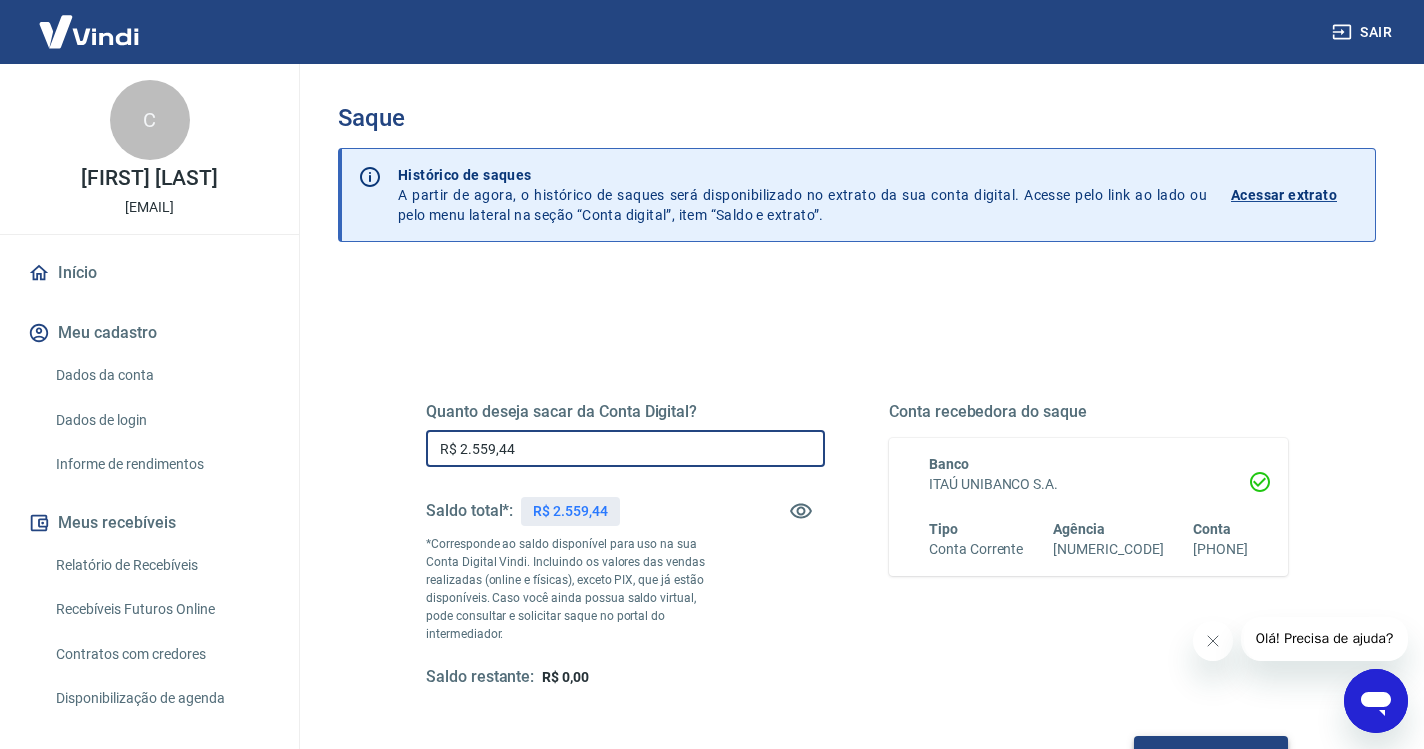 click on "Solicitar saque" at bounding box center (1211, 754) 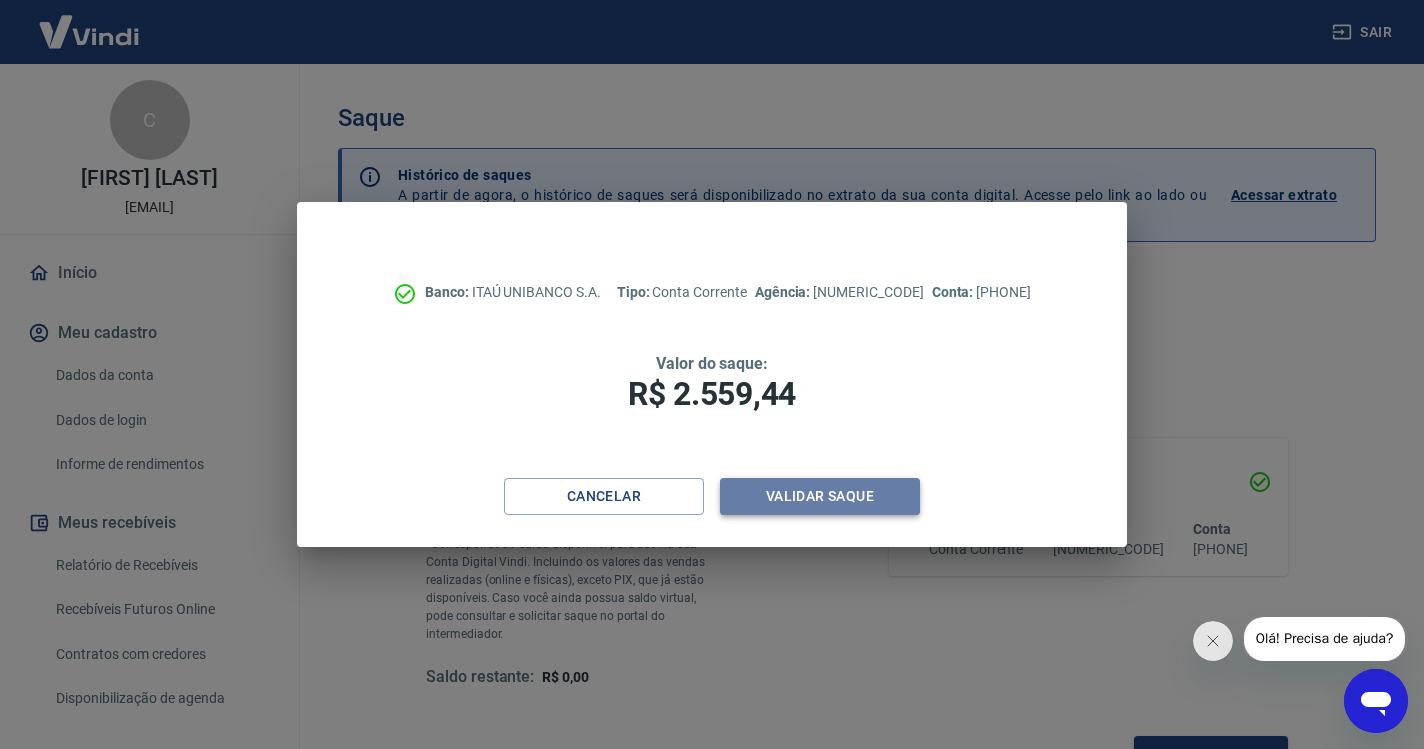 click on "Validar saque" at bounding box center (820, 496) 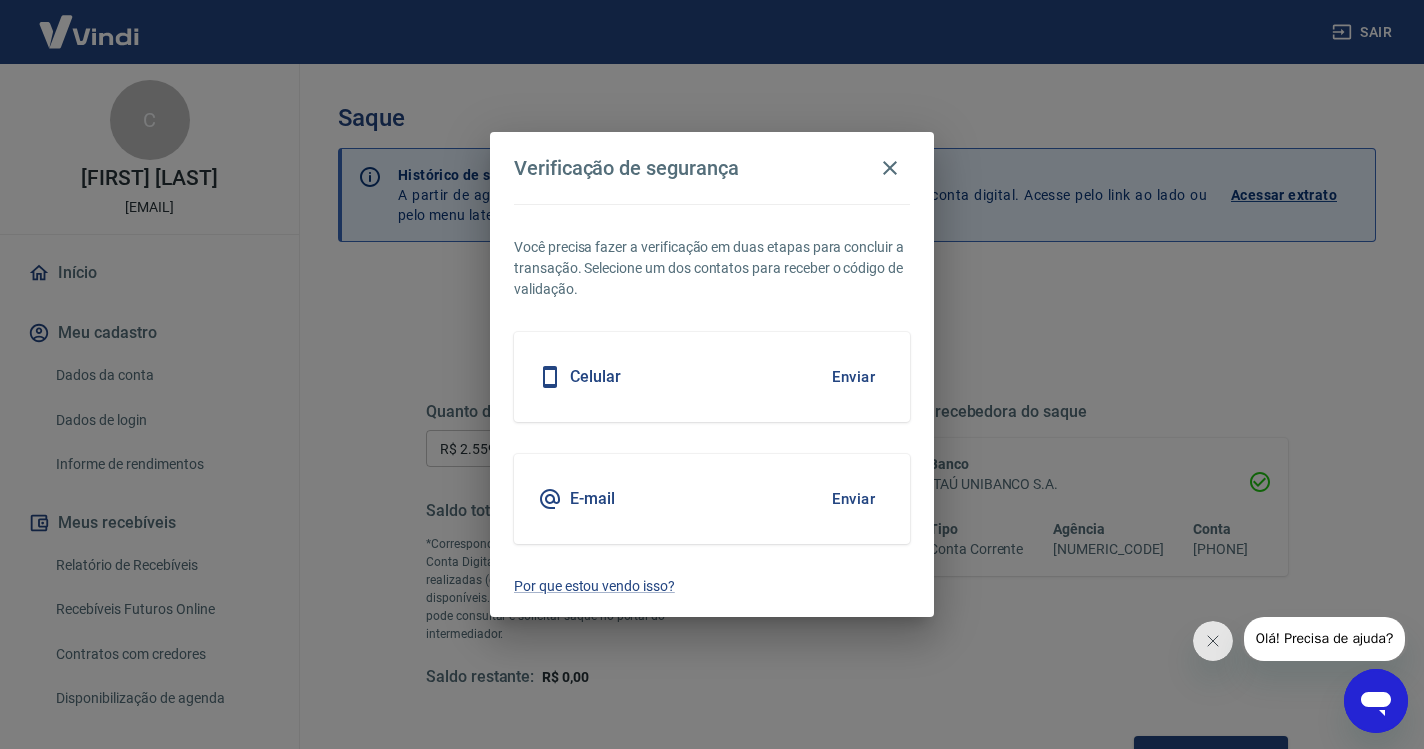 scroll, scrollTop: 0, scrollLeft: 0, axis: both 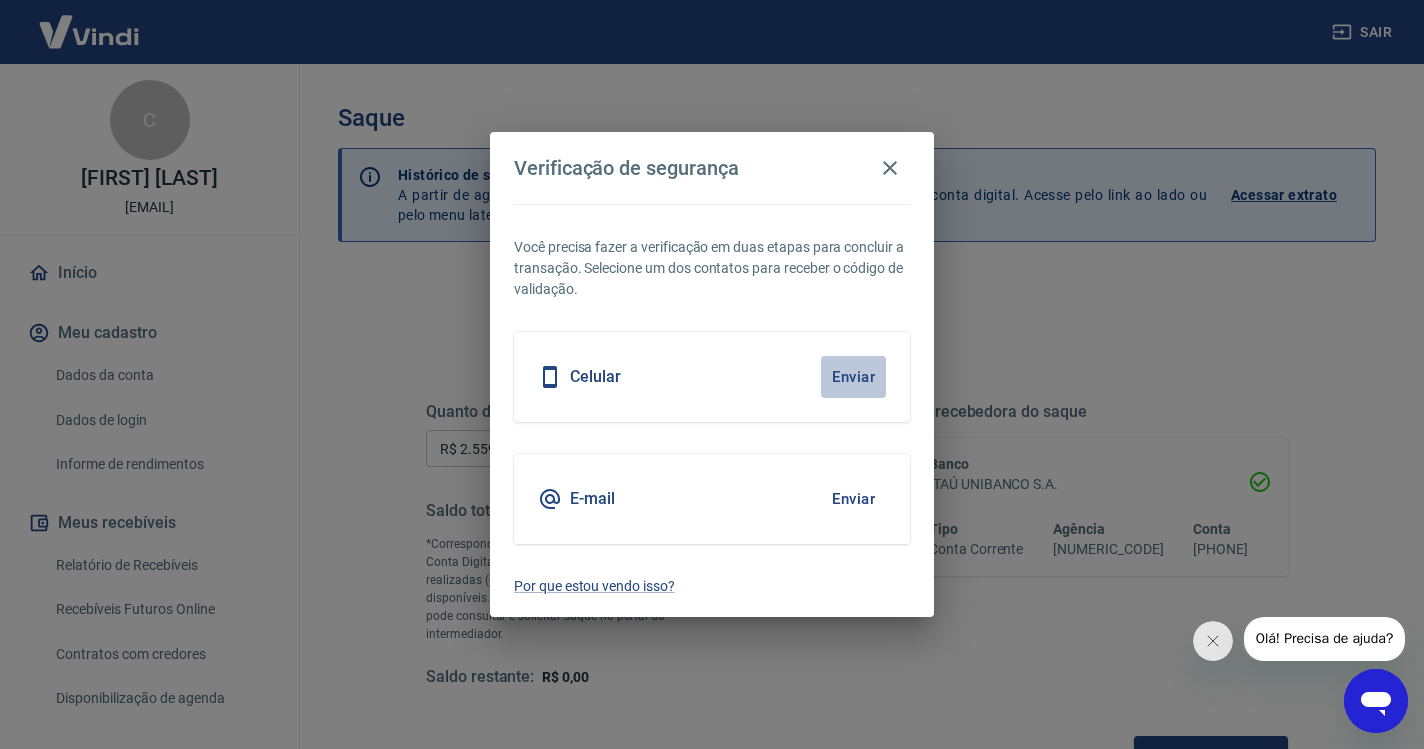 click on "Enviar" at bounding box center (853, 377) 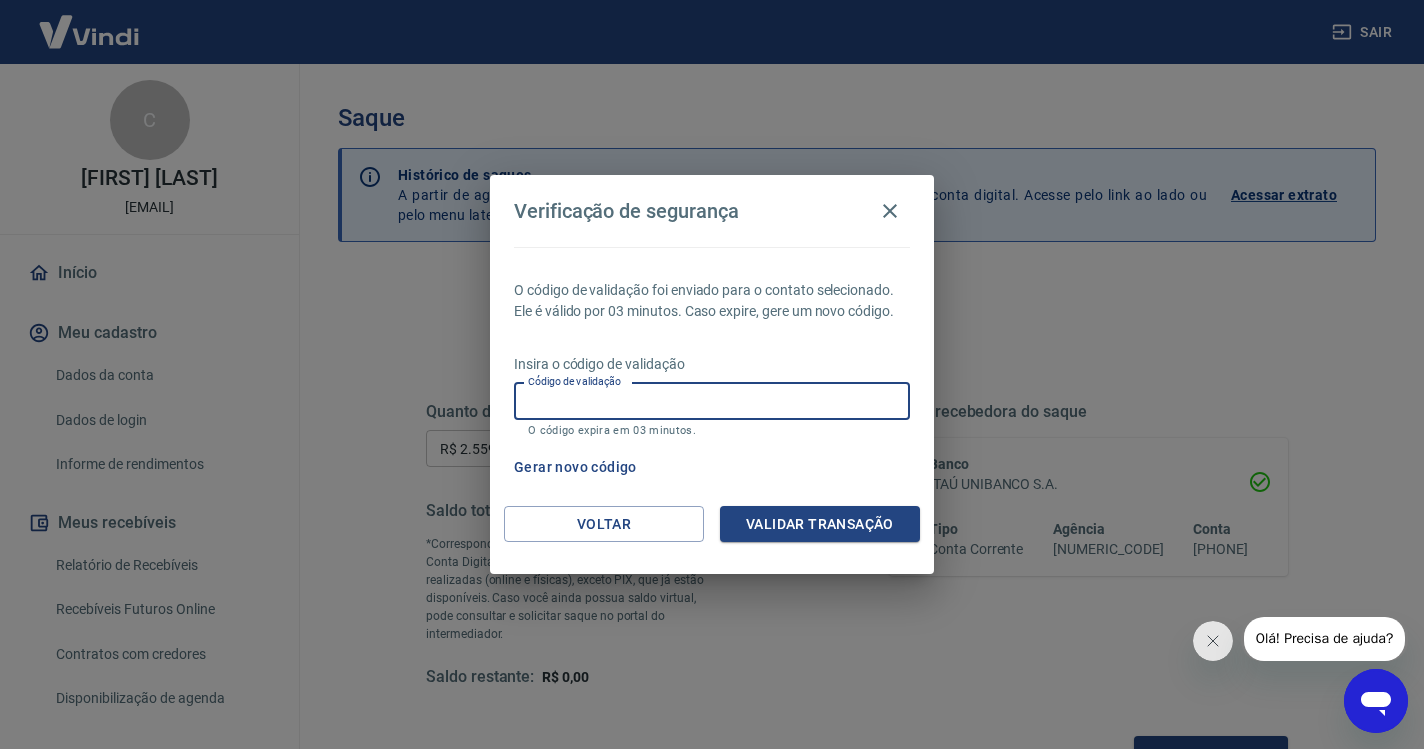 click on "Código de validação" at bounding box center (712, 401) 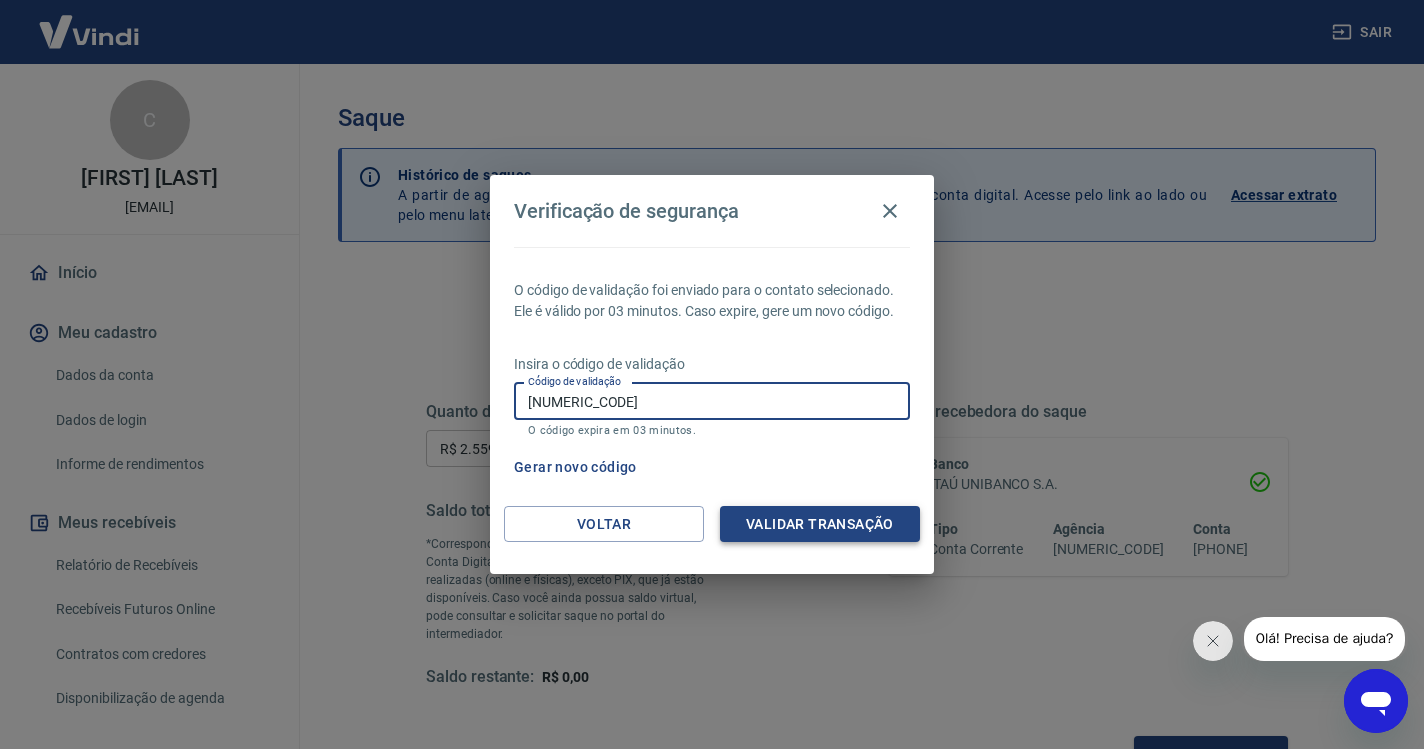 type on "455919" 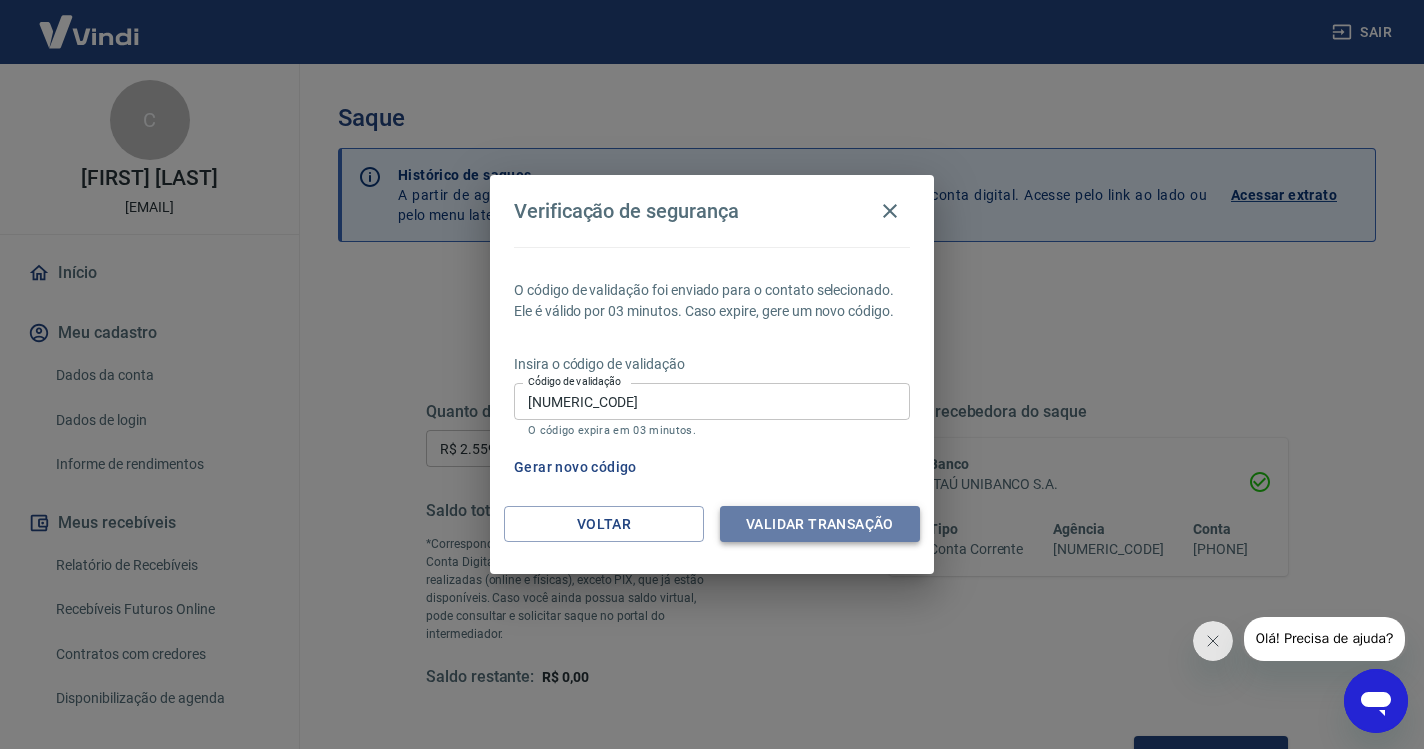 click on "Validar transação" at bounding box center [820, 524] 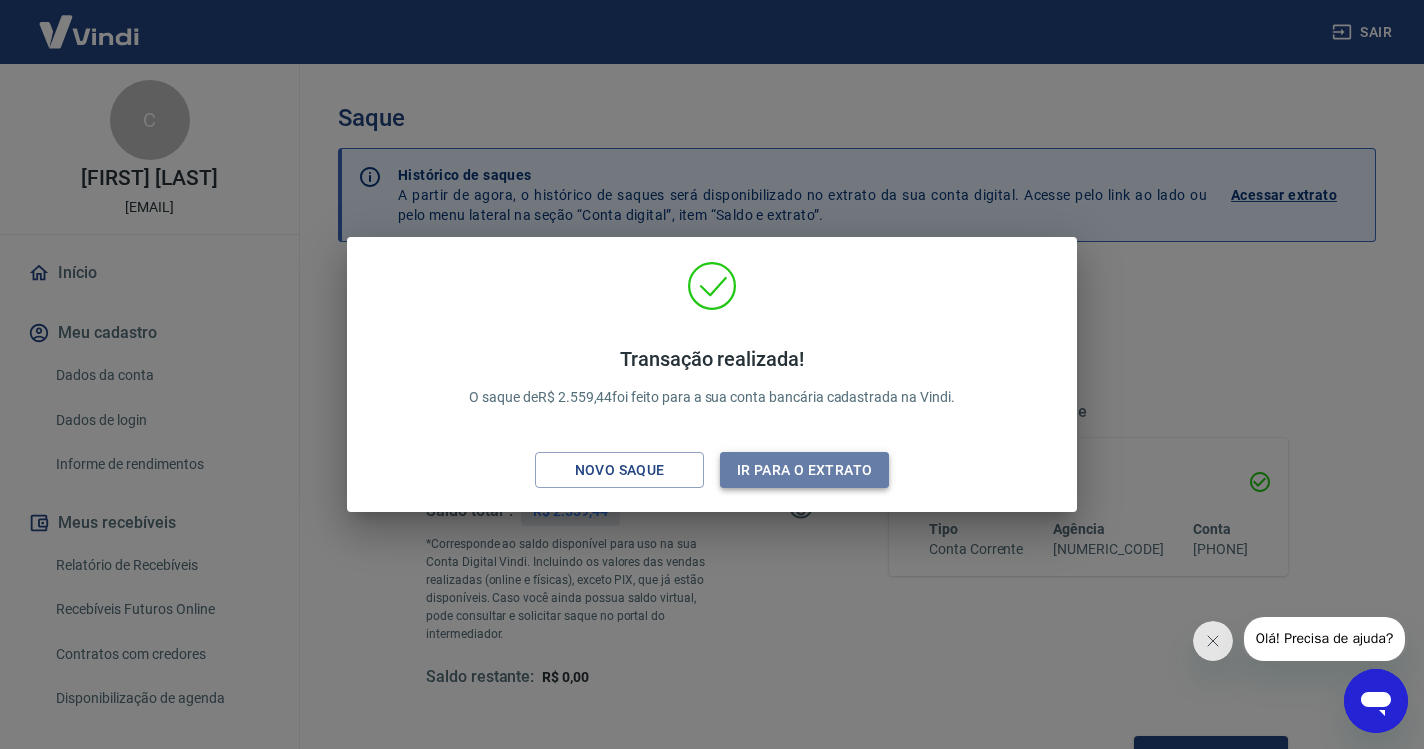 click on "Ir para o extrato" at bounding box center [804, 470] 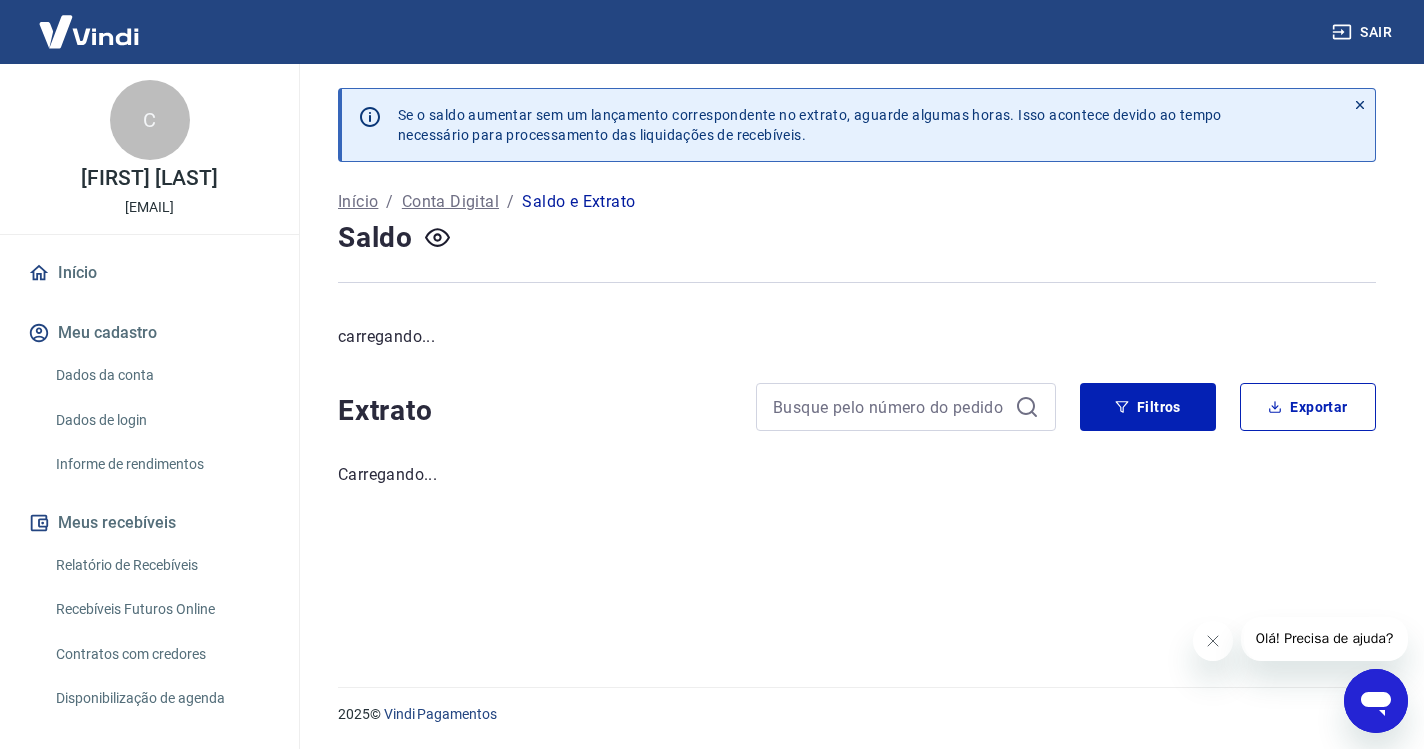 click on "Início" at bounding box center [149, 273] 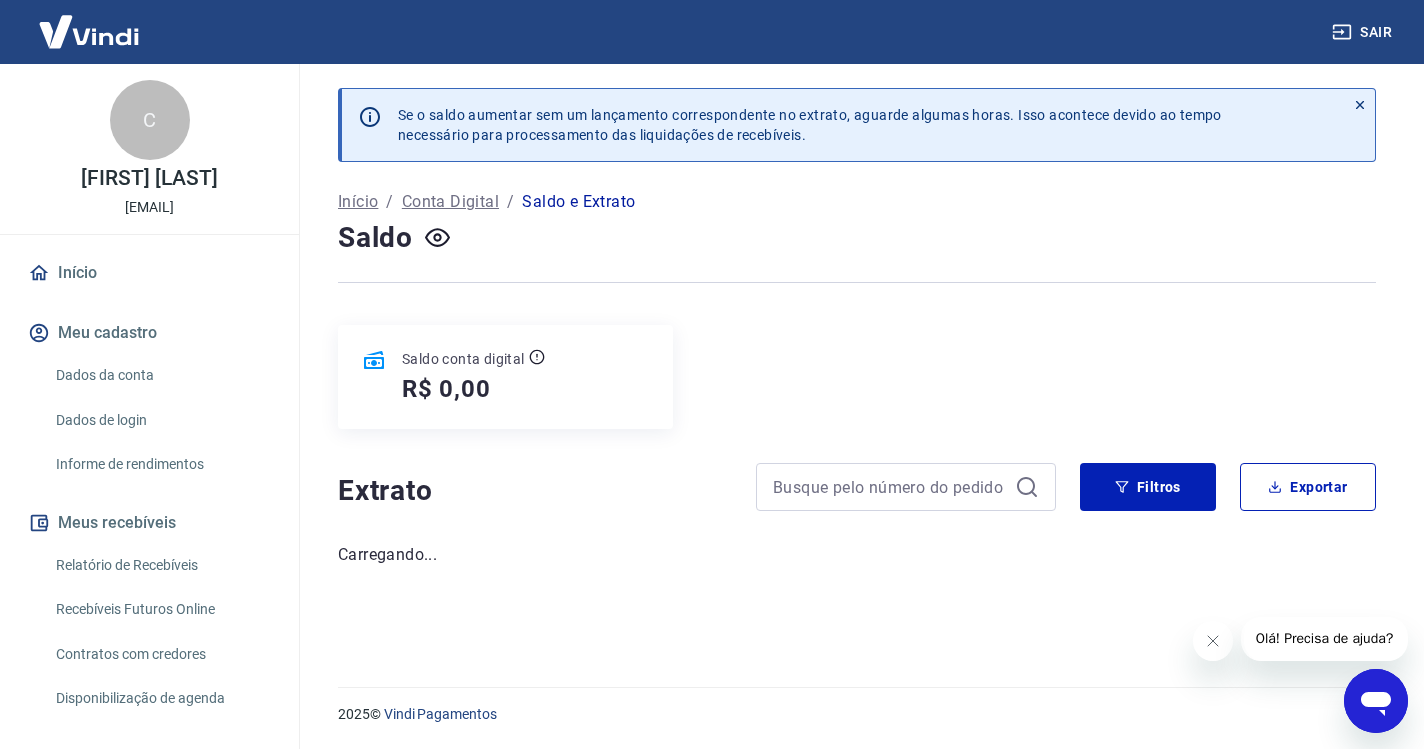 scroll, scrollTop: 0, scrollLeft: 0, axis: both 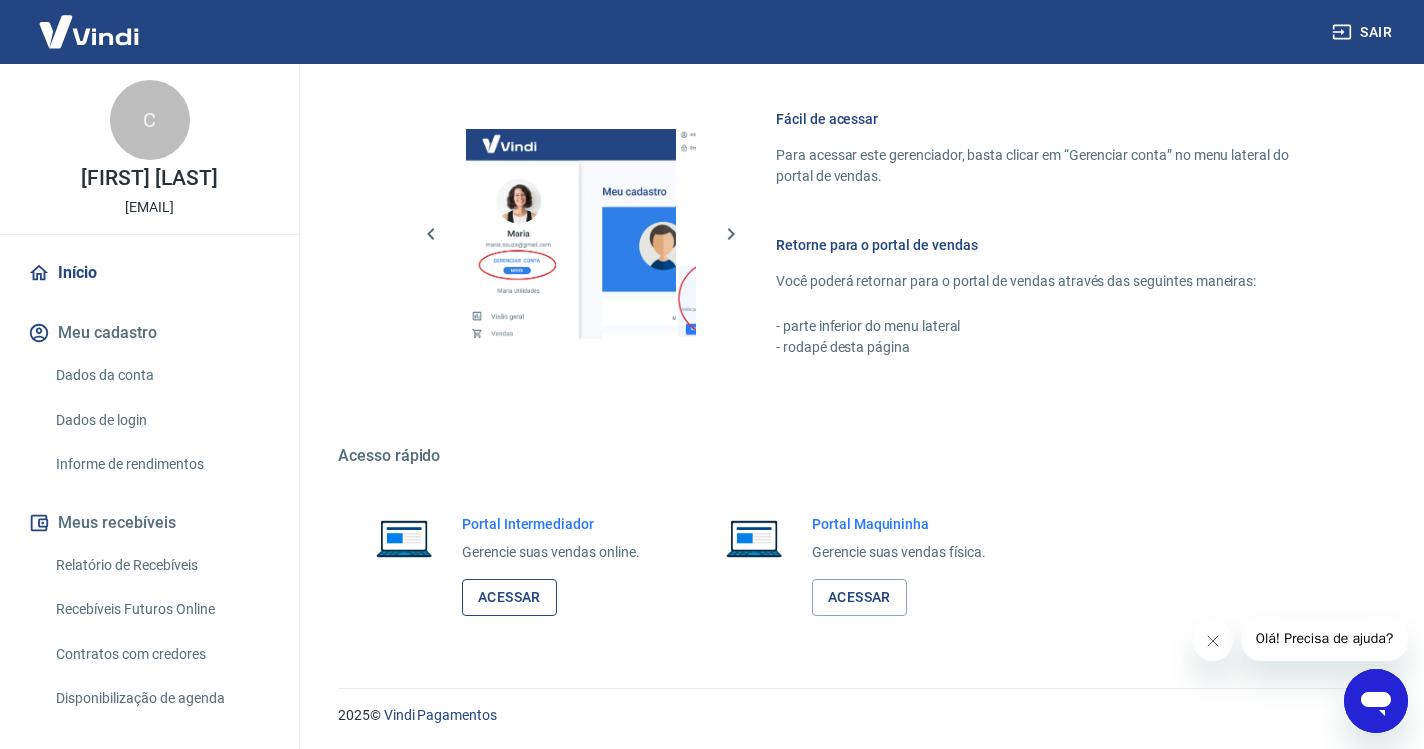 click on "Acessar" at bounding box center [509, 597] 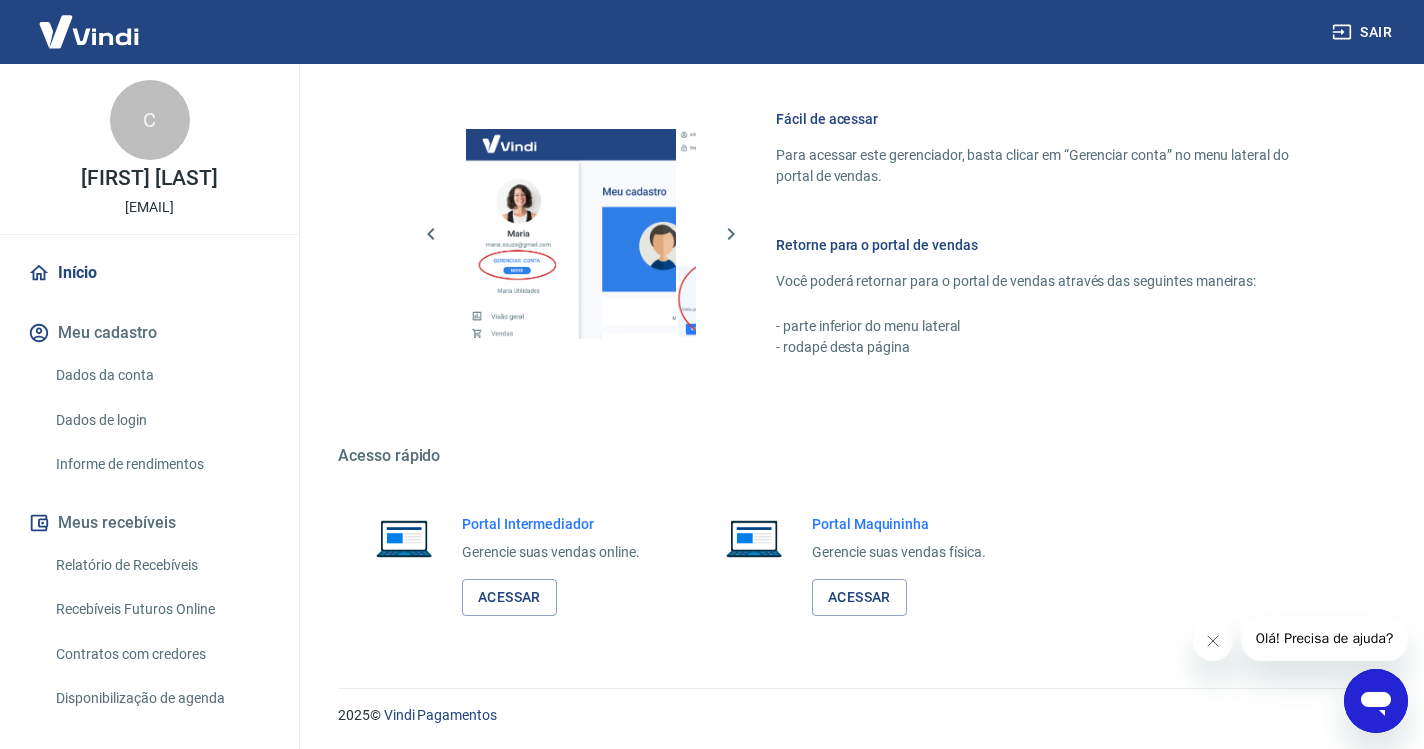 click on "Sair" at bounding box center [1364, 32] 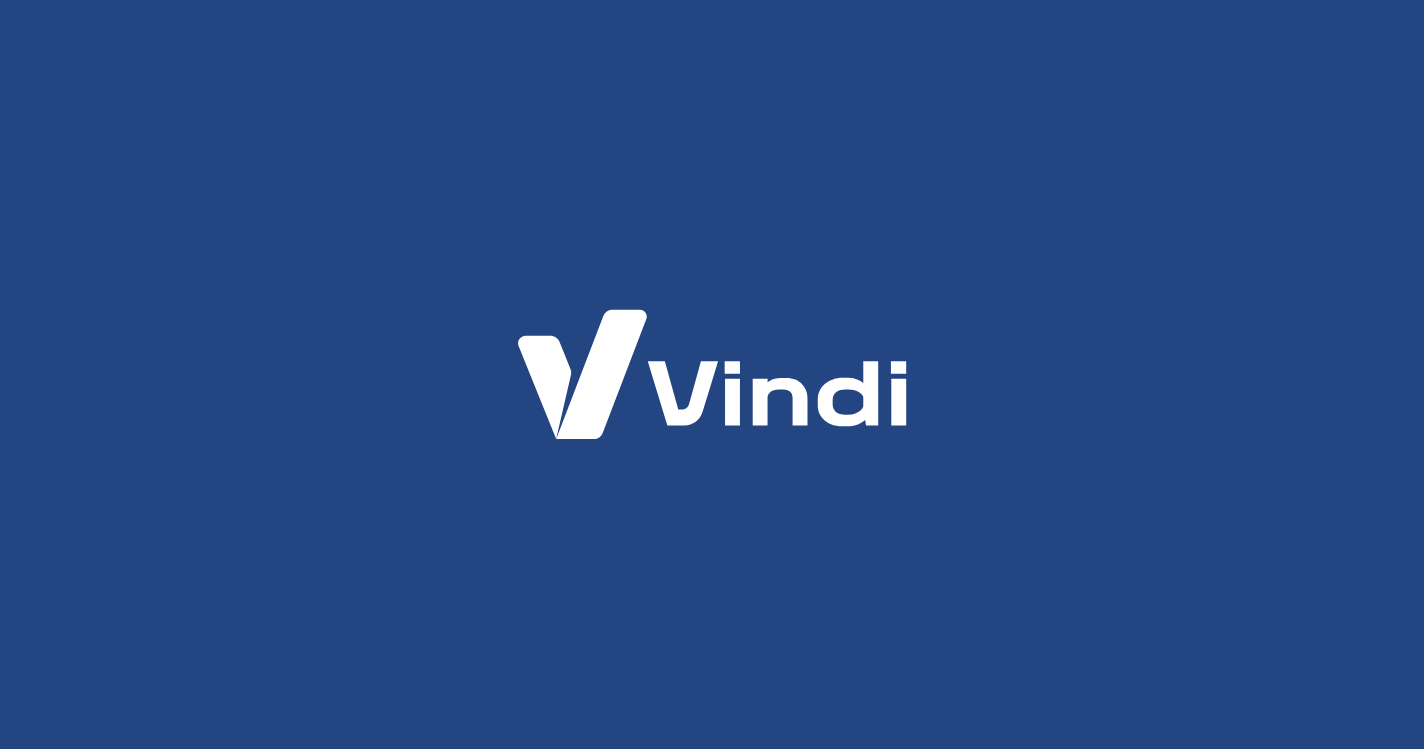 scroll, scrollTop: 0, scrollLeft: 0, axis: both 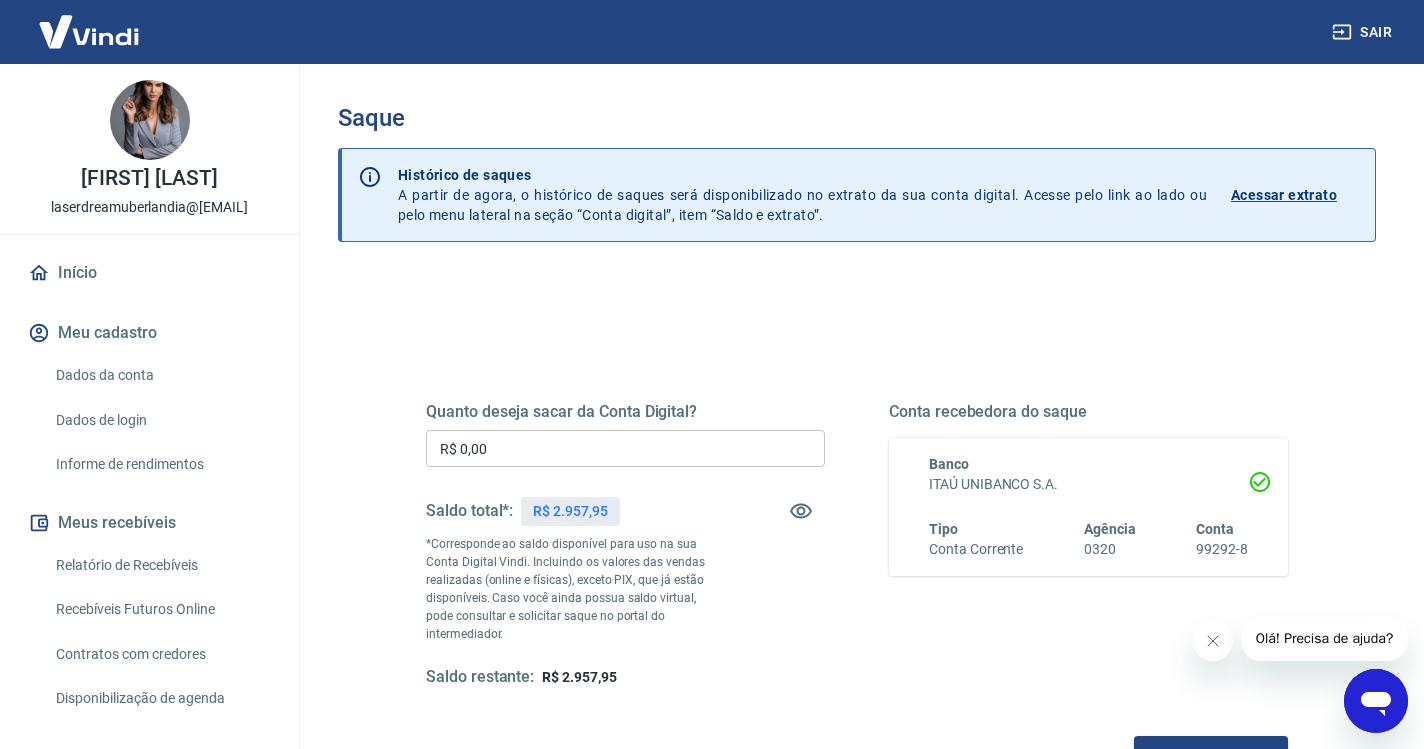 click on "R$ 0,00" at bounding box center (625, 448) 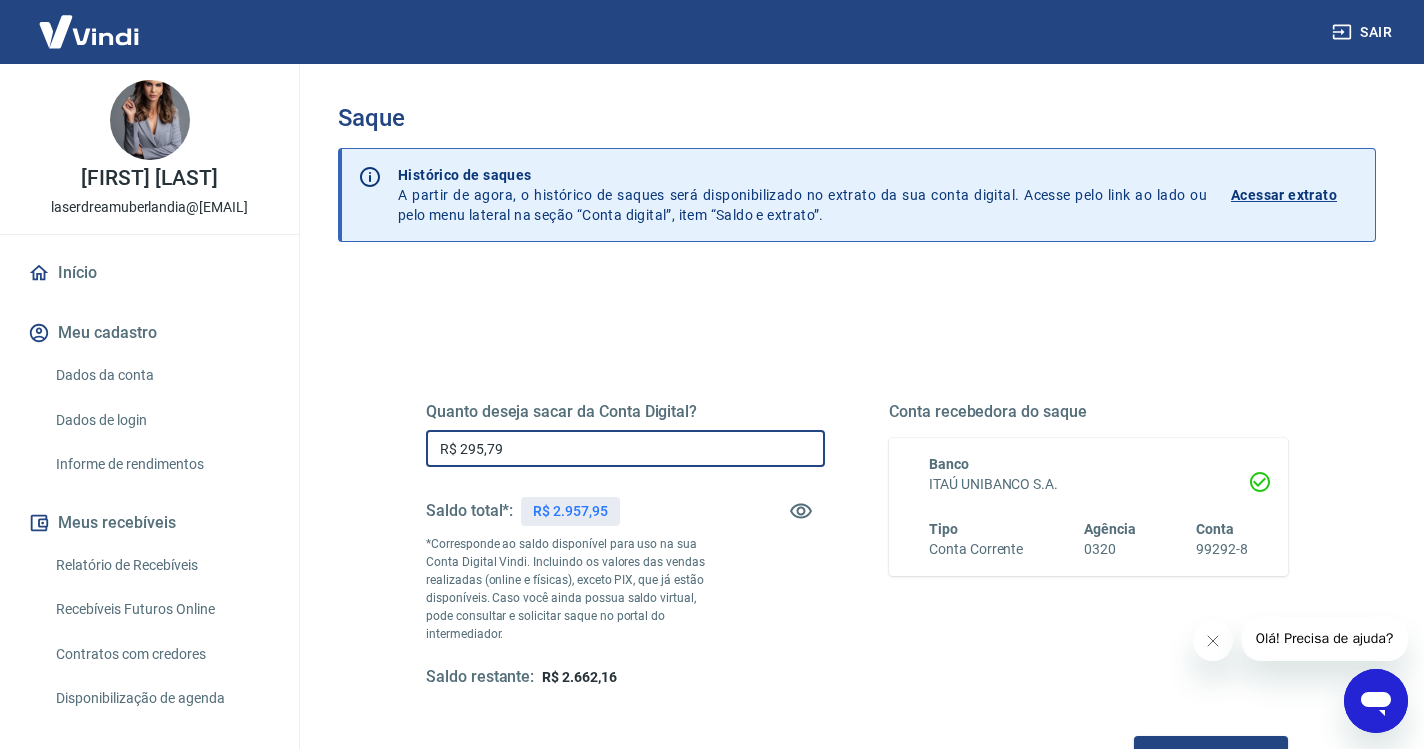 type on "R$ 2.957,95" 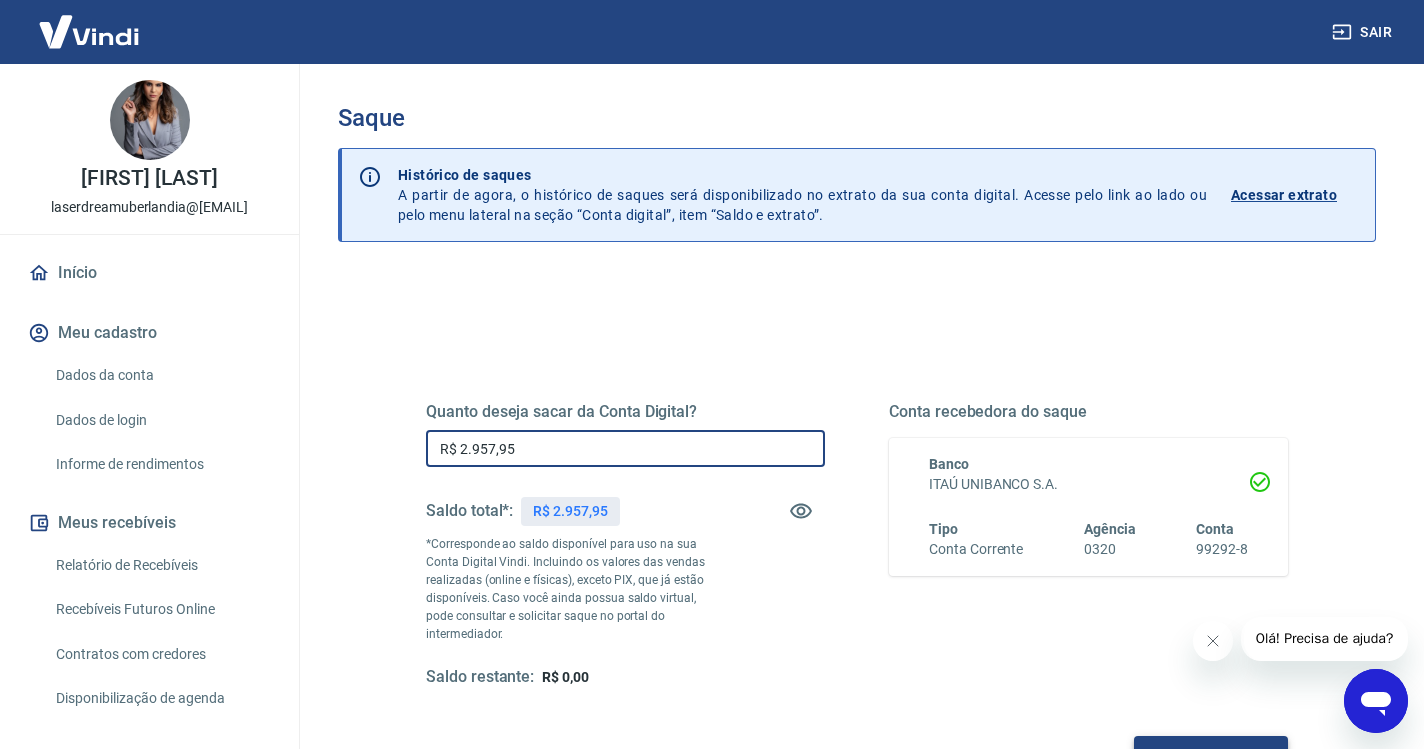 click on "Solicitar saque" at bounding box center [1211, 754] 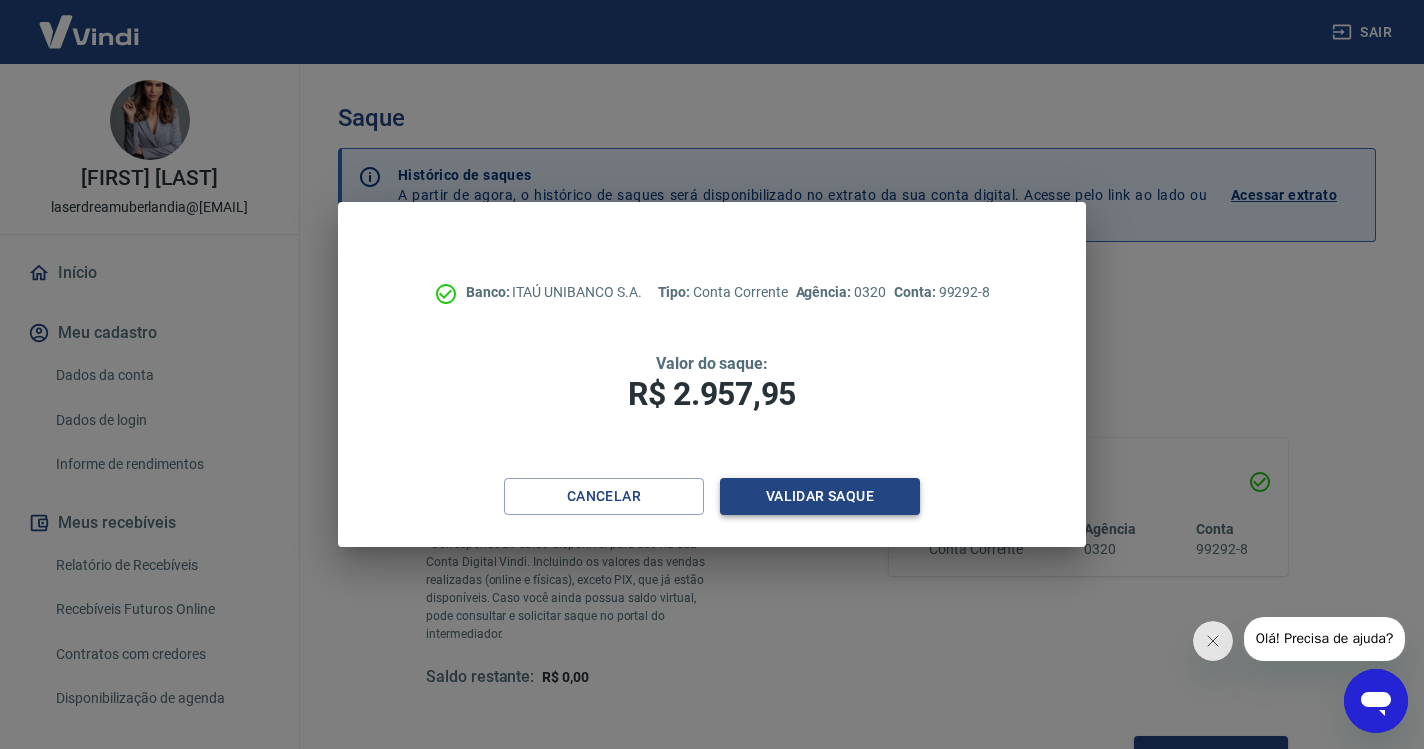 click on "Validar saque" at bounding box center (820, 496) 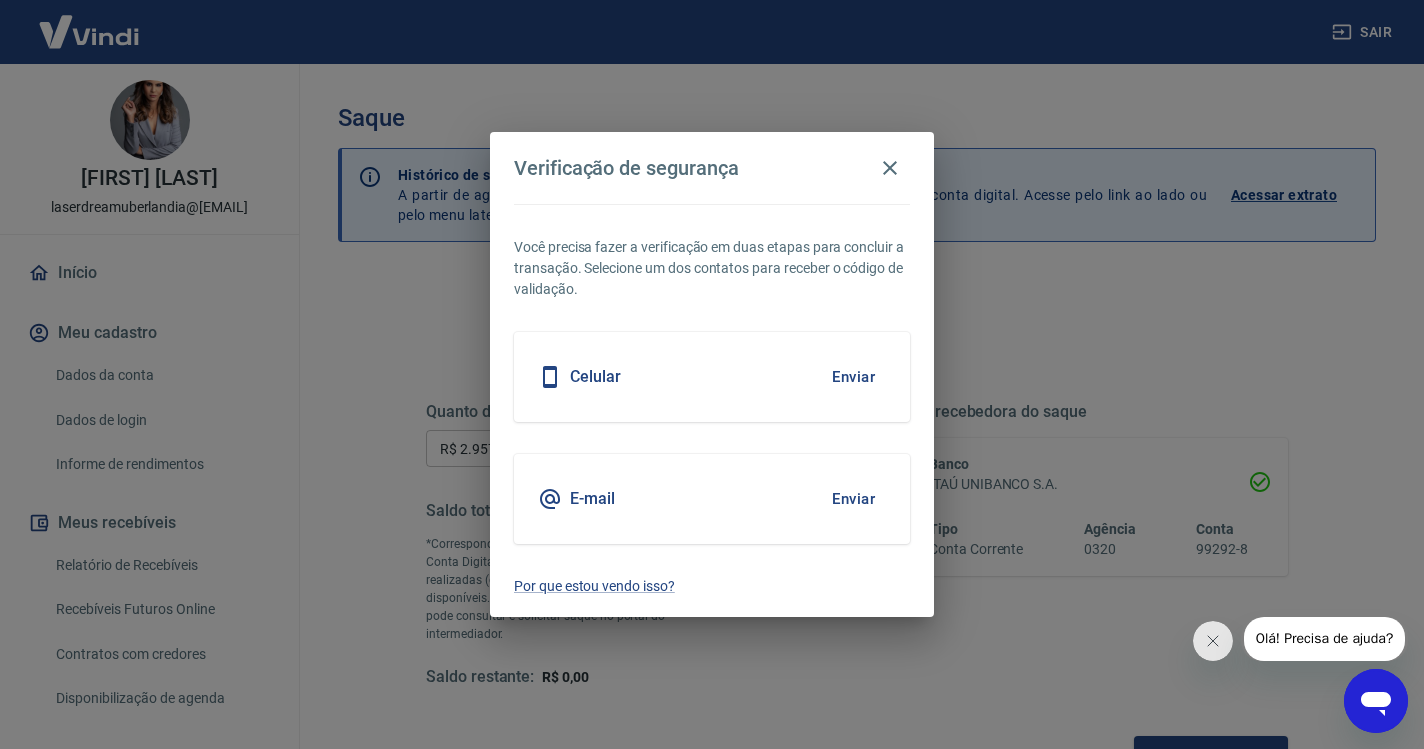 click on "Enviar" at bounding box center [853, 377] 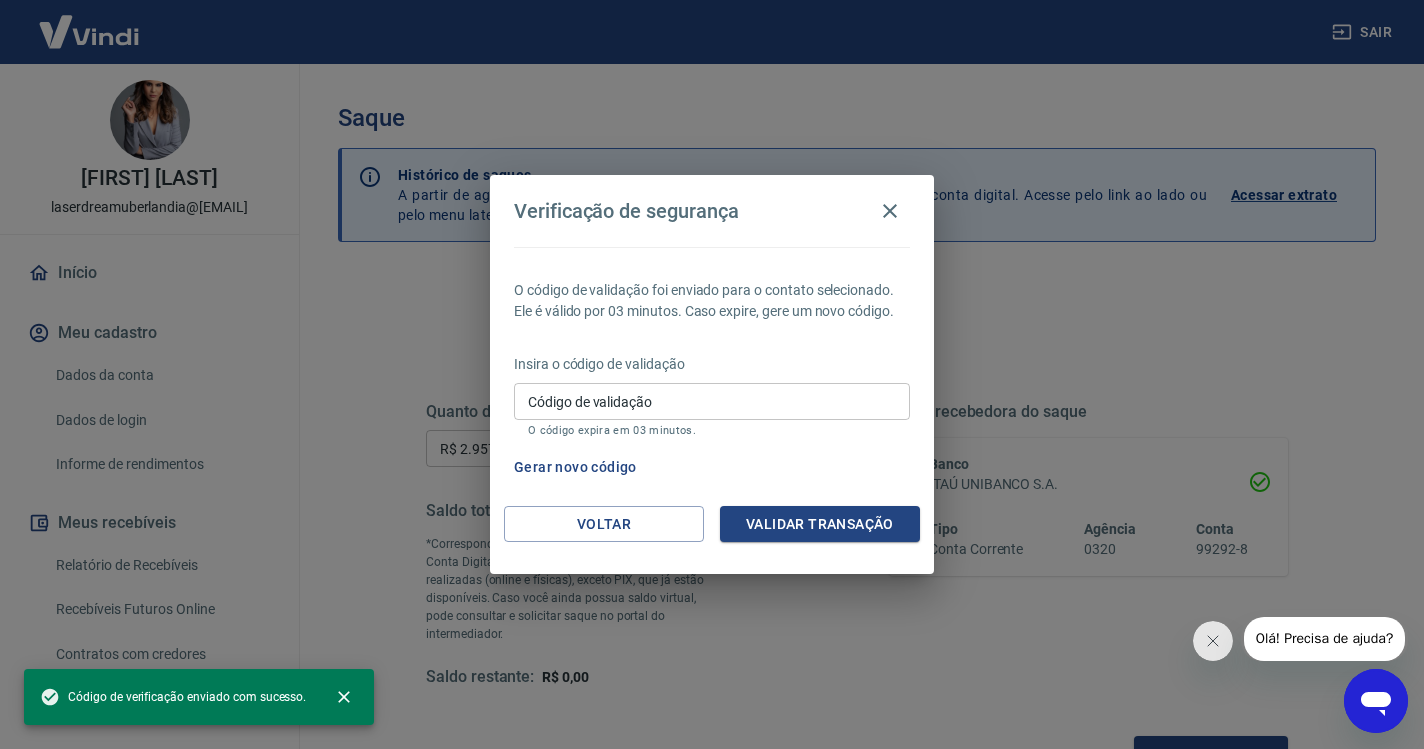 click on "Código de validação" at bounding box center [712, 401] 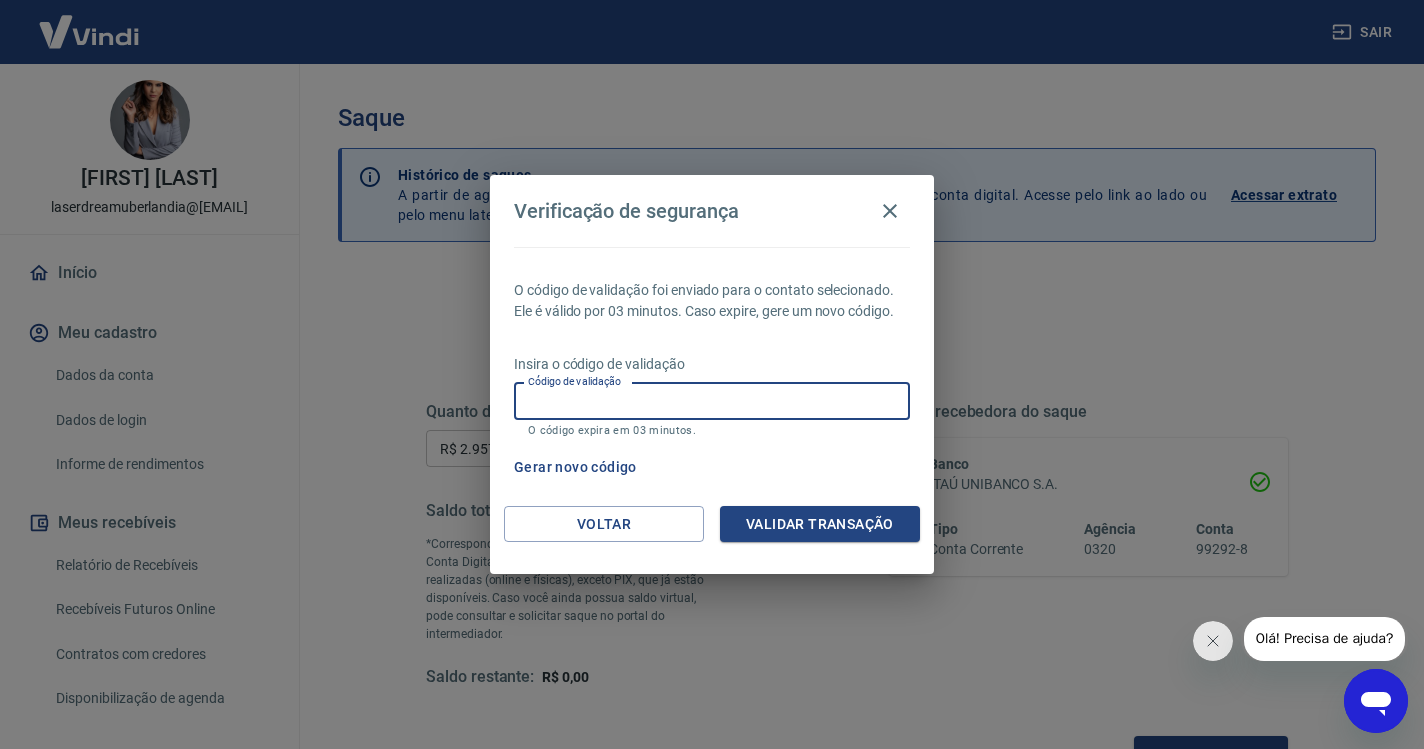 paste on "750250" 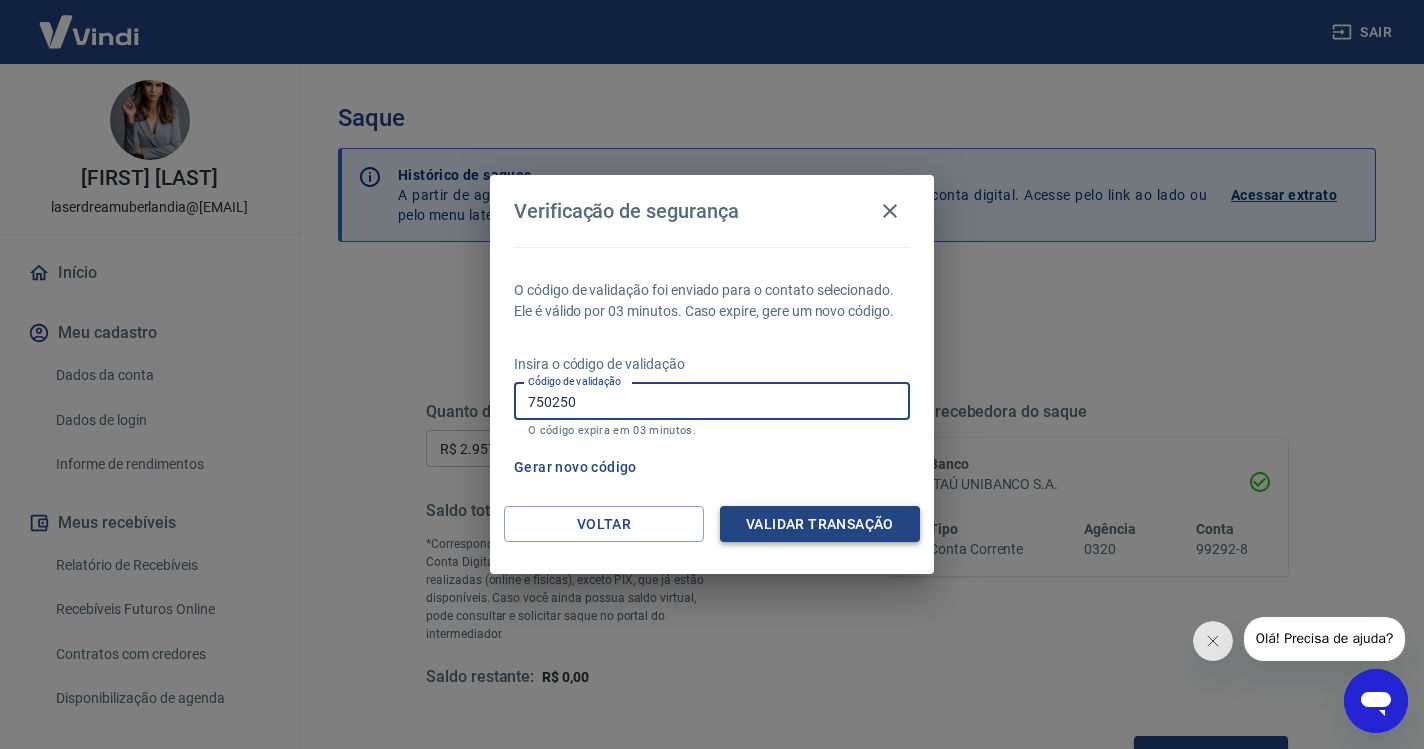 type on "750250" 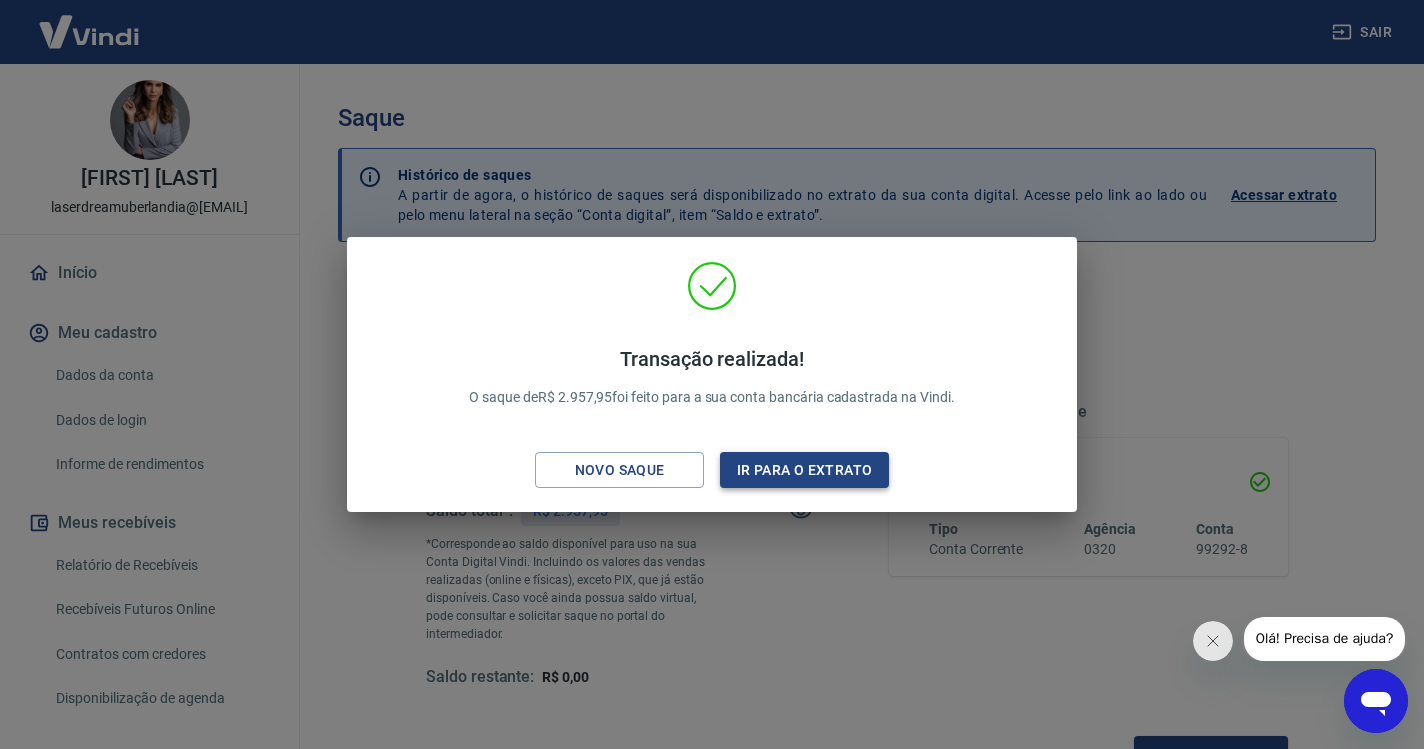 click on "Ir para o extrato" at bounding box center [804, 470] 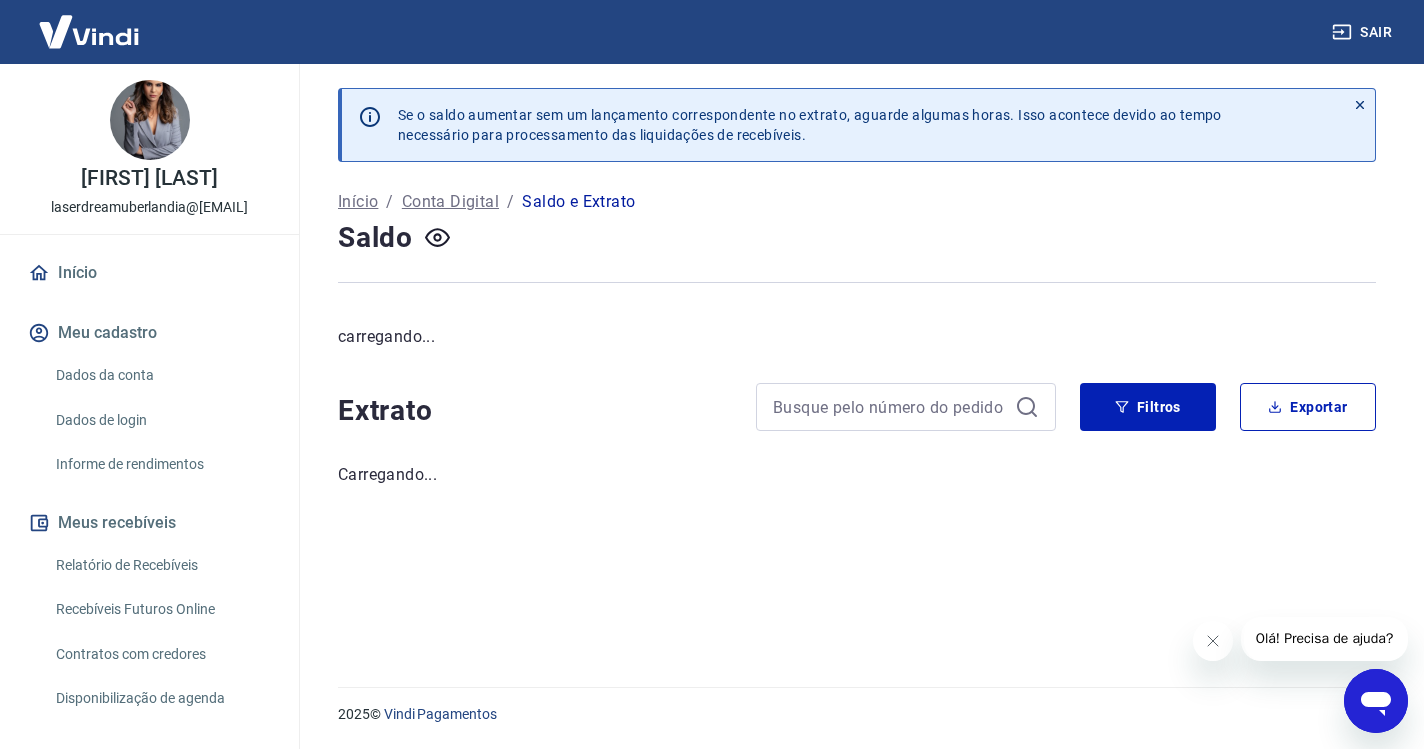 click on "Início" at bounding box center (149, 273) 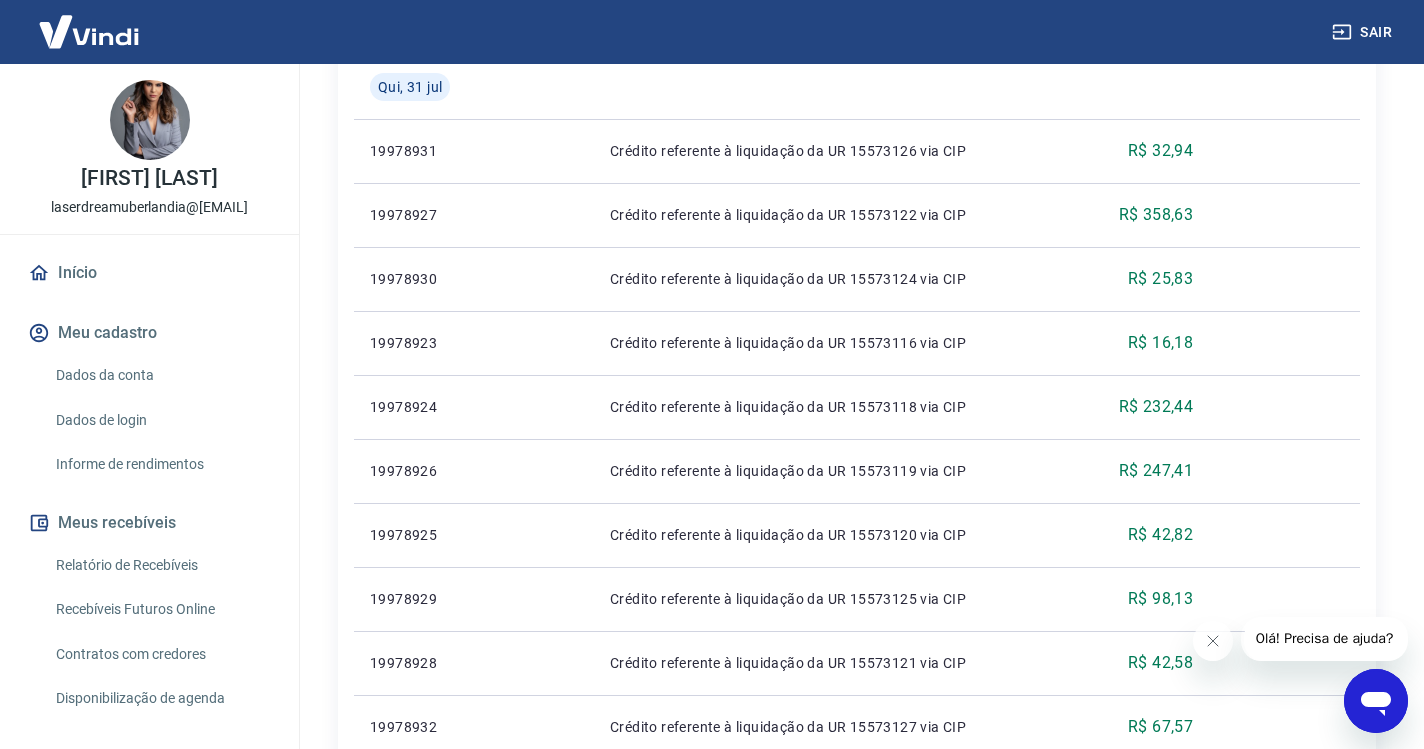 scroll, scrollTop: 544, scrollLeft: 0, axis: vertical 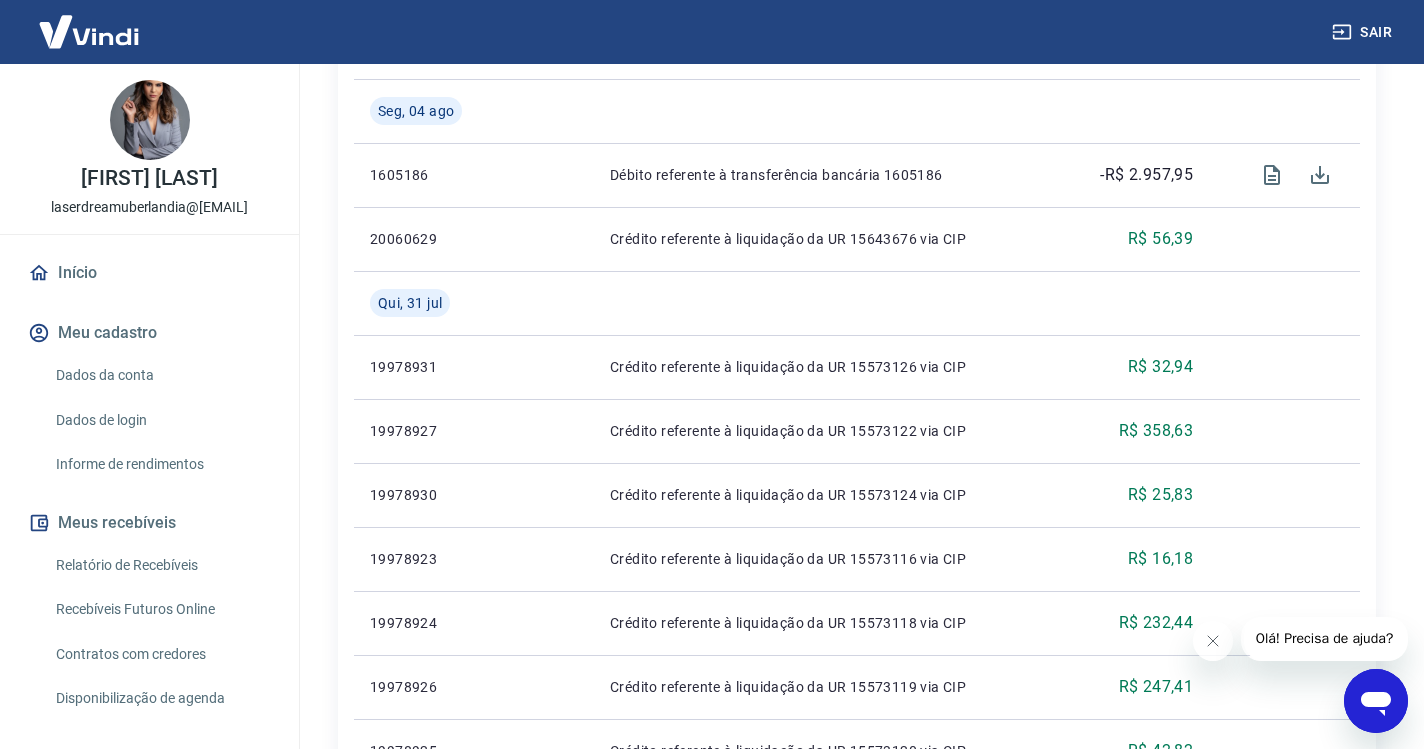 click on "Início" at bounding box center (149, 273) 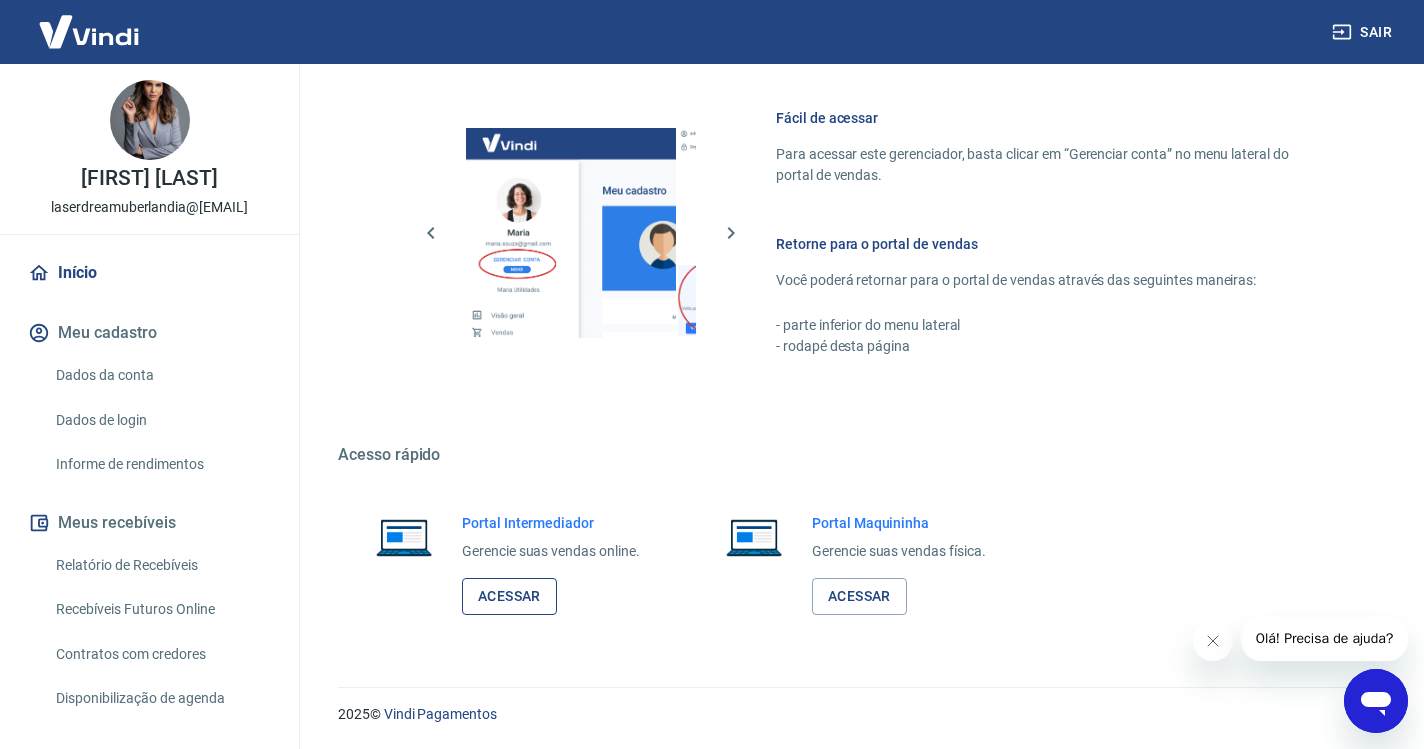 scroll, scrollTop: 849, scrollLeft: 0, axis: vertical 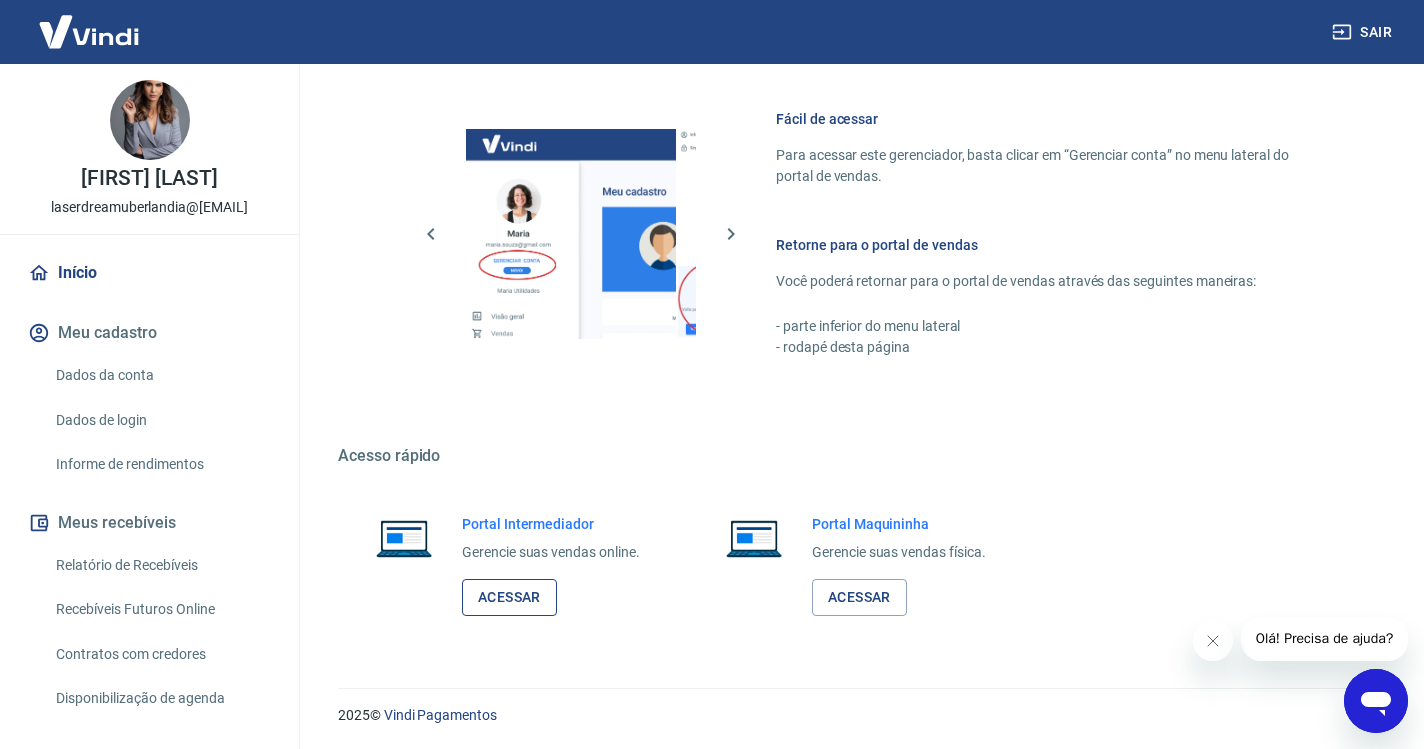 click on "Acessar" at bounding box center (509, 597) 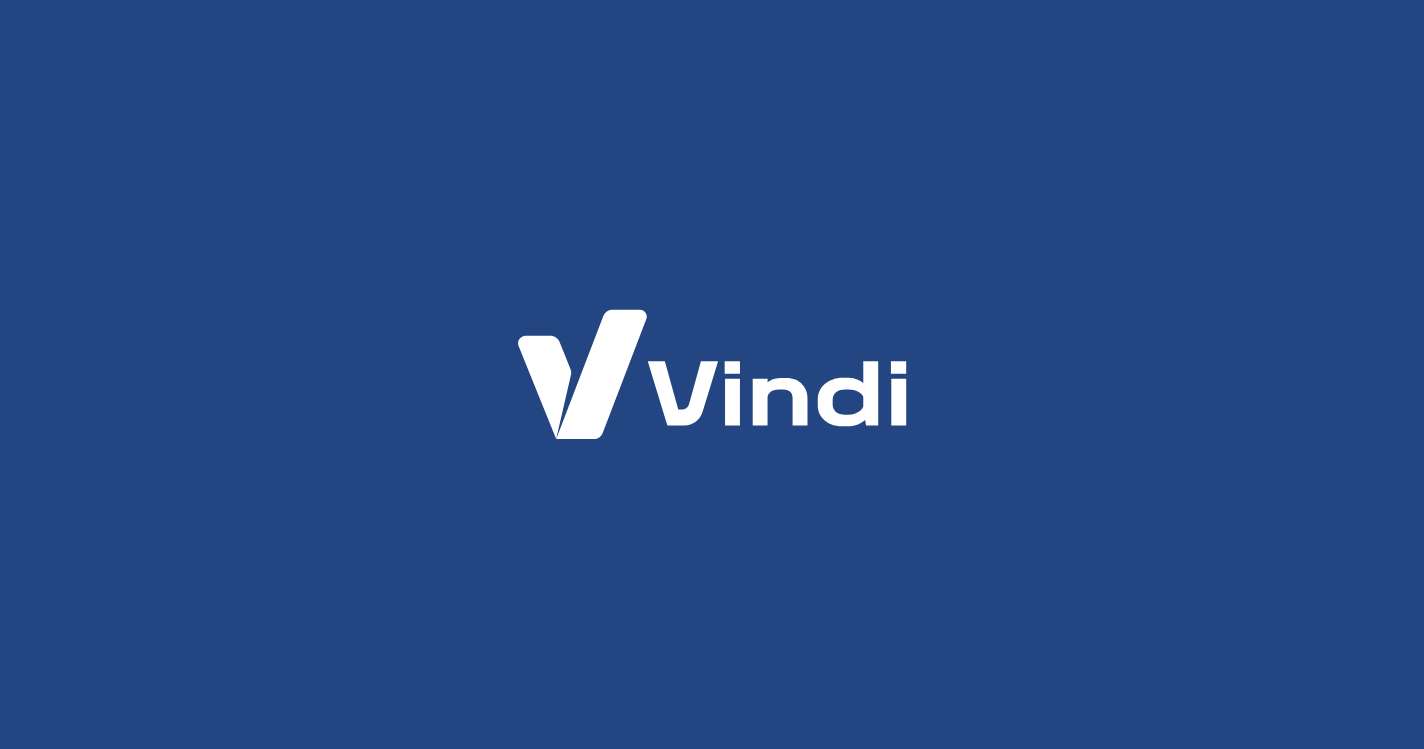 scroll, scrollTop: 0, scrollLeft: 0, axis: both 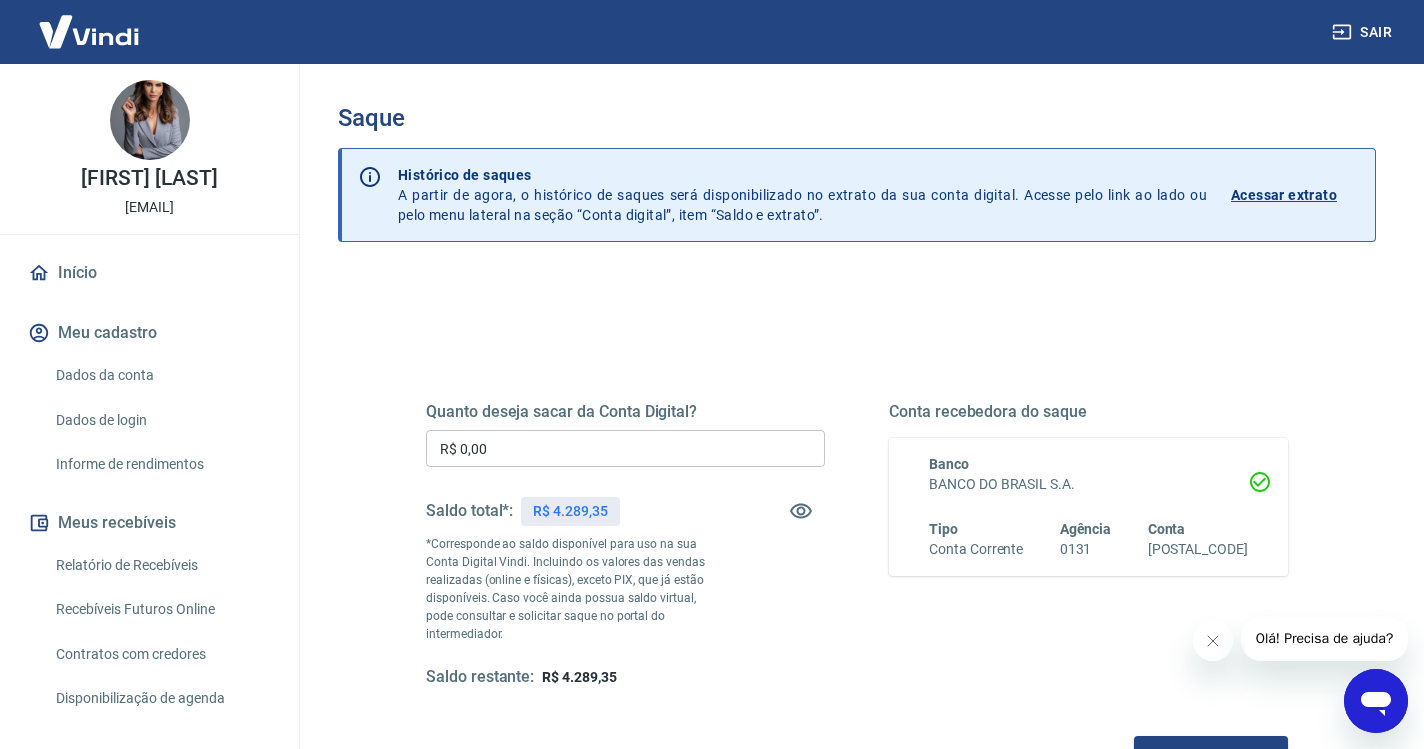 click on "R$ 0,00" at bounding box center (625, 448) 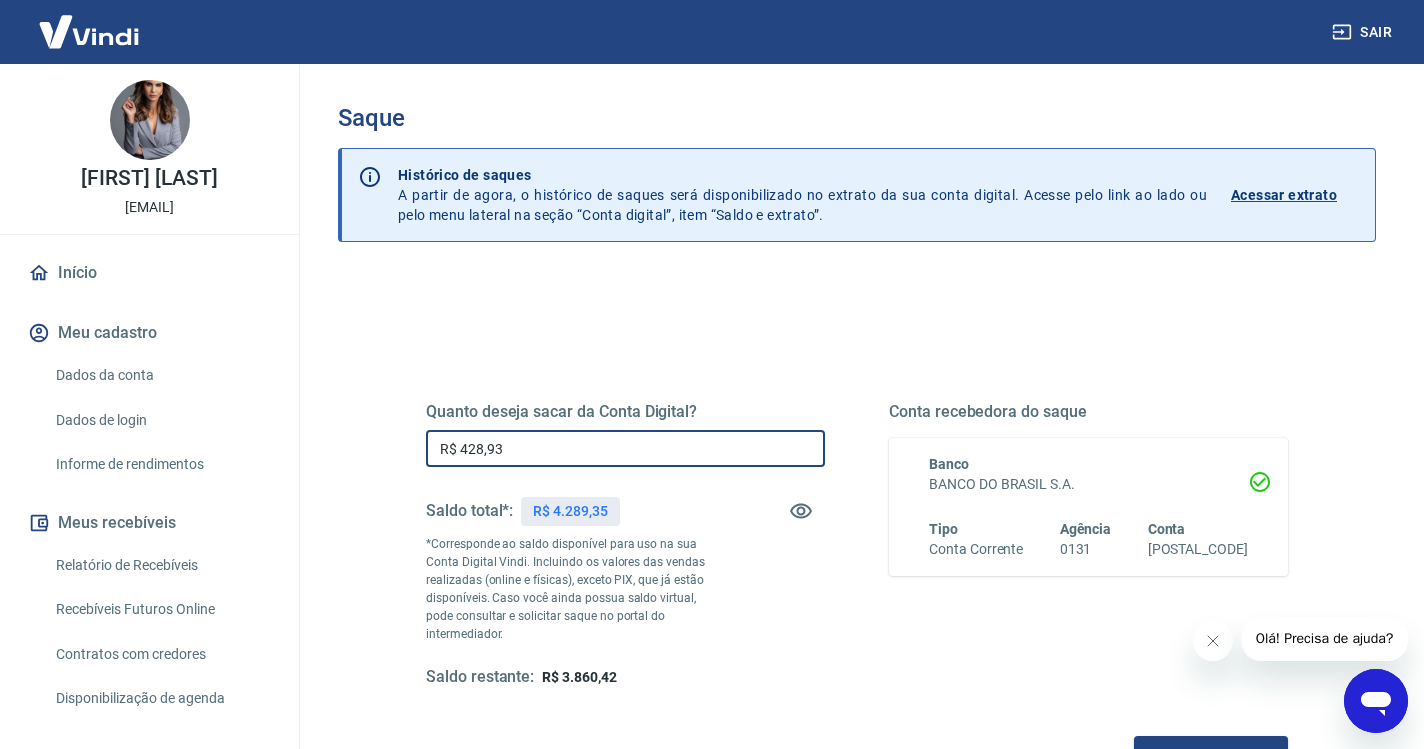 type on "R$ 4.289,35" 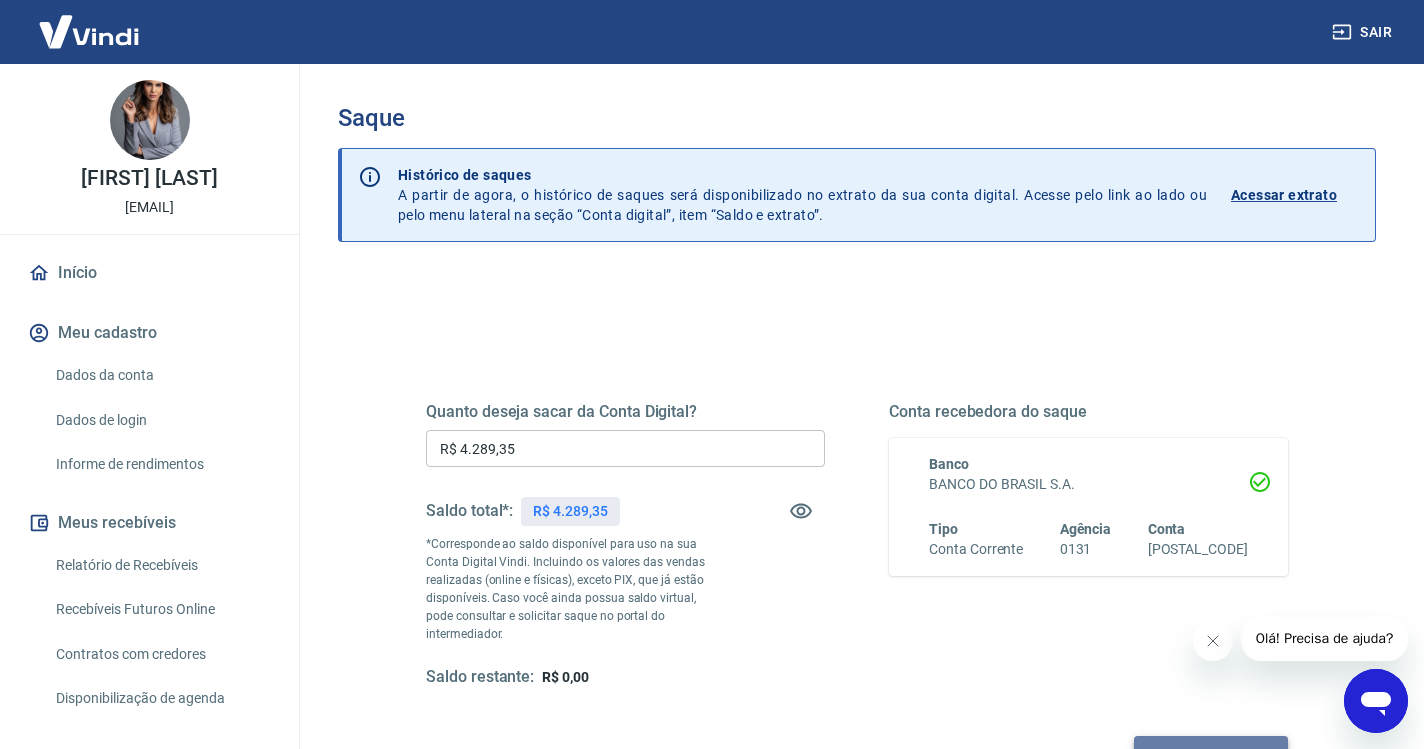 click on "Solicitar saque" at bounding box center [1211, 754] 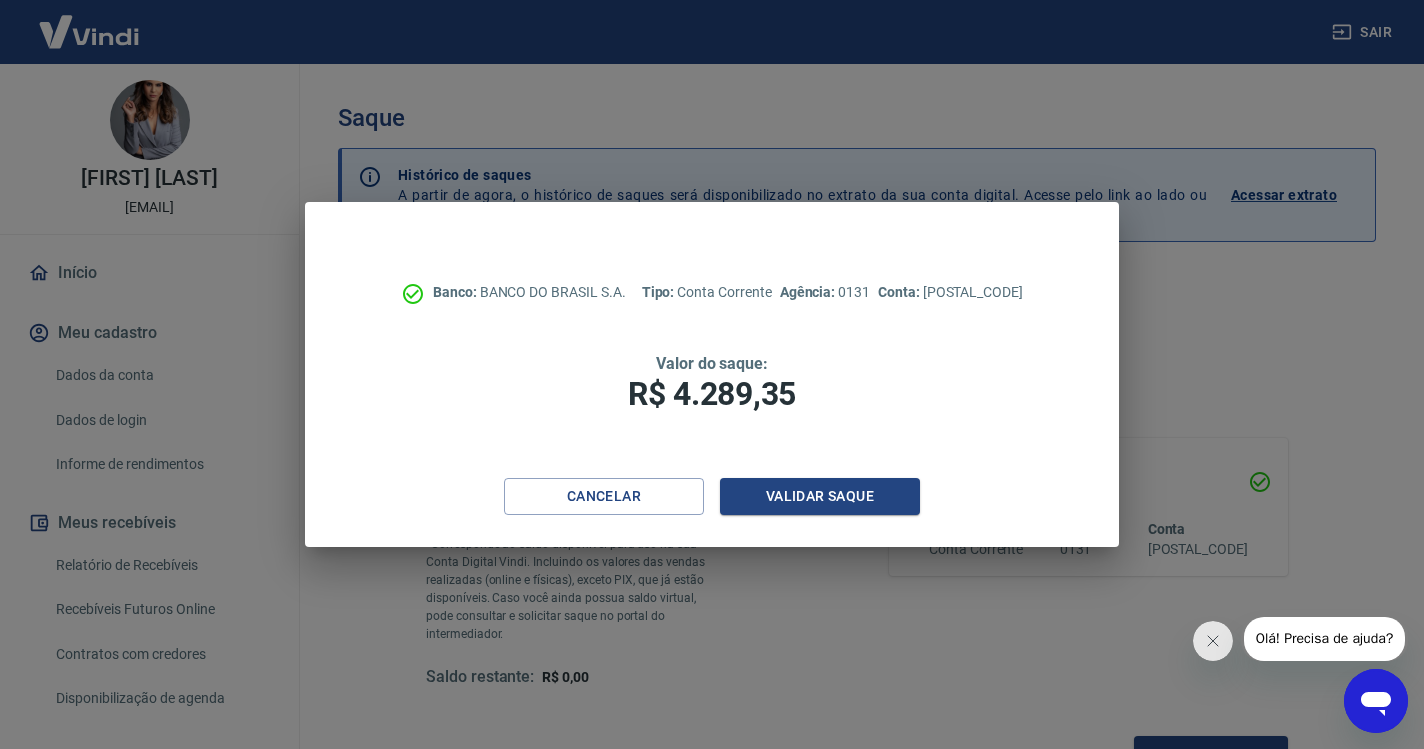 click on "Cancelar Validar saque" at bounding box center (712, 512) 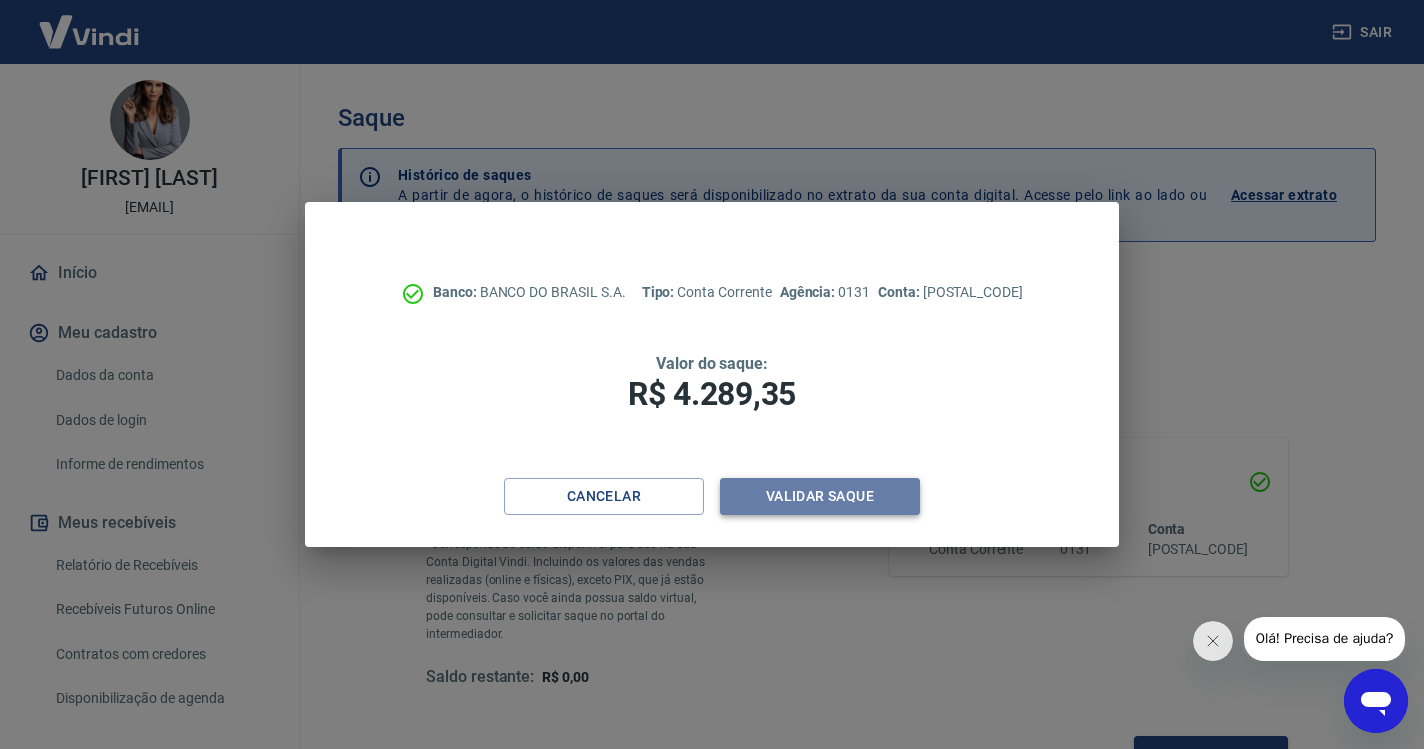 click on "Validar saque" at bounding box center [820, 496] 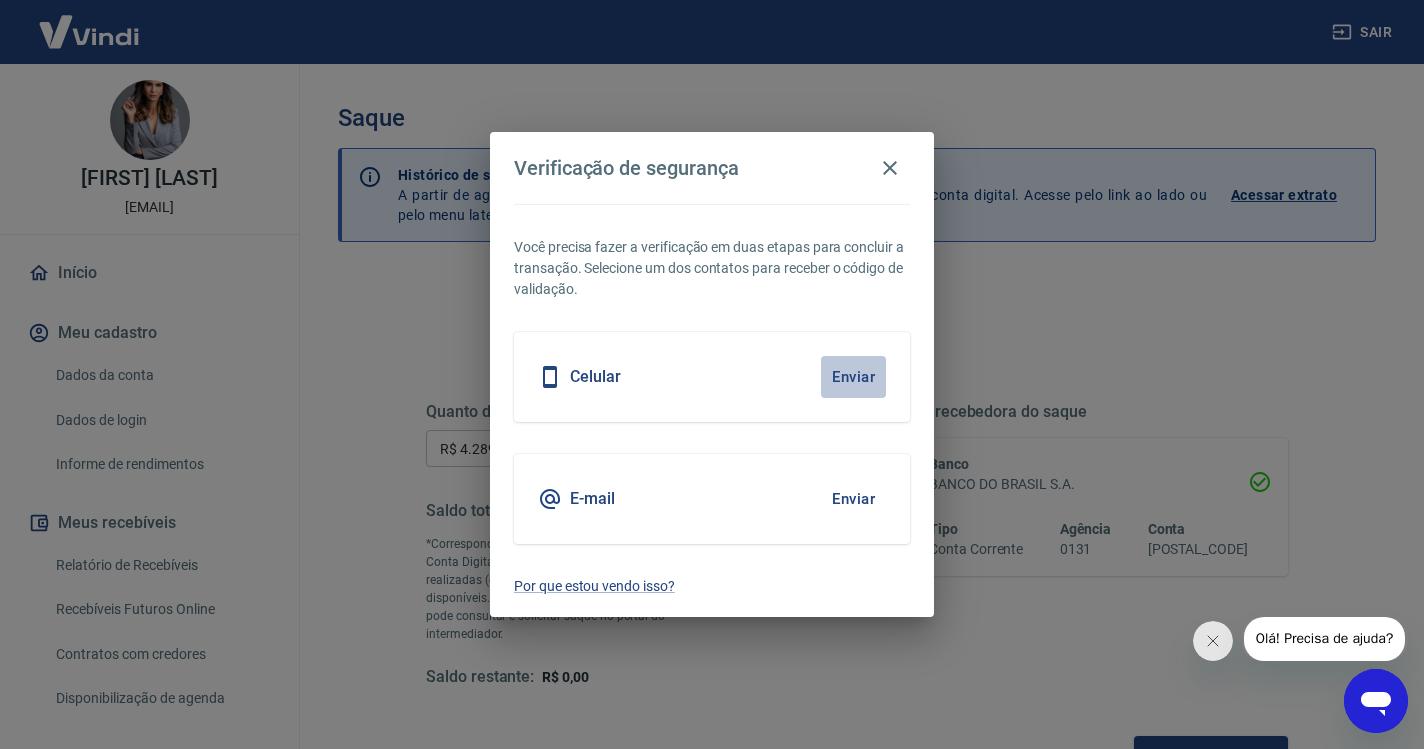 click on "Enviar" at bounding box center [853, 377] 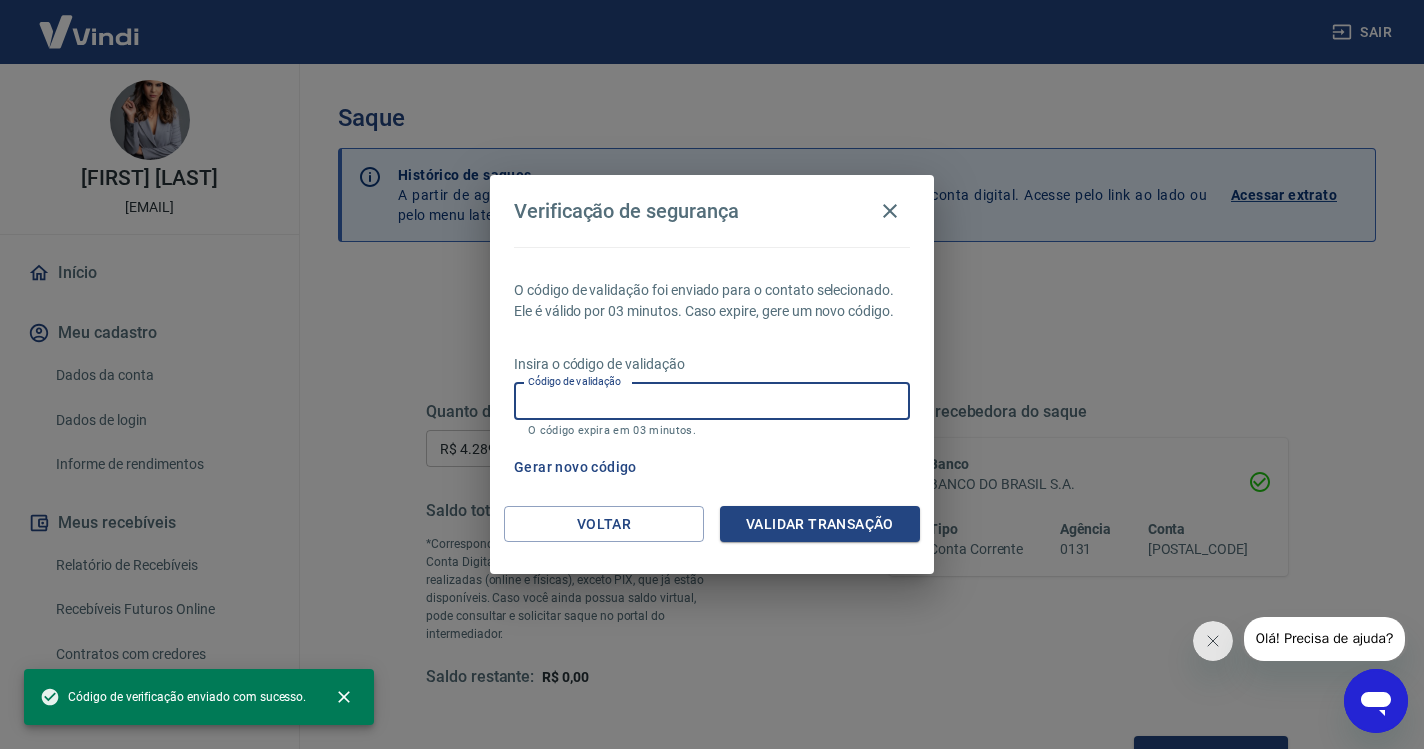 click on "Código de validação" at bounding box center [712, 401] 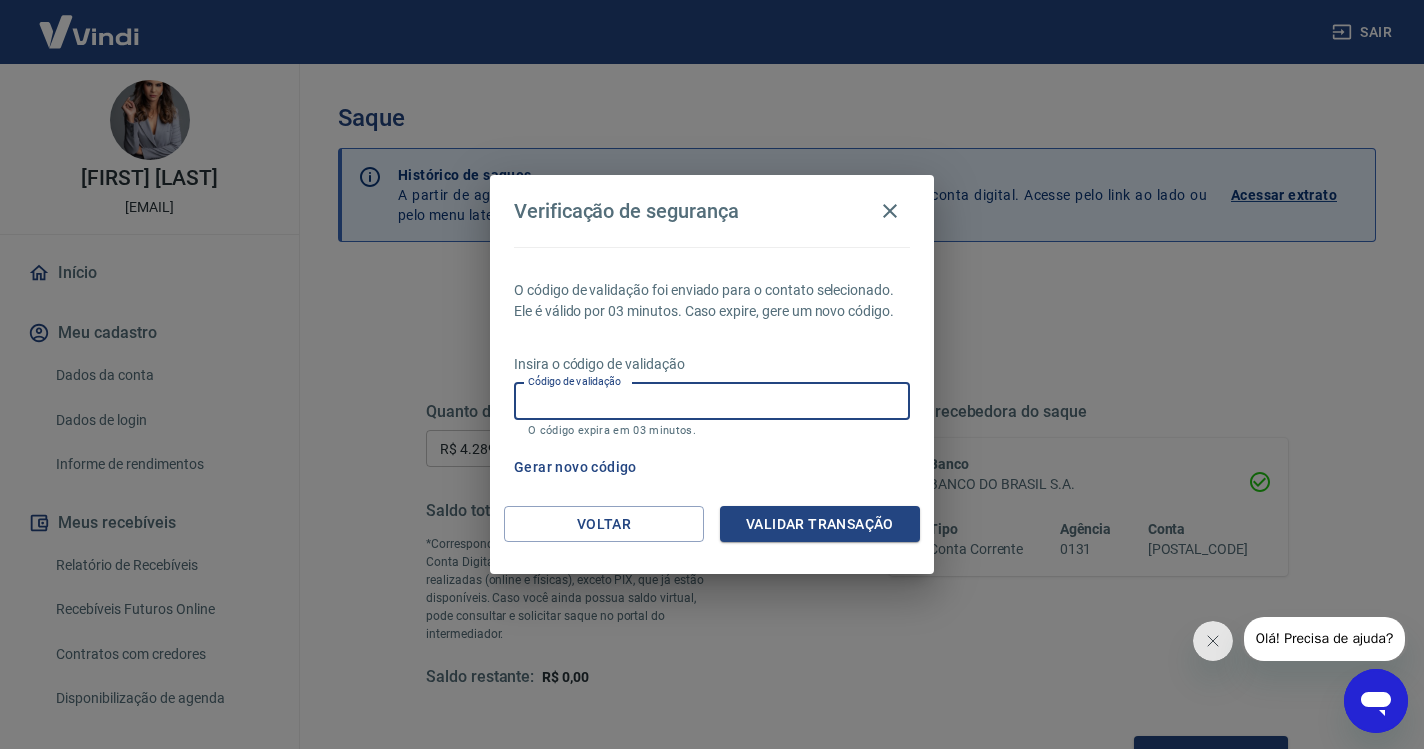 paste on "999561" 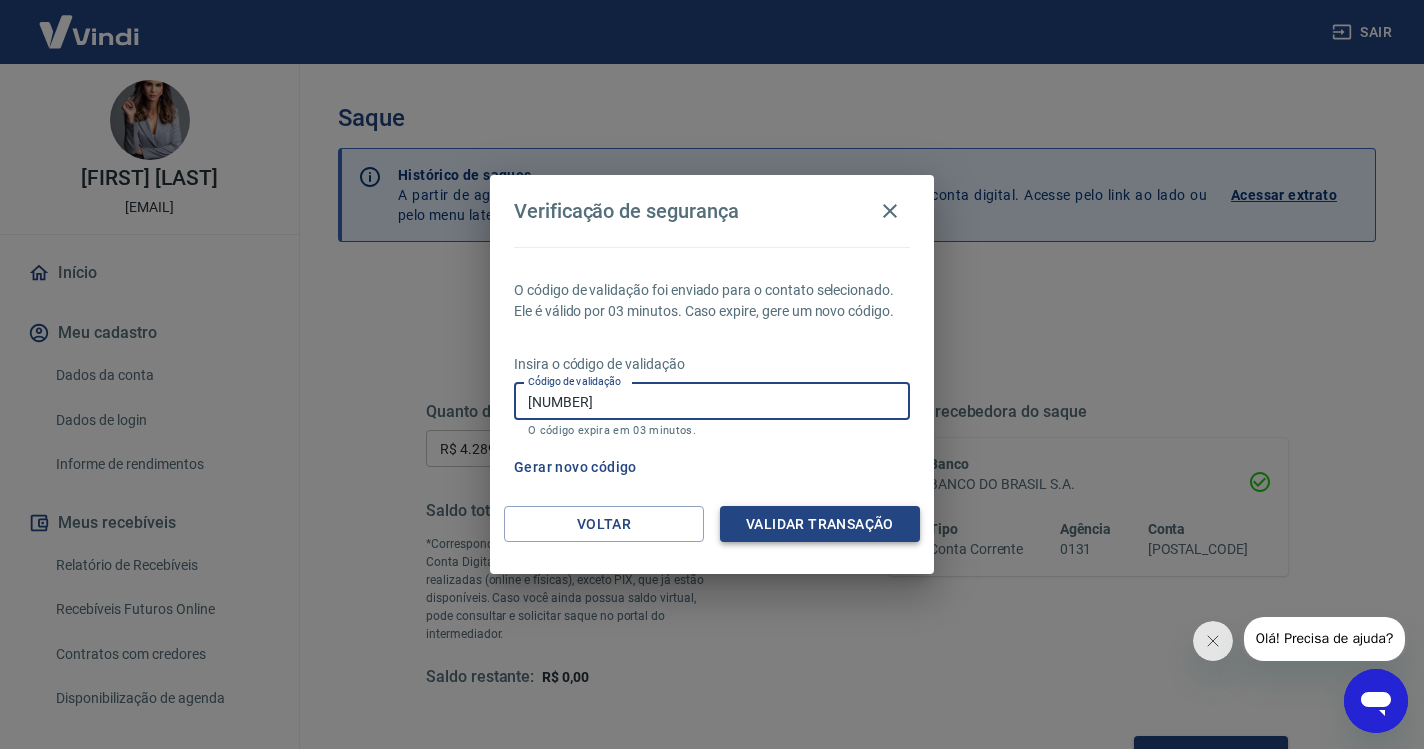 type on "999561" 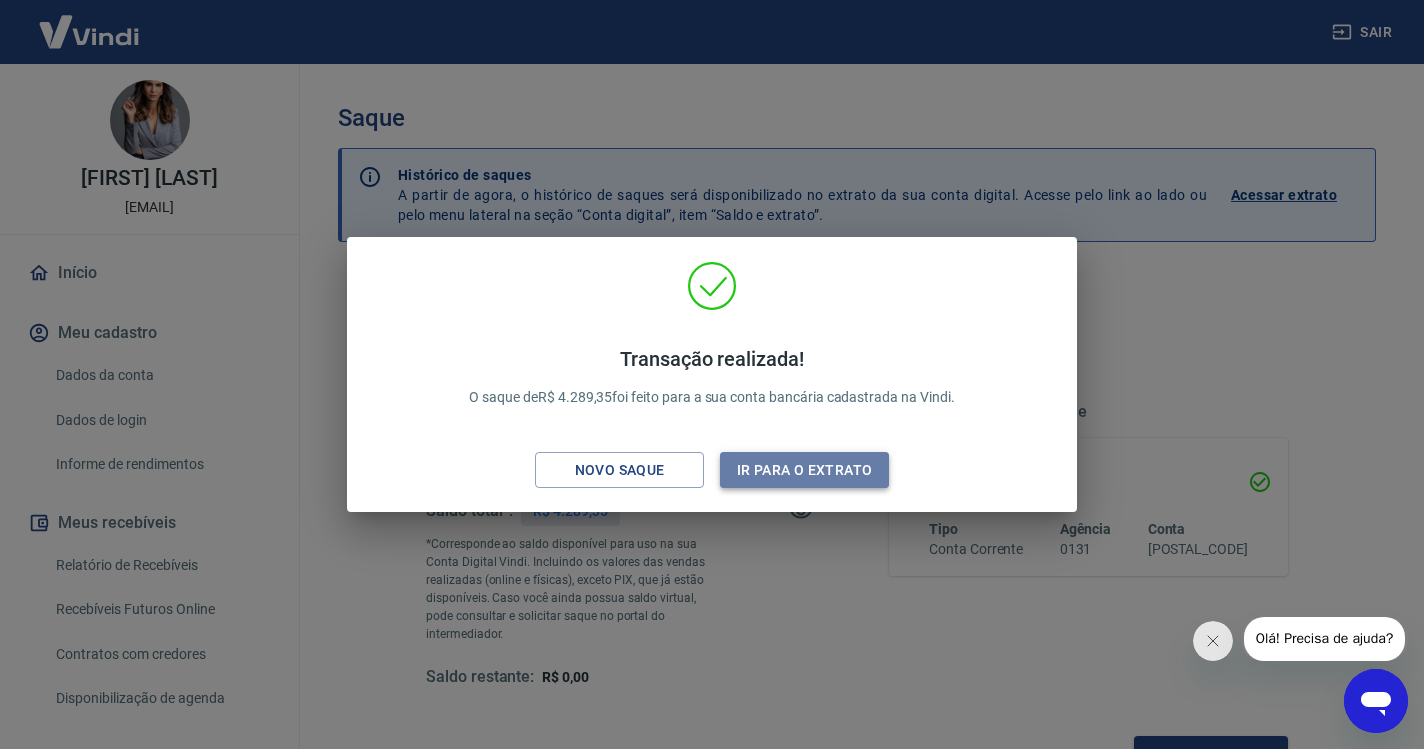 click on "Ir para o extrato" at bounding box center (804, 470) 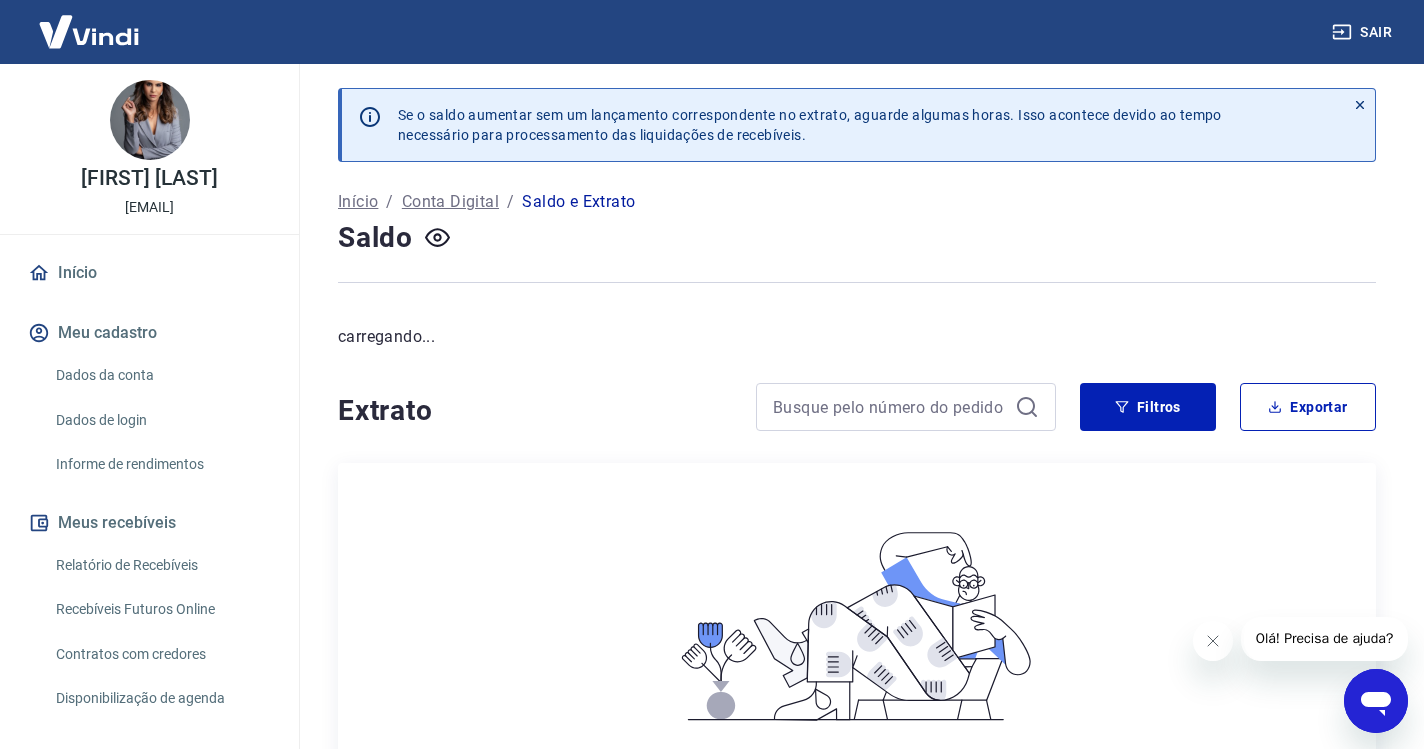 click on "Sair" at bounding box center (1364, 32) 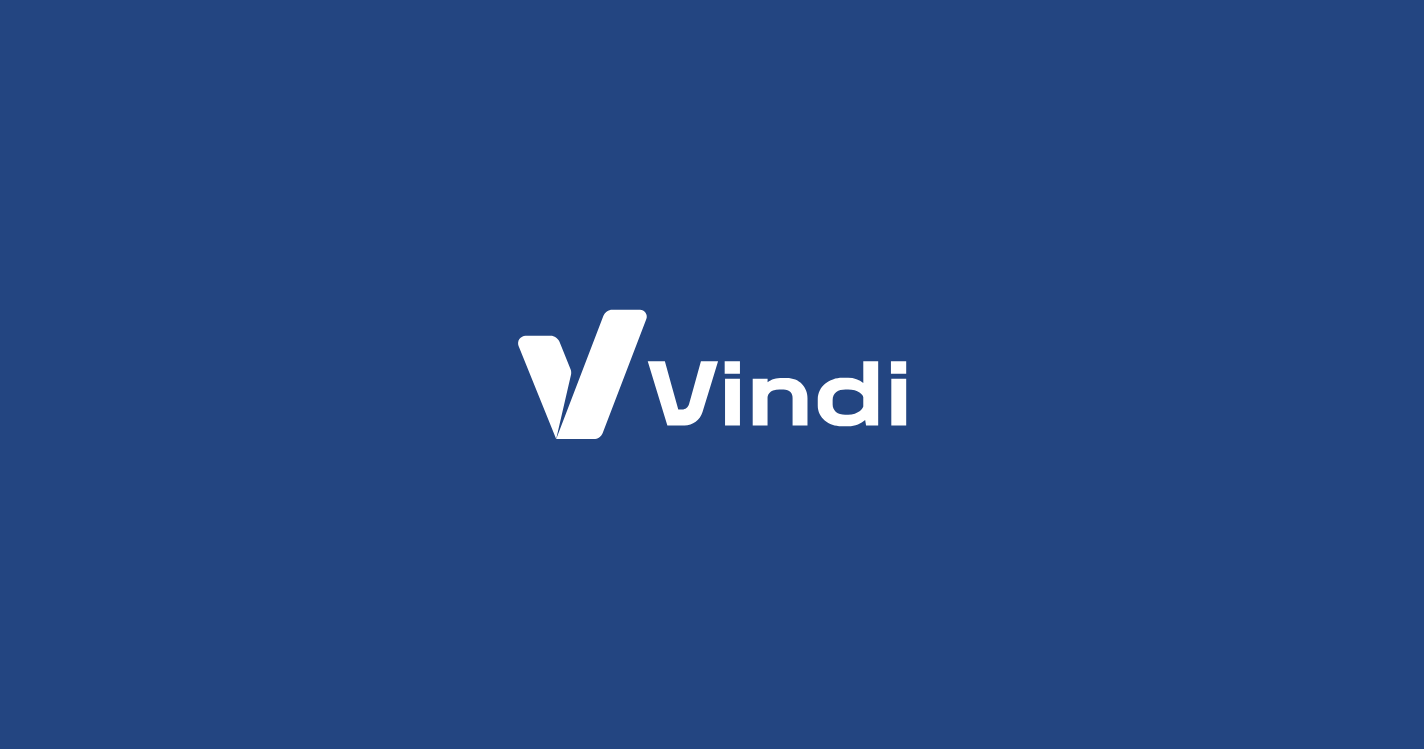 scroll, scrollTop: 0, scrollLeft: 0, axis: both 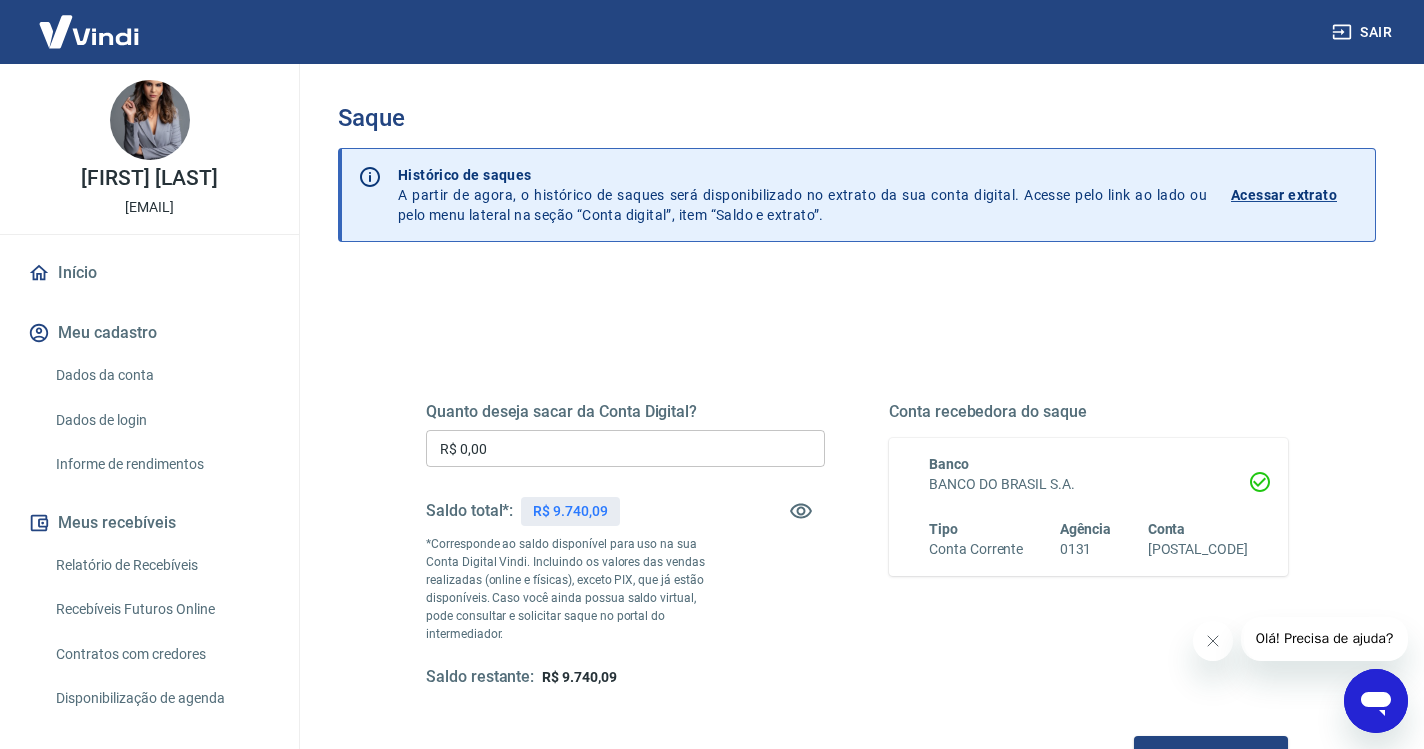 click on "R$ 0,00" at bounding box center (625, 448) 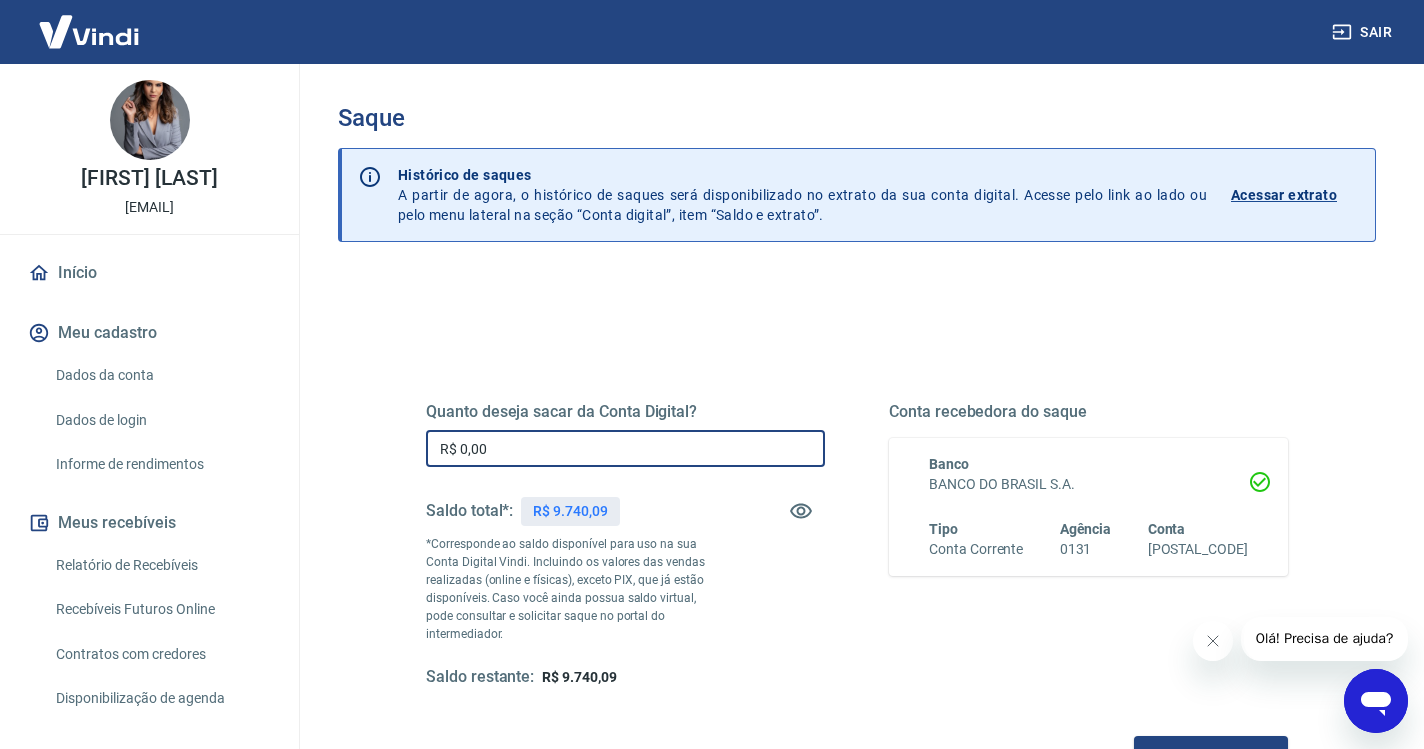 click on "R$ 0,00" at bounding box center [625, 448] 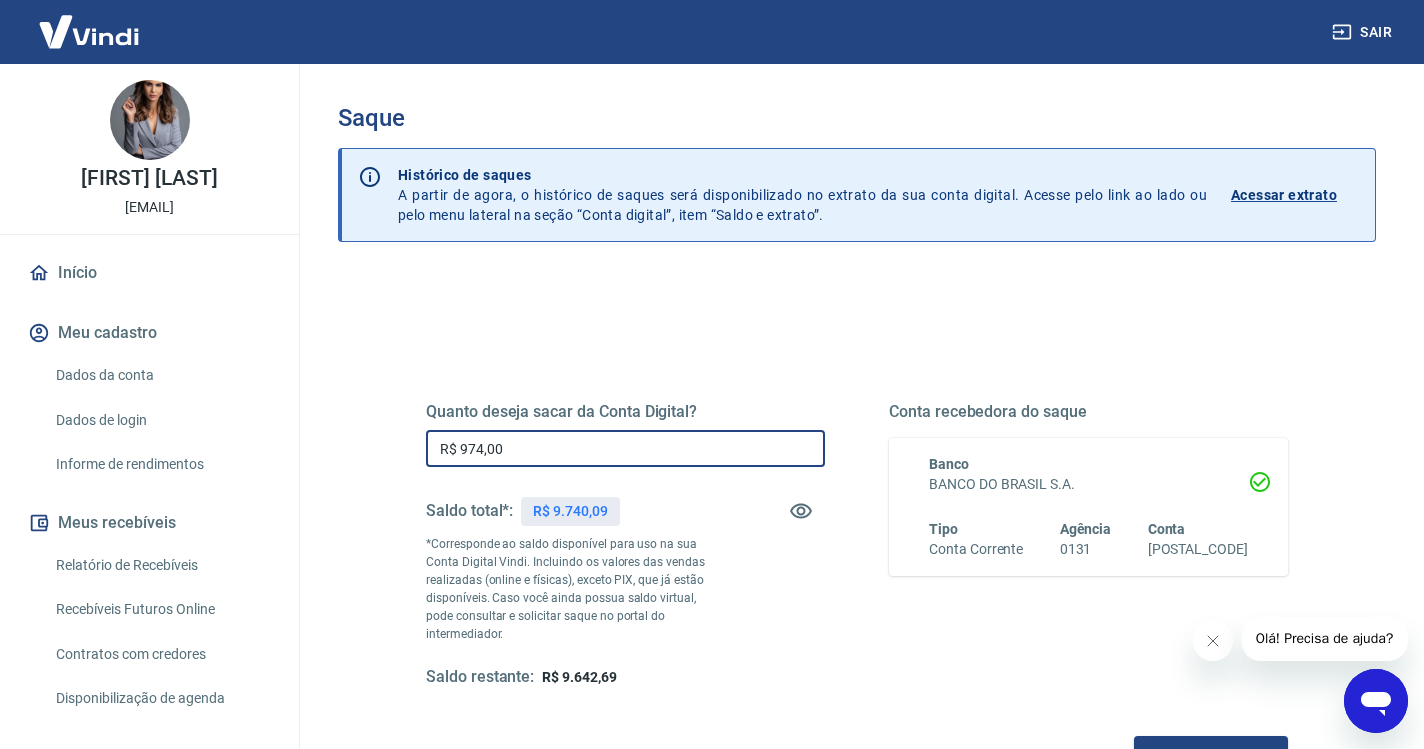 type on "R$ 9.740,09" 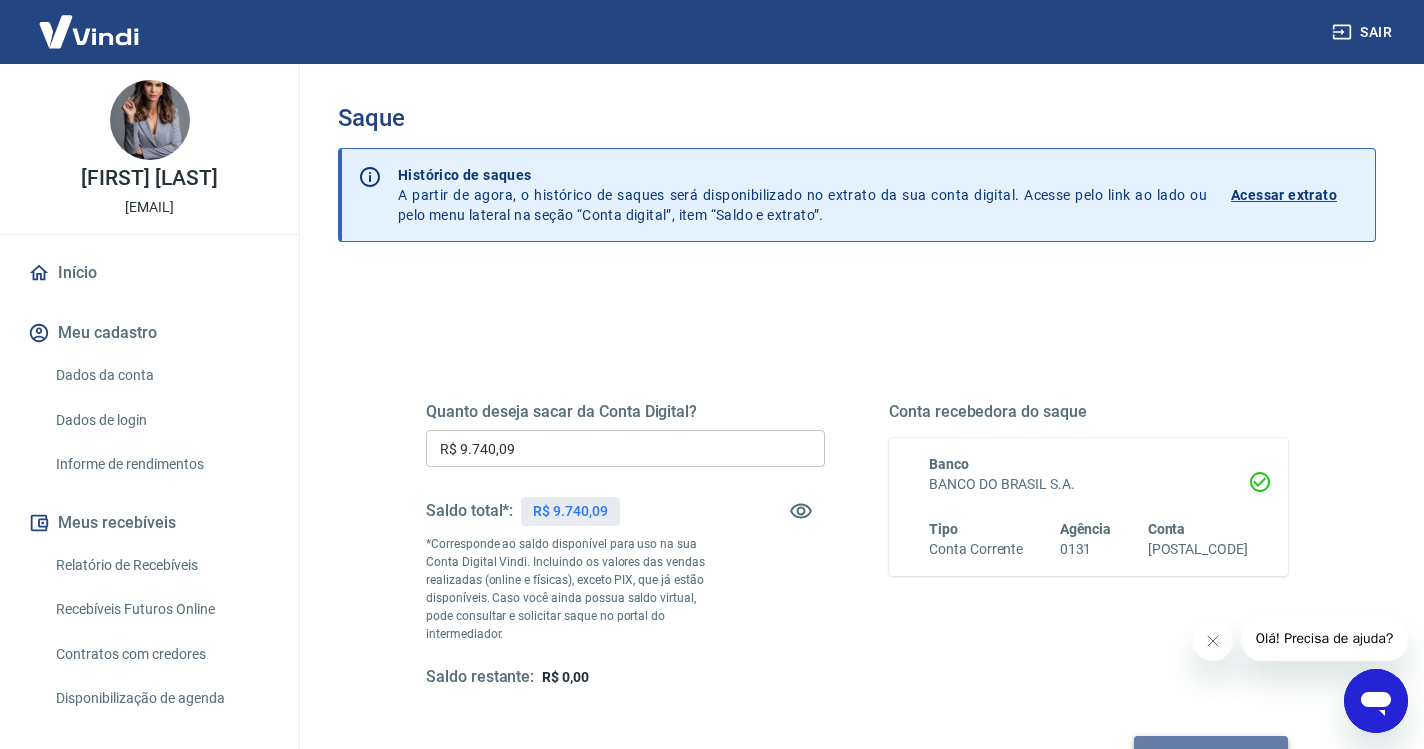 click on "Solicitar saque" at bounding box center (1211, 754) 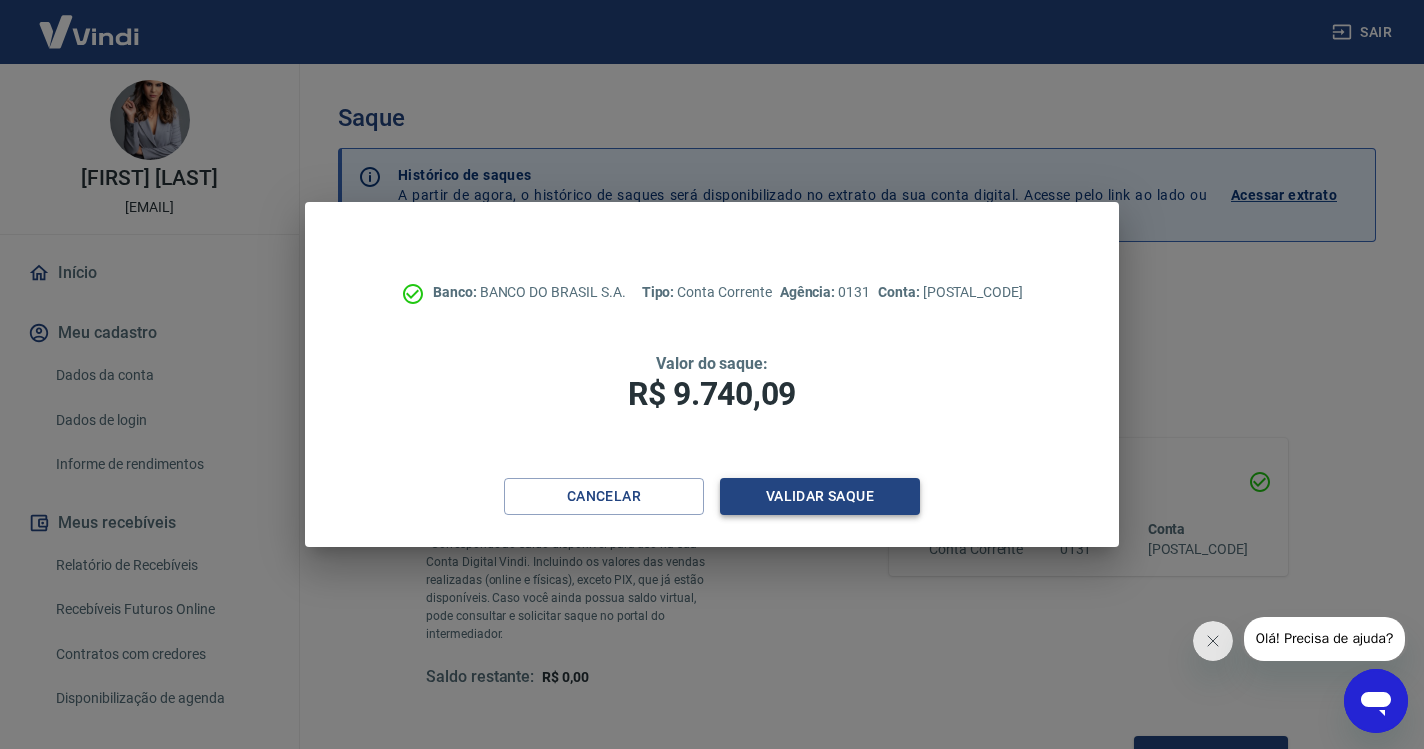 click on "Validar saque" at bounding box center (820, 496) 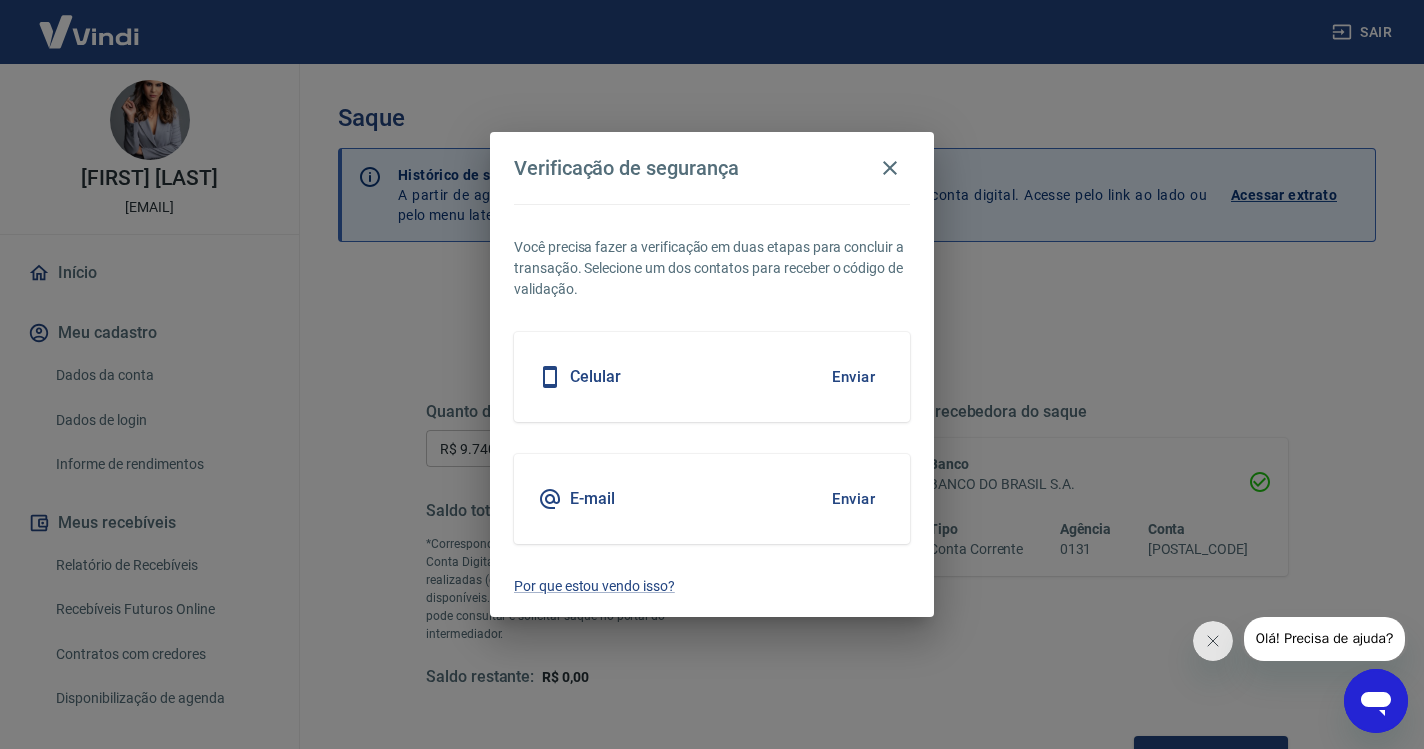 click on "Enviar" at bounding box center (853, 377) 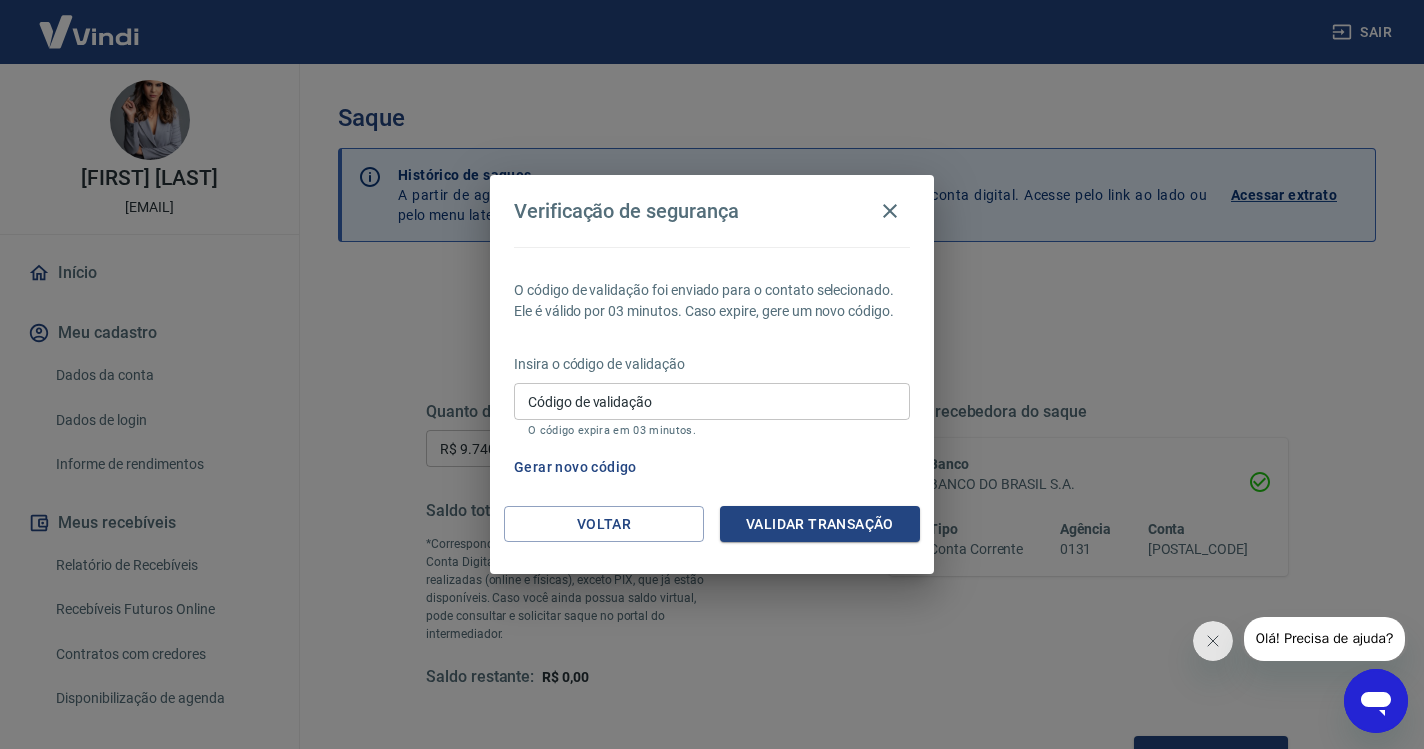 click on "Código de validação Código de validação O código expira em 03 minutos." at bounding box center [712, 410] 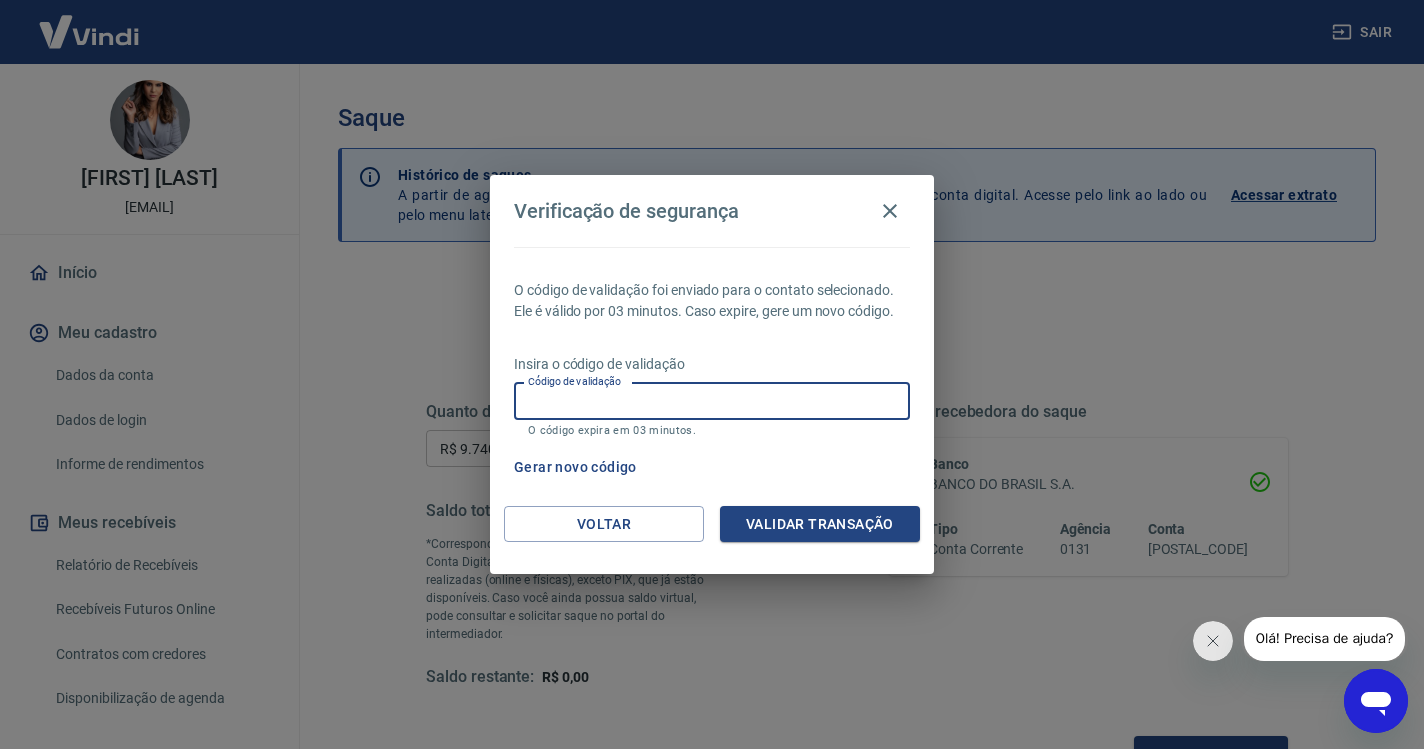paste on "548695" 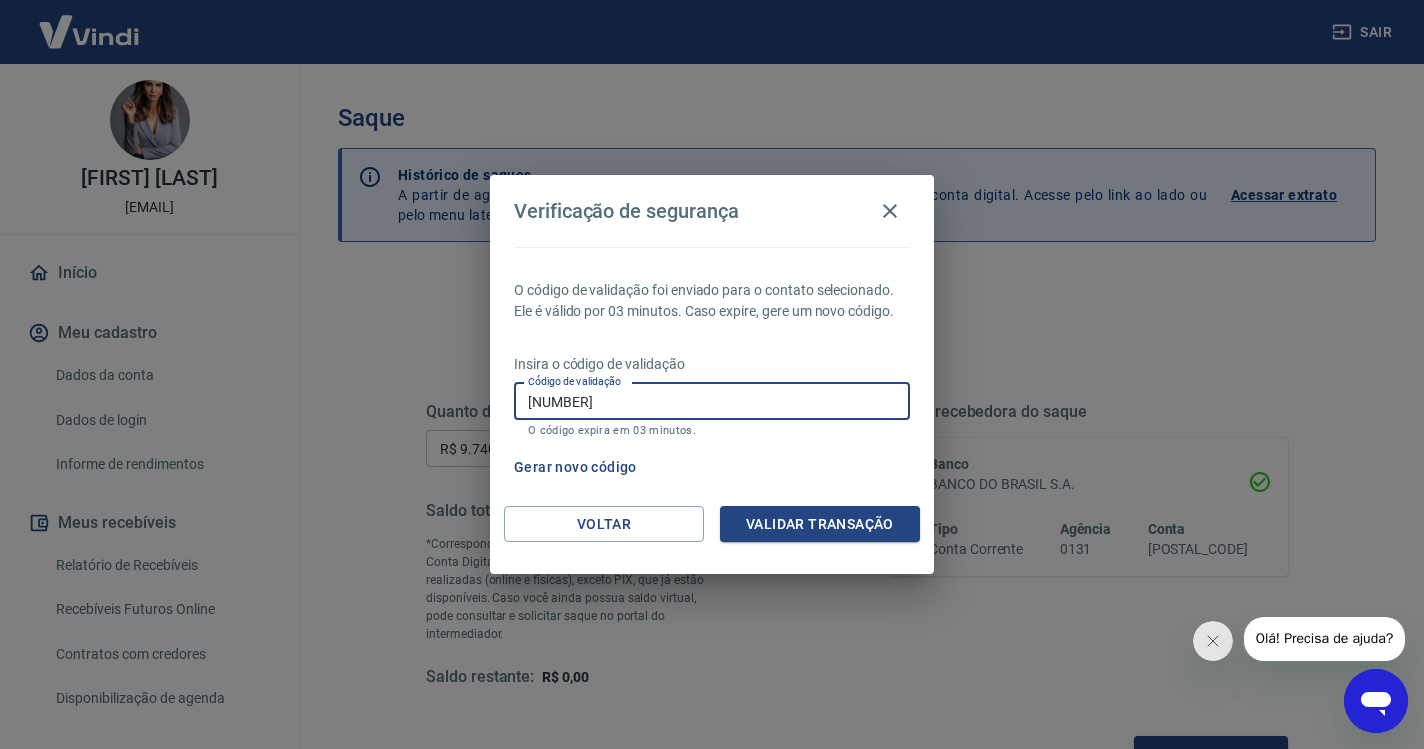 type on "548695" 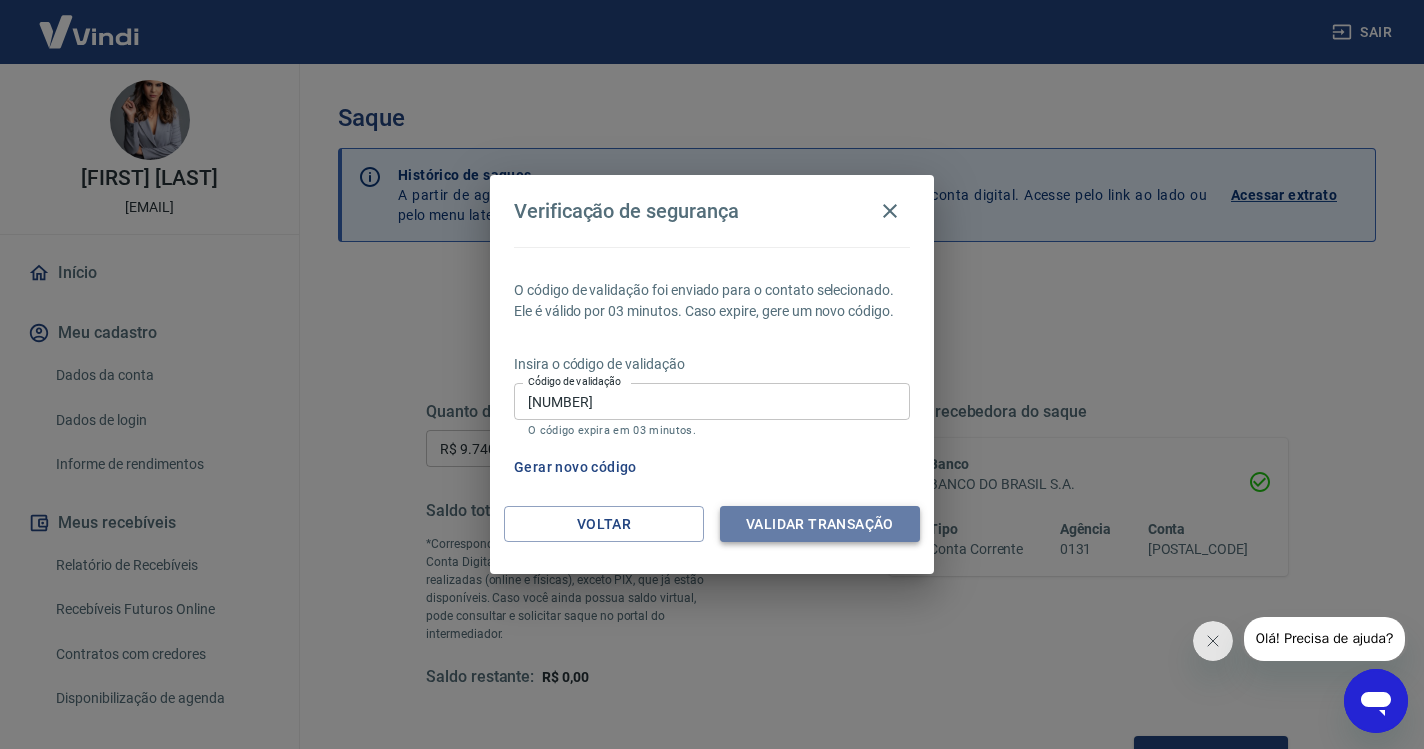 click on "Validar transação" at bounding box center [820, 524] 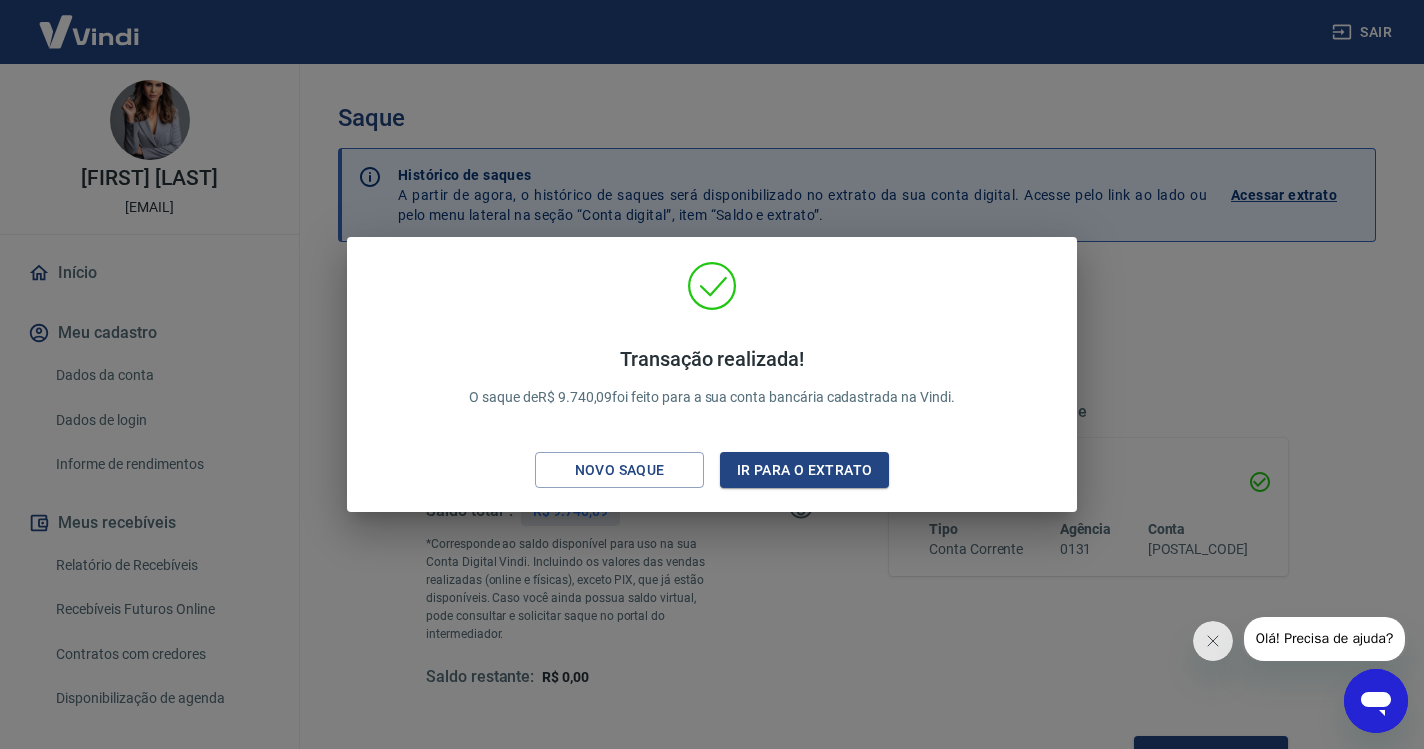 click on "Transação realizada! O saque de  R$ 9.740,09  foi feito para a sua conta bancária cadastrada na Vindi. Novo saque Ir para o extrato" at bounding box center (712, 374) 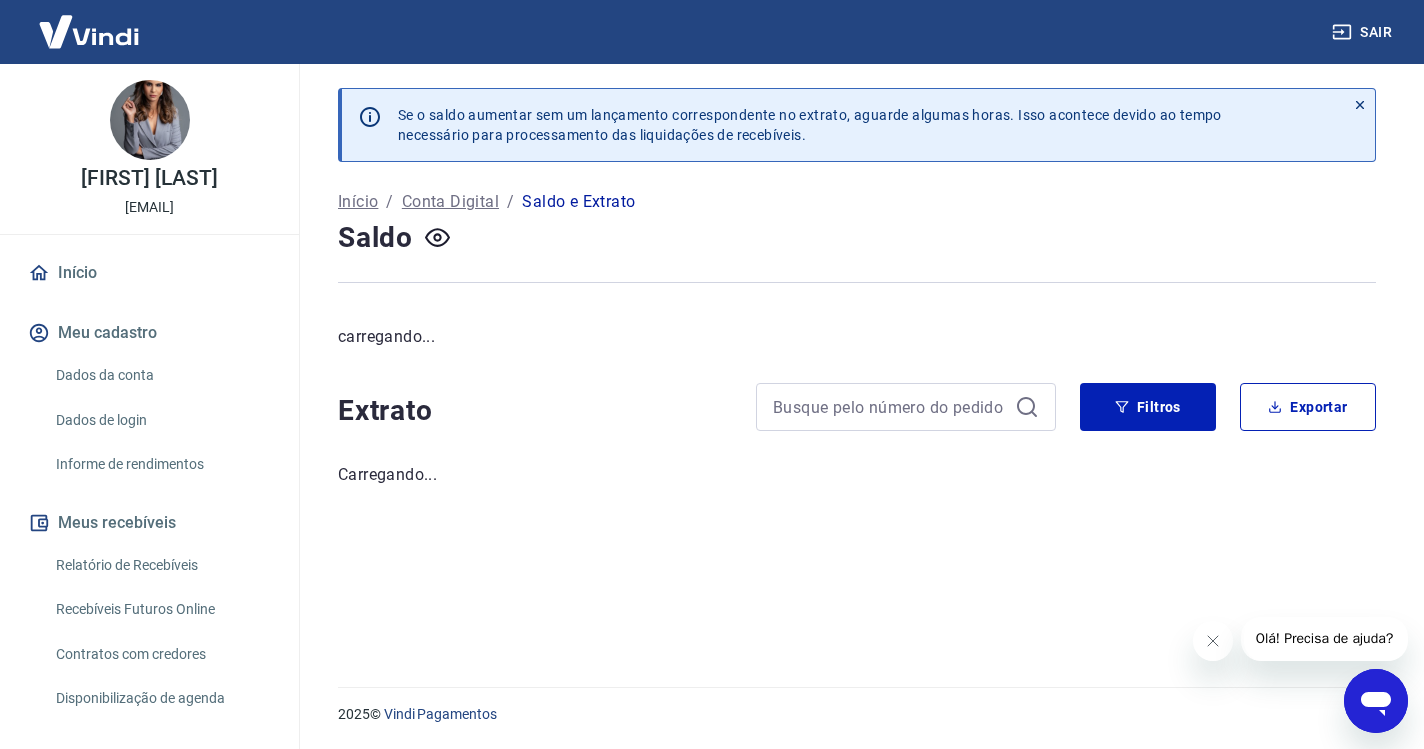 click on "Início" at bounding box center (149, 273) 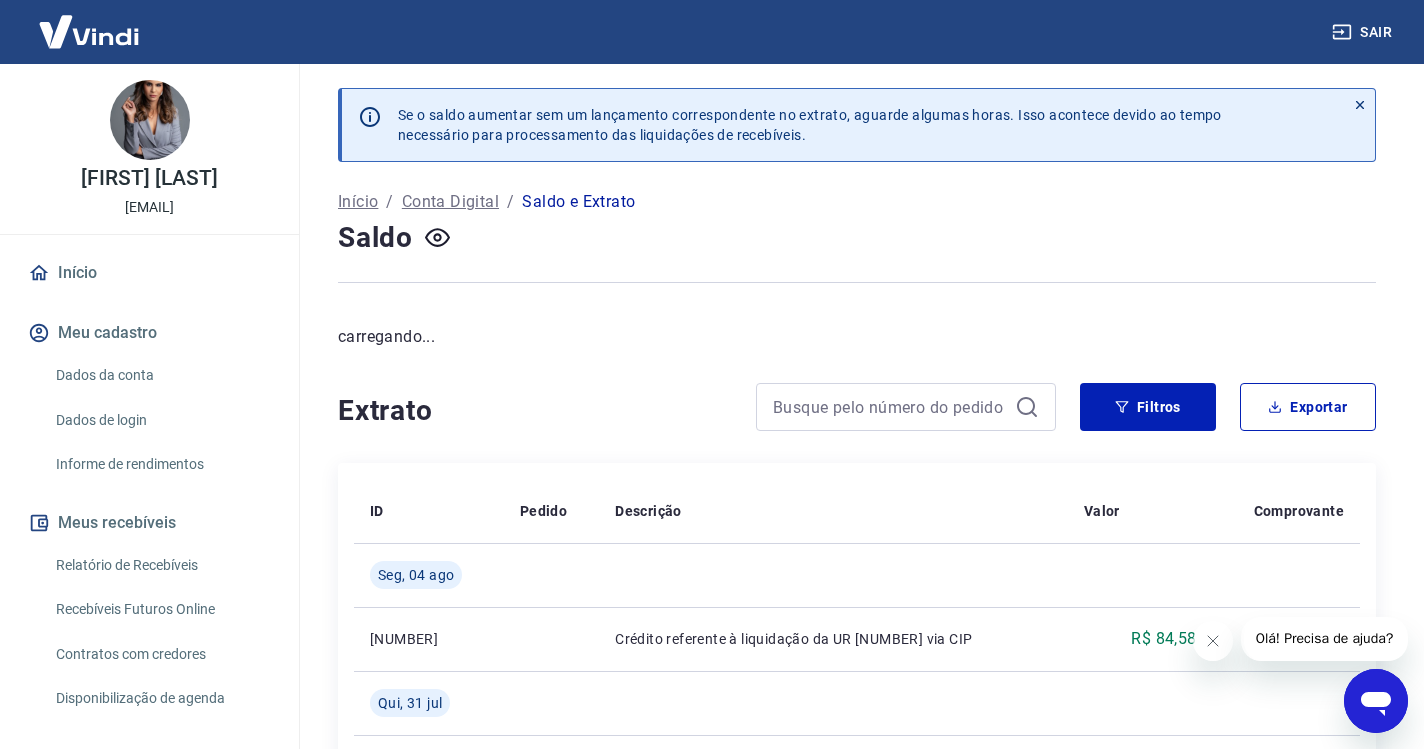 scroll, scrollTop: 1, scrollLeft: 0, axis: vertical 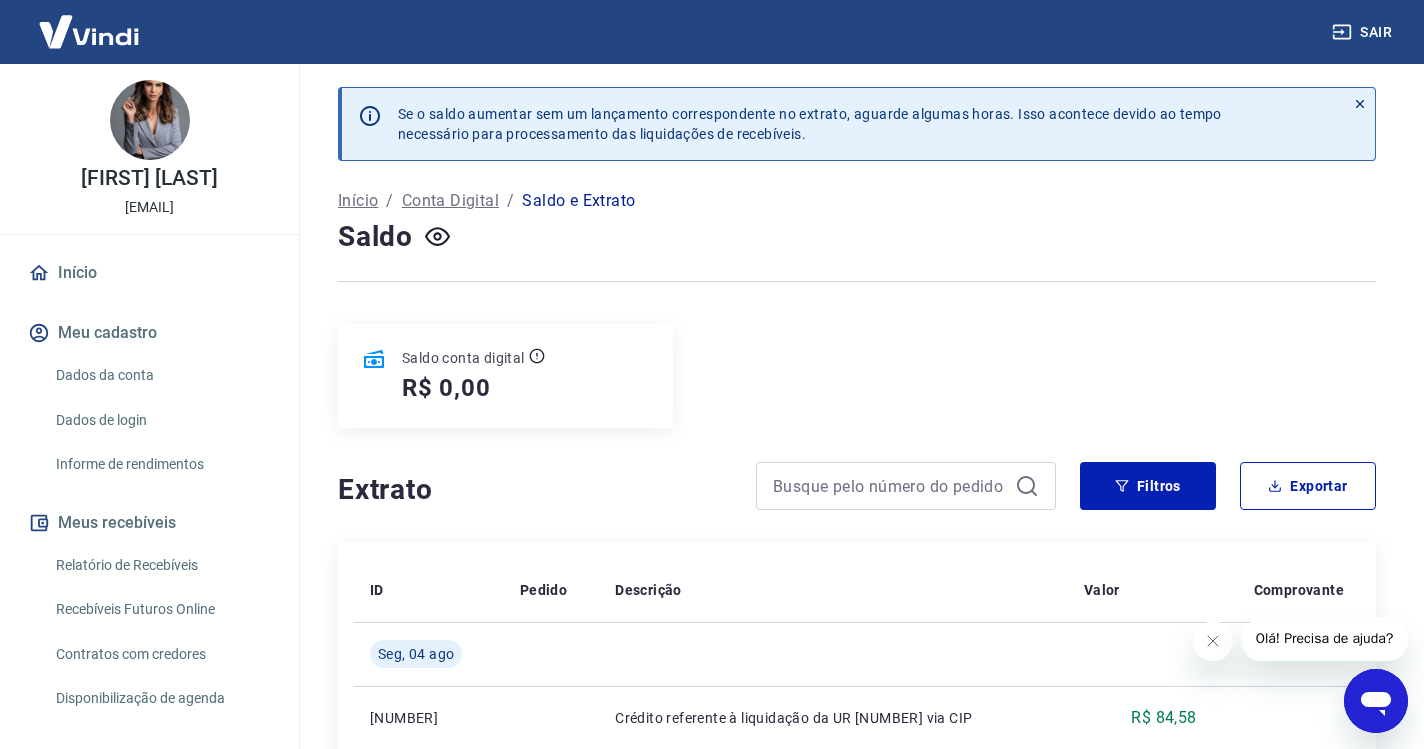 click on "Início" at bounding box center (149, 273) 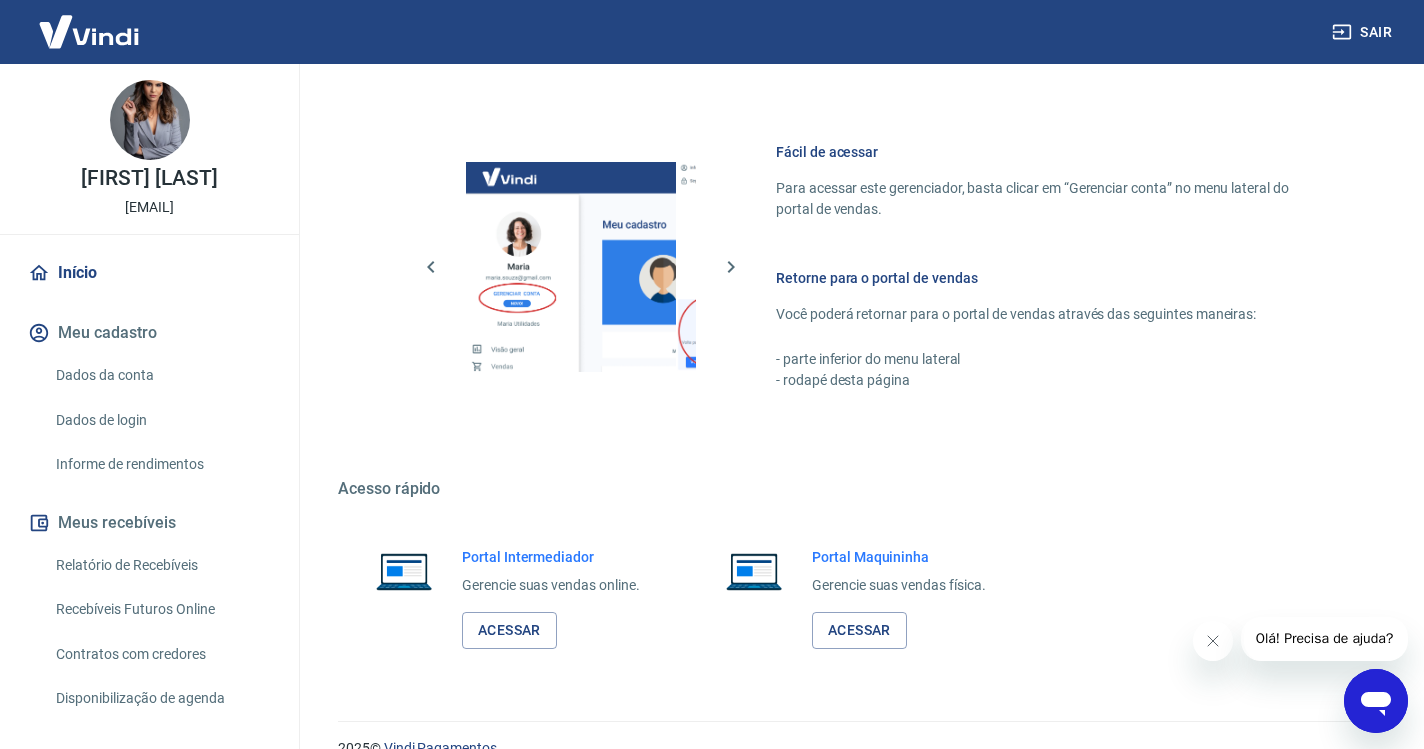 scroll, scrollTop: 849, scrollLeft: 0, axis: vertical 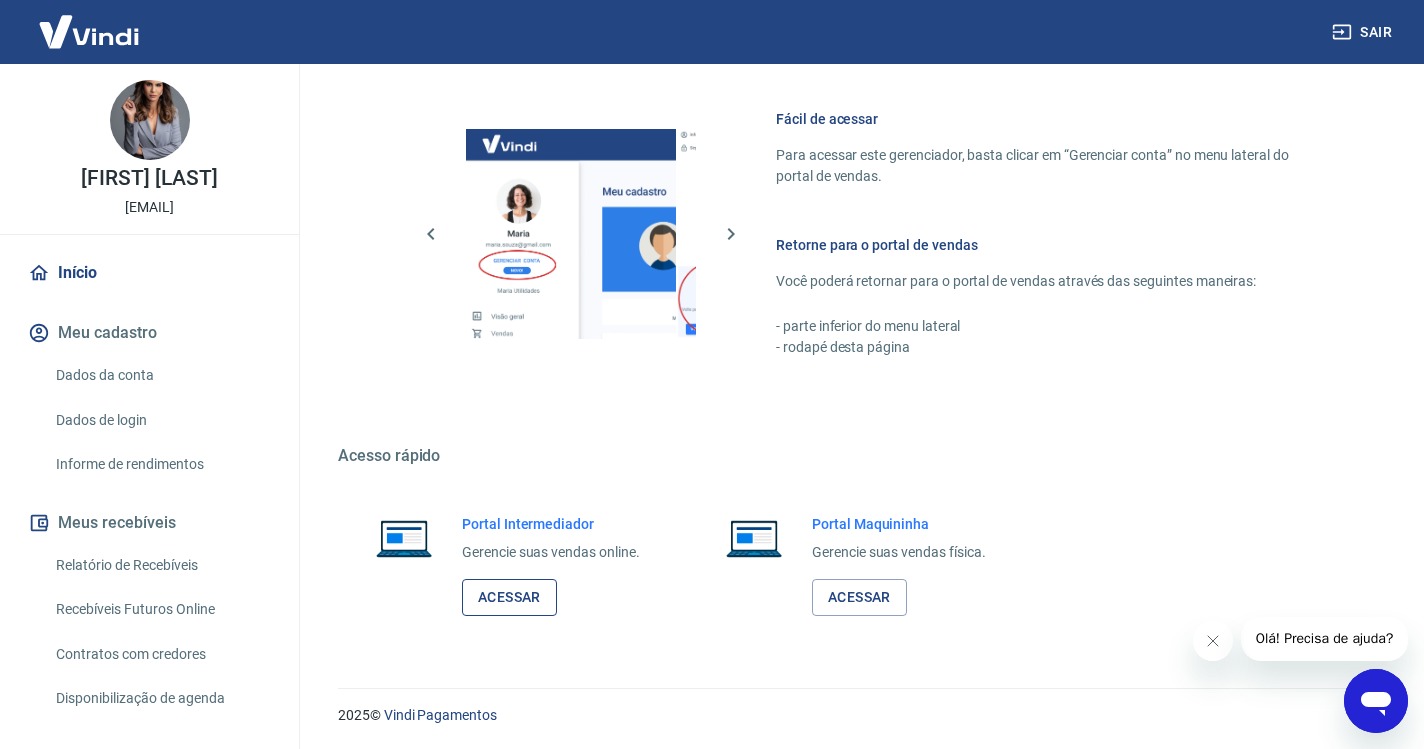 click on "Acessar" at bounding box center (509, 597) 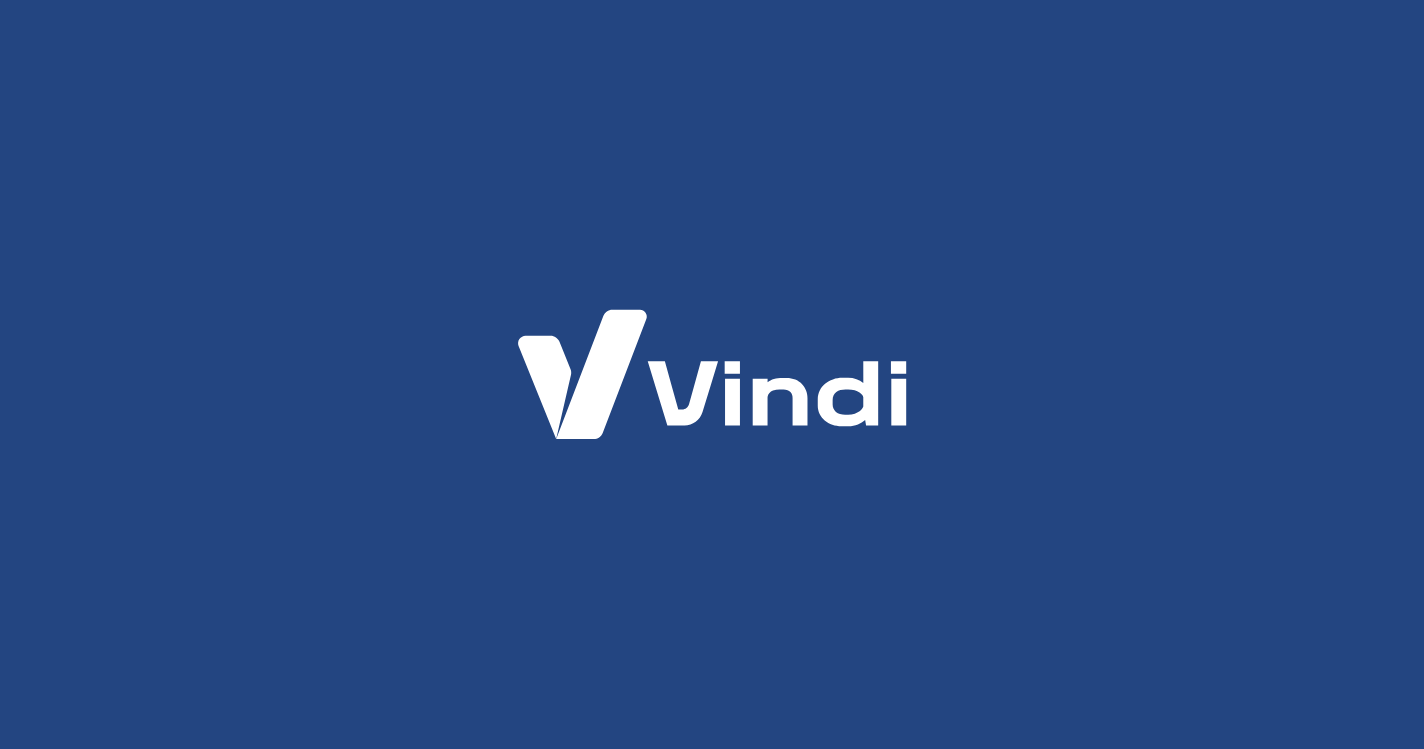 scroll, scrollTop: 0, scrollLeft: 0, axis: both 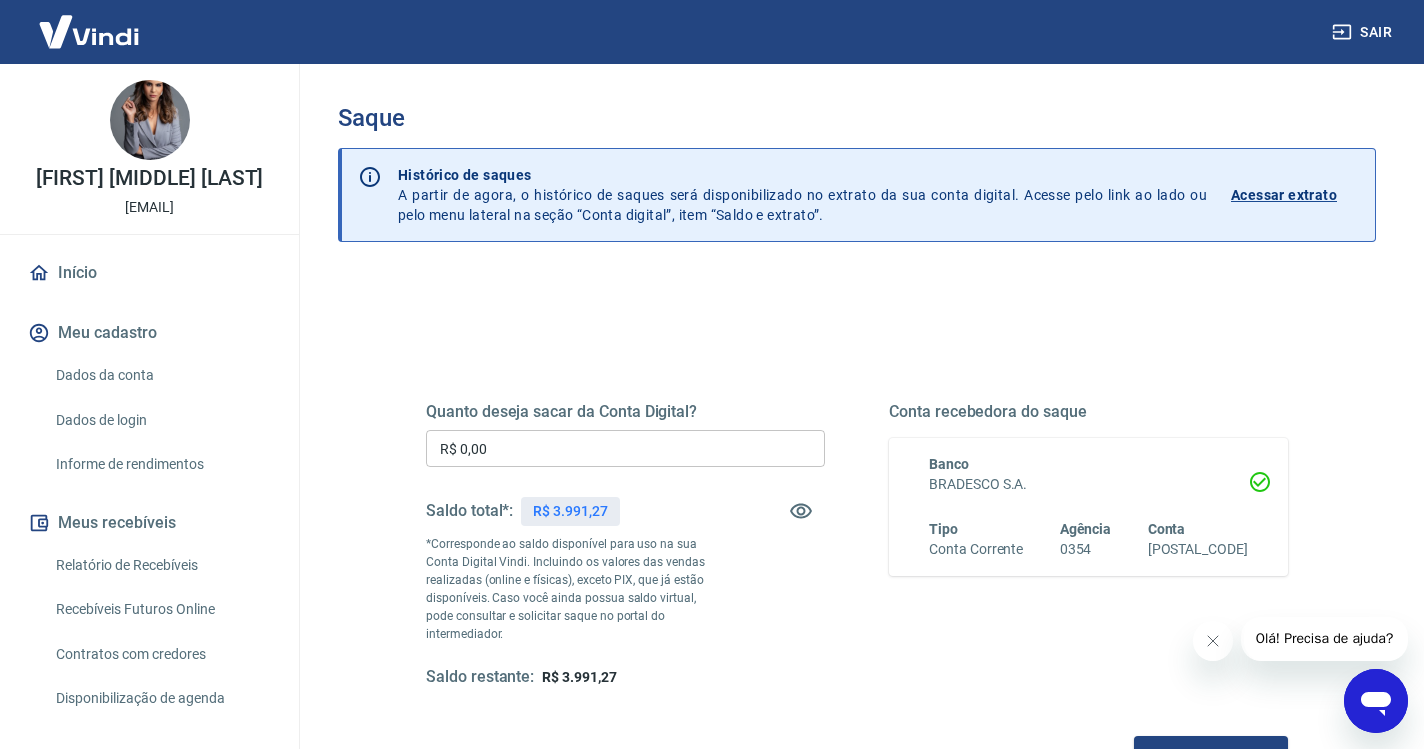 click on "R$ 0,00" at bounding box center (625, 448) 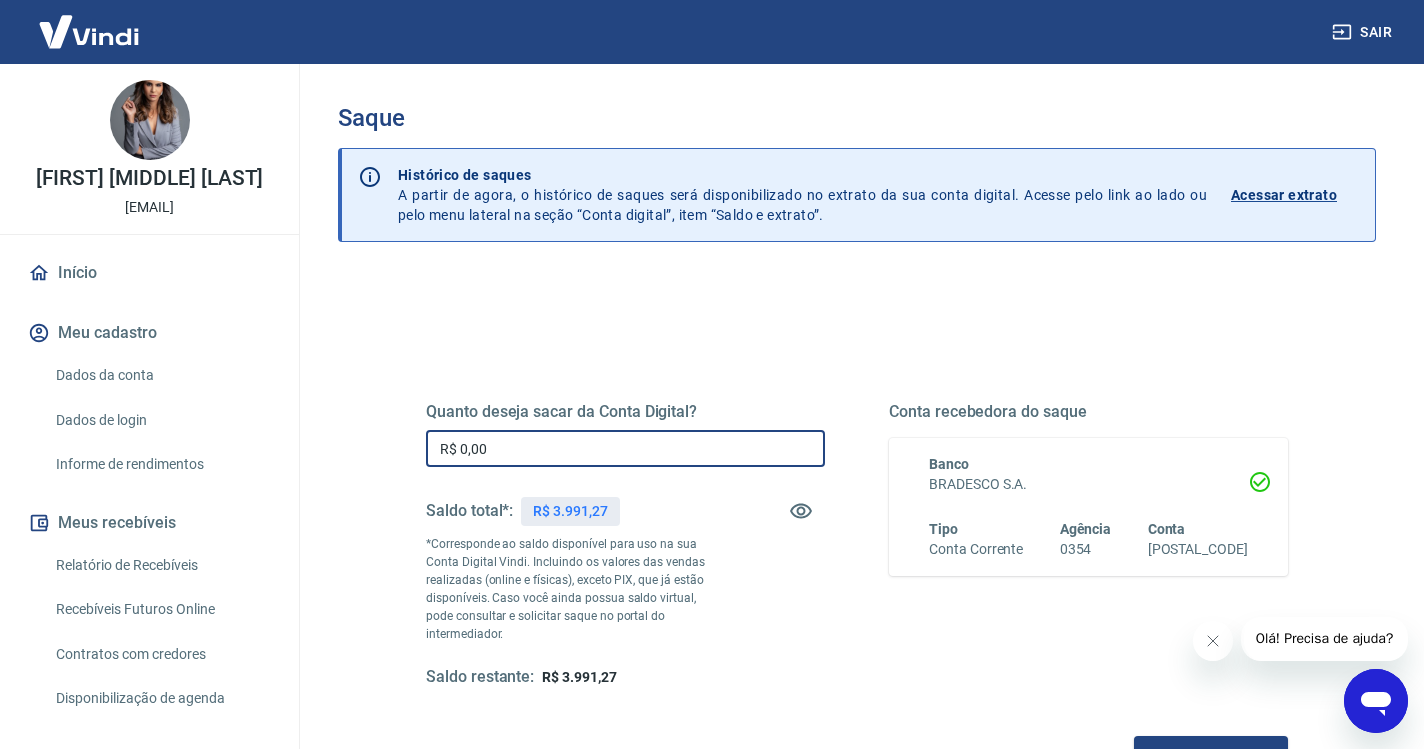 type on "R$ 0,00" 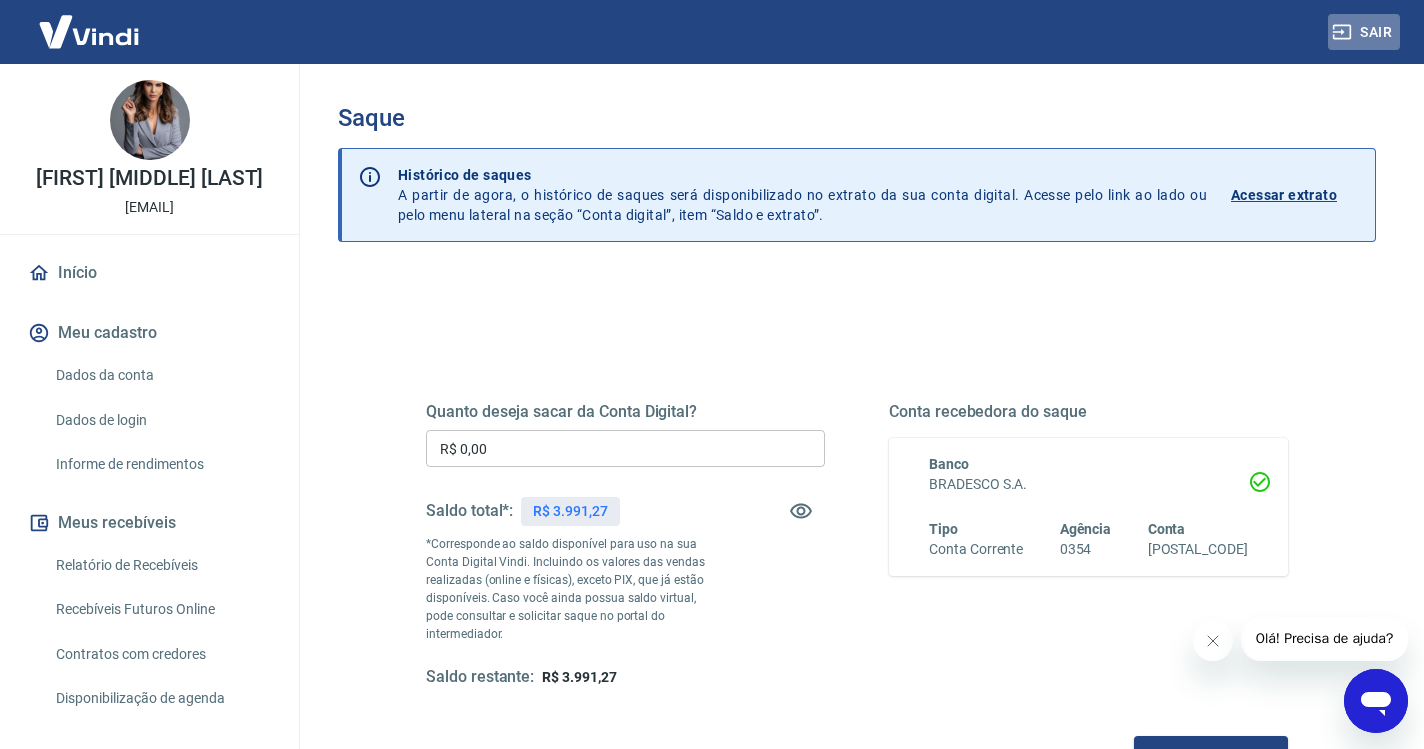 click 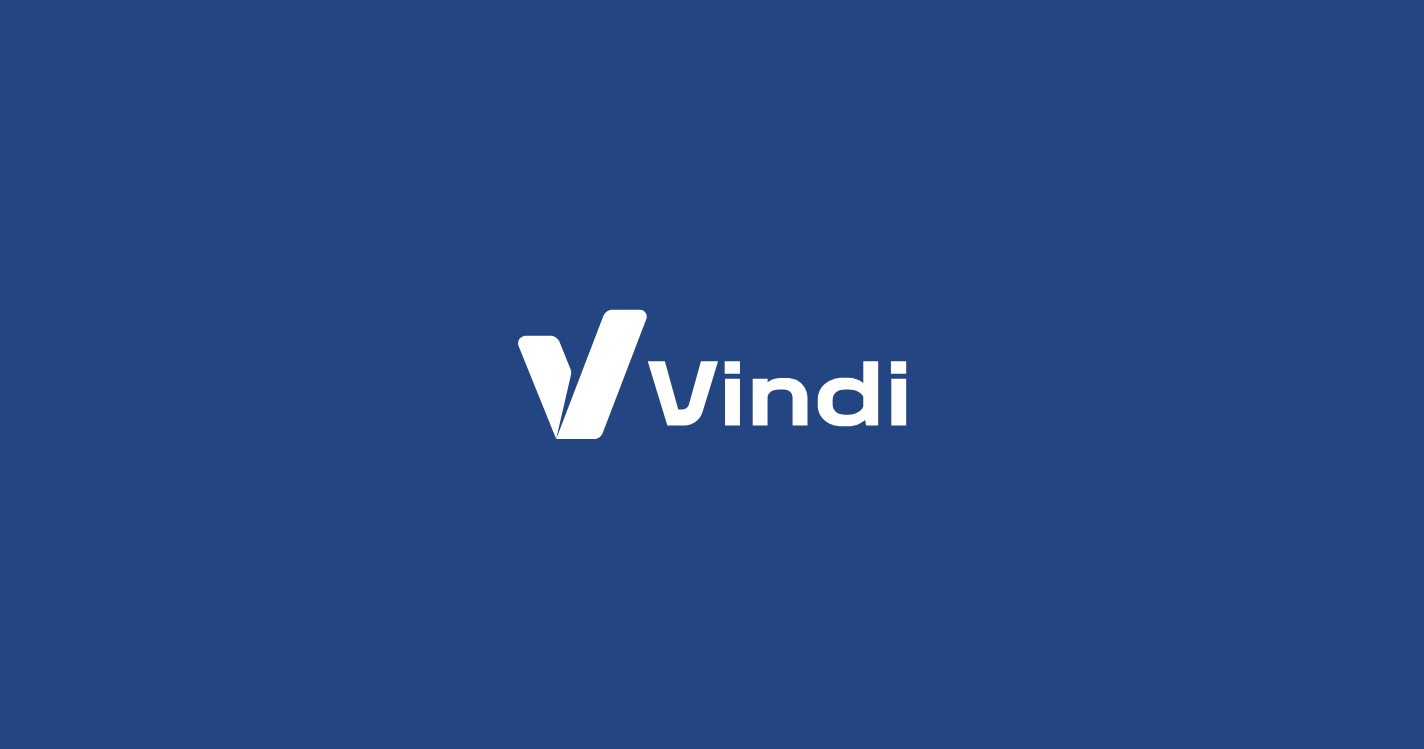 scroll, scrollTop: 0, scrollLeft: 0, axis: both 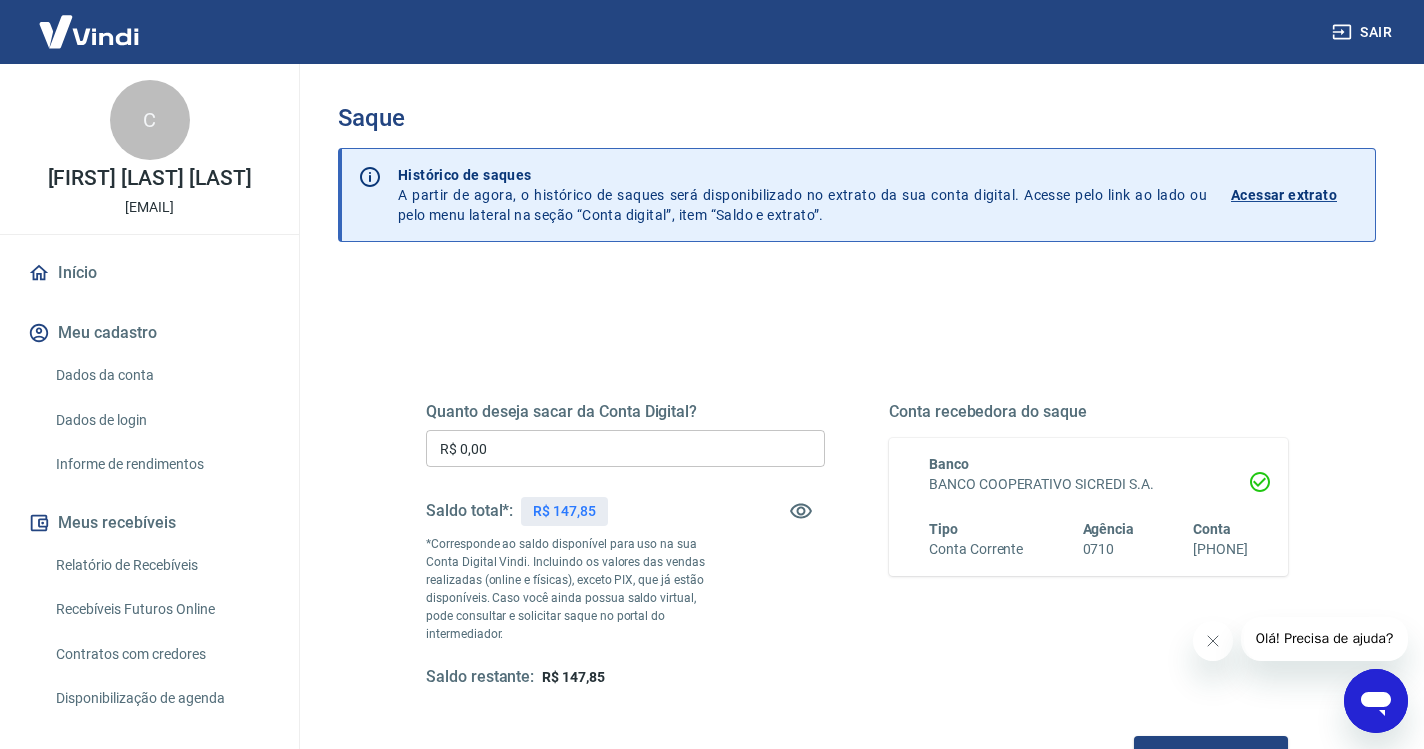 click on "Início" at bounding box center (149, 273) 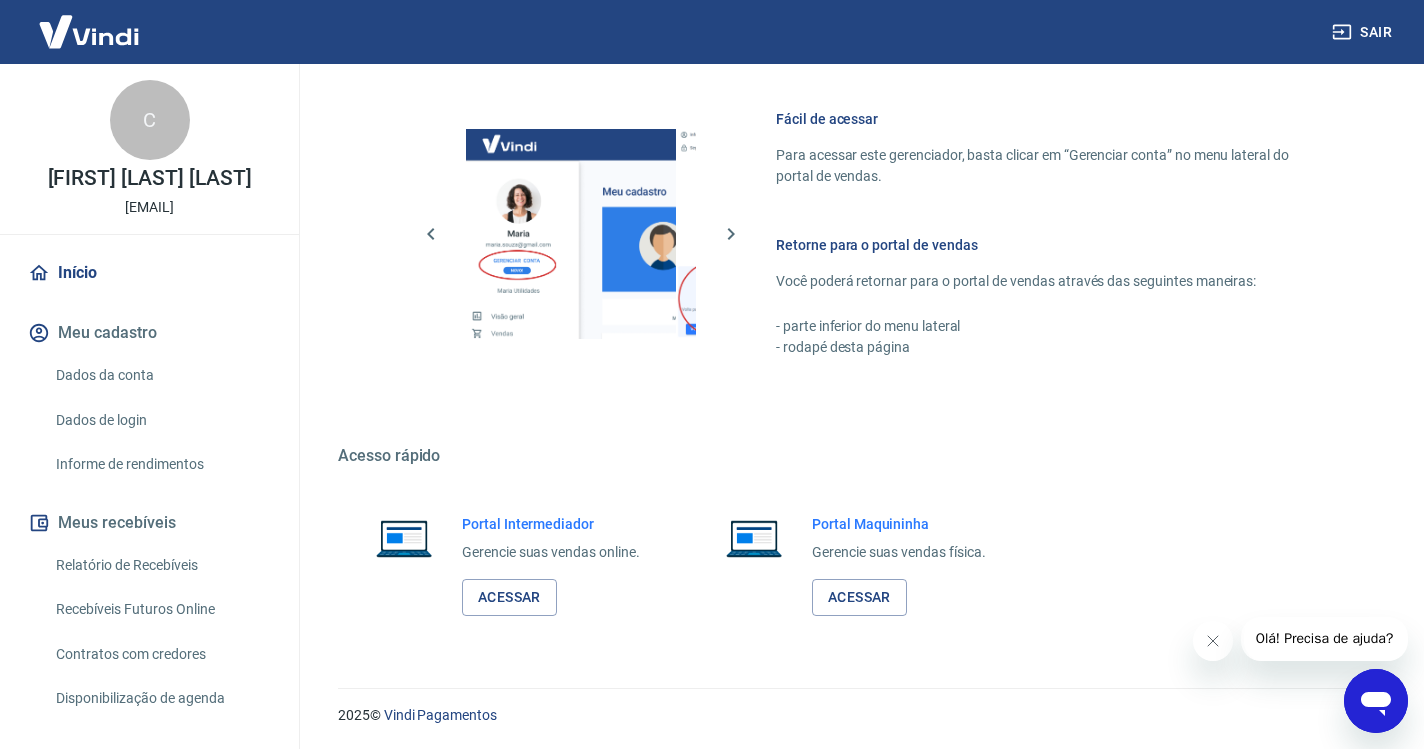scroll, scrollTop: 849, scrollLeft: 0, axis: vertical 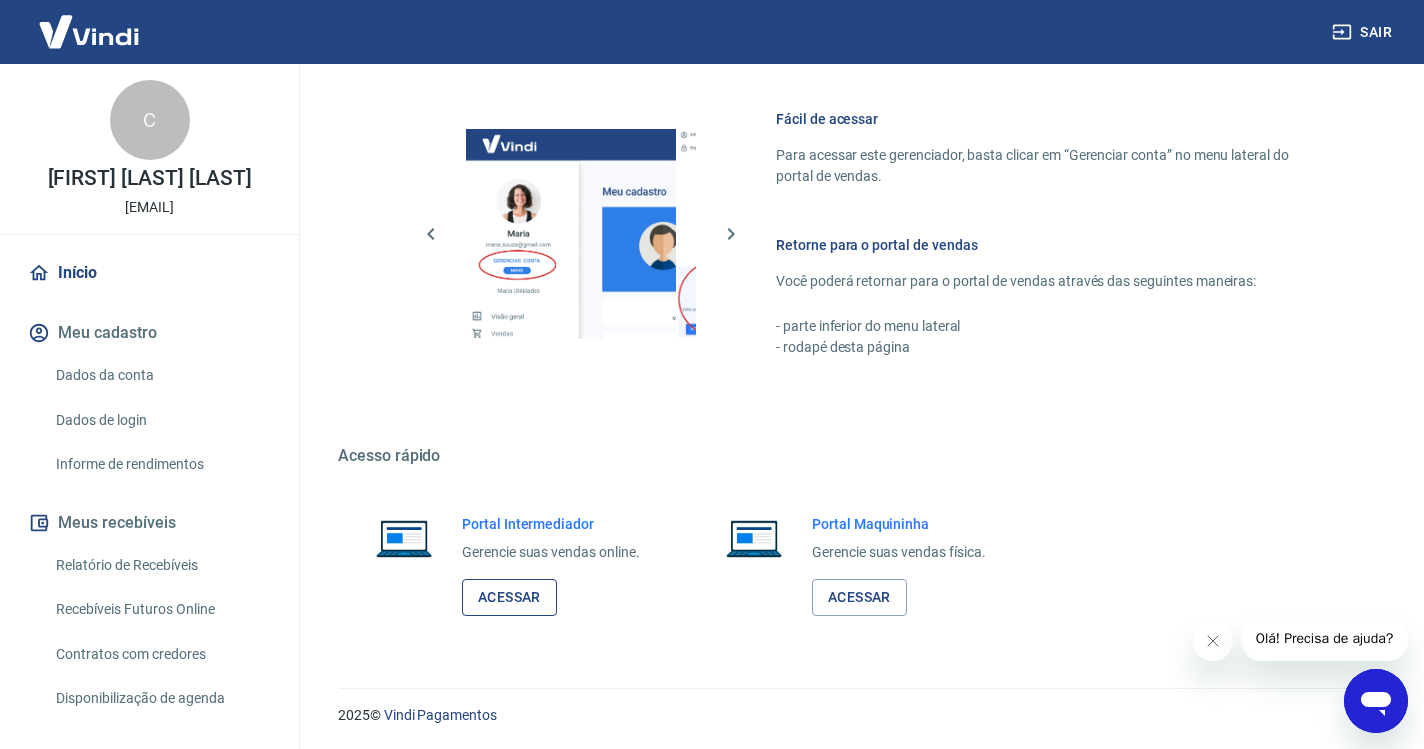 click on "Acessar" at bounding box center (509, 597) 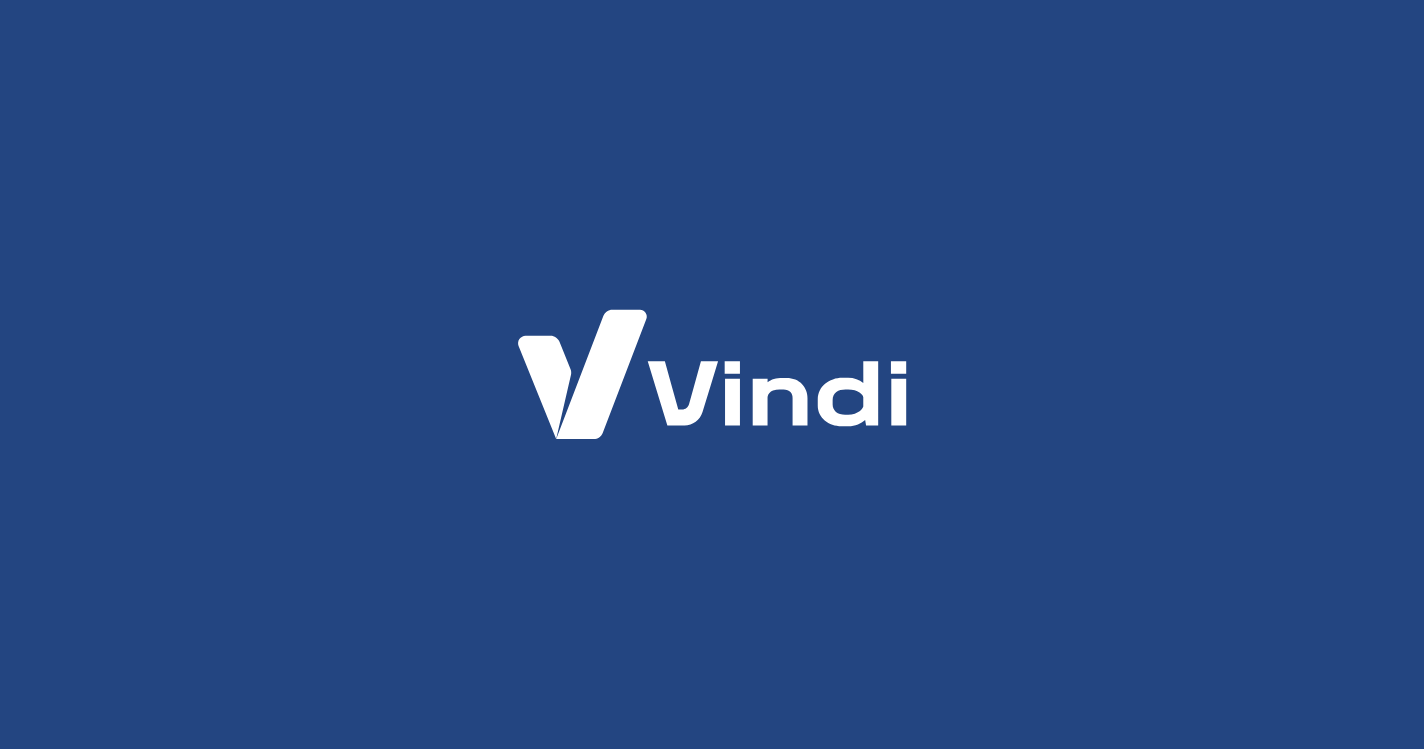scroll, scrollTop: 0, scrollLeft: 0, axis: both 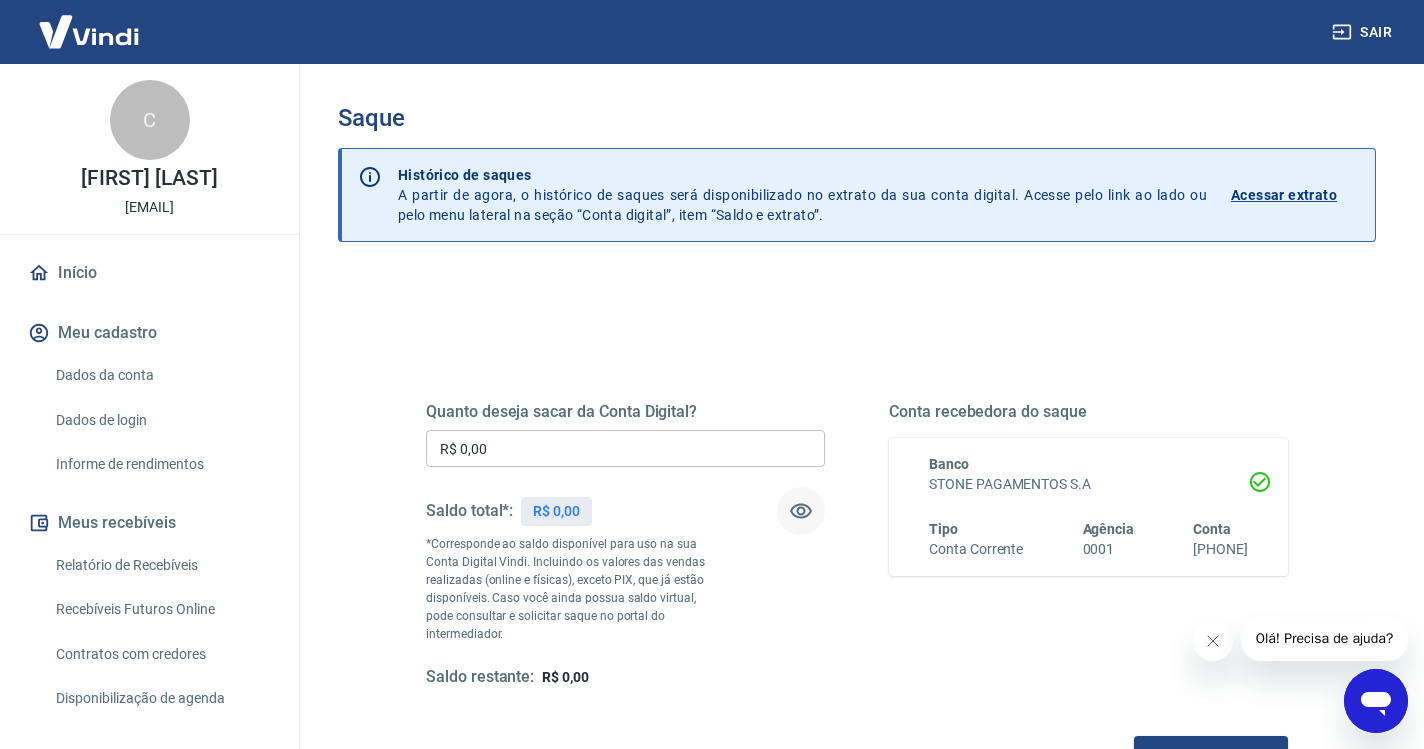 click 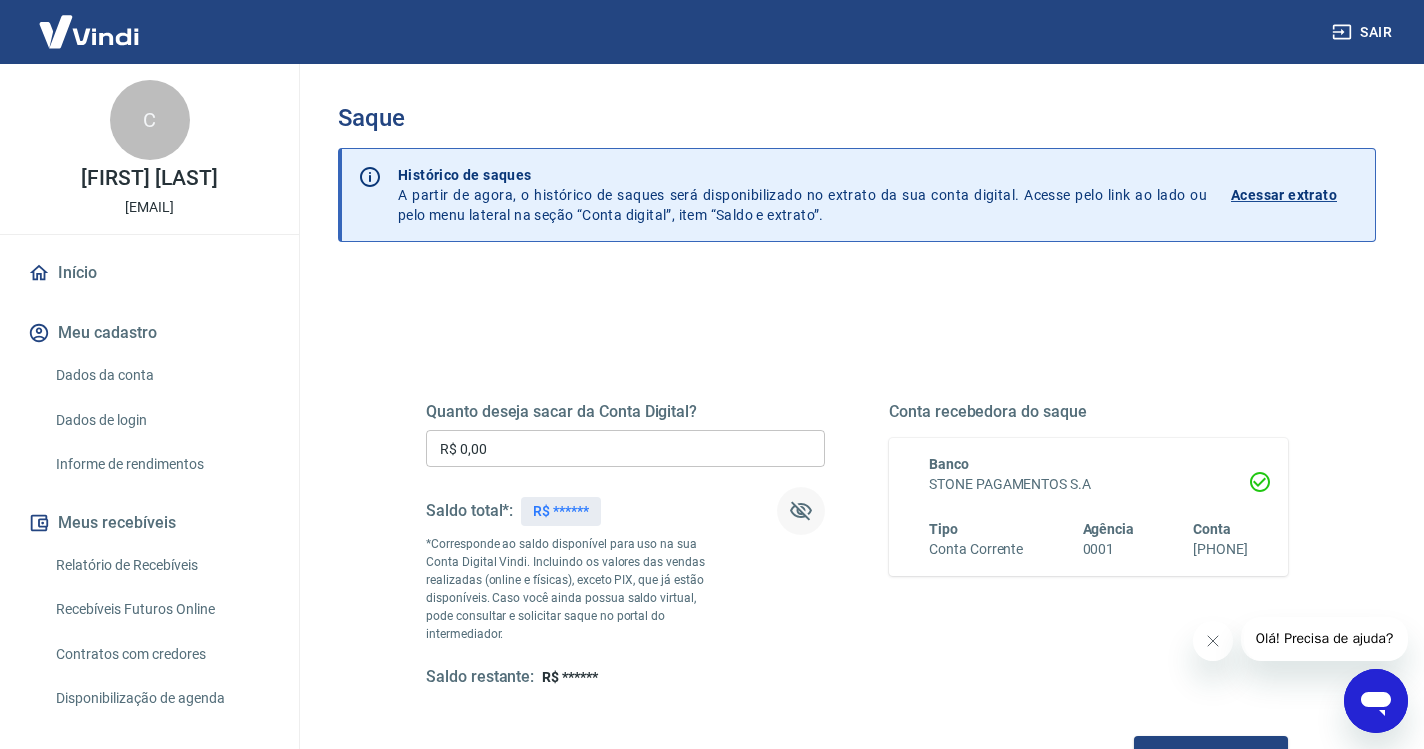 click 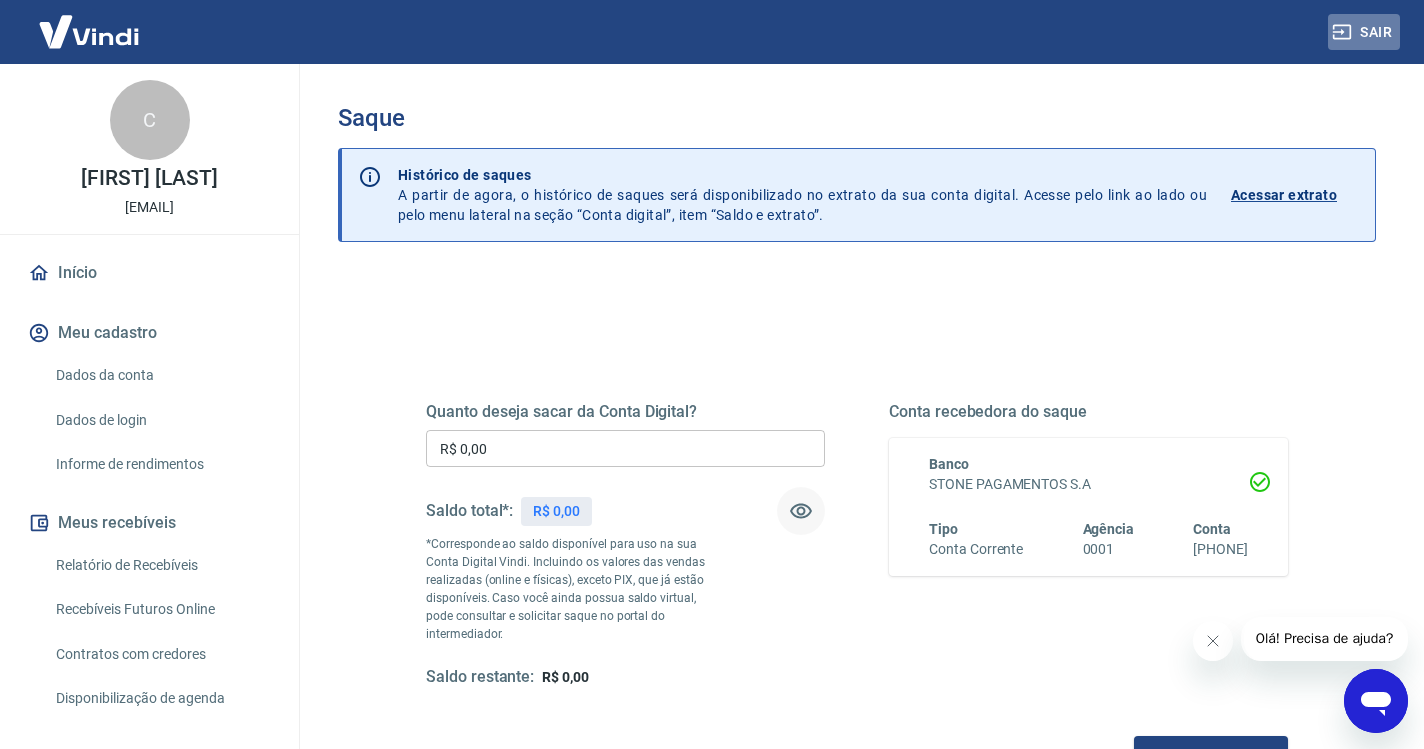 click on "Sair" at bounding box center [1364, 32] 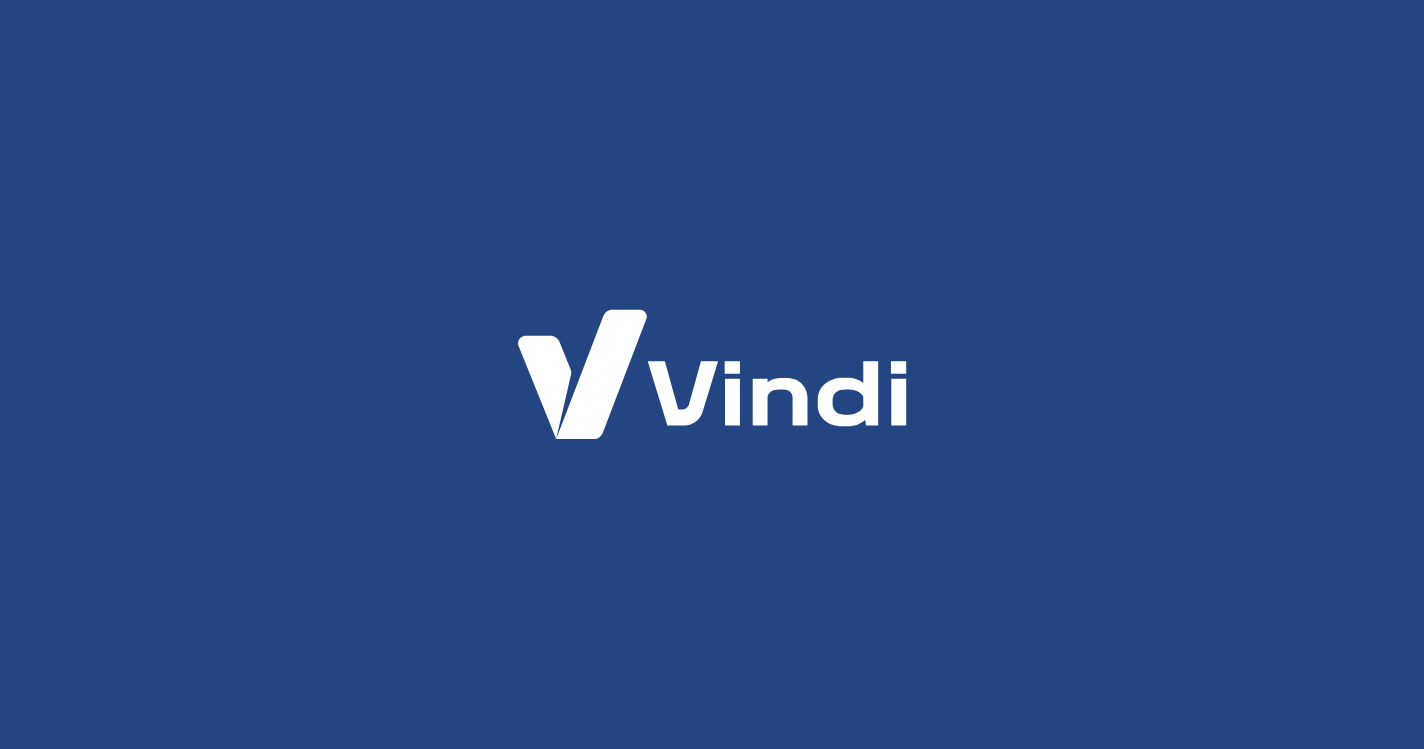 scroll, scrollTop: 0, scrollLeft: 0, axis: both 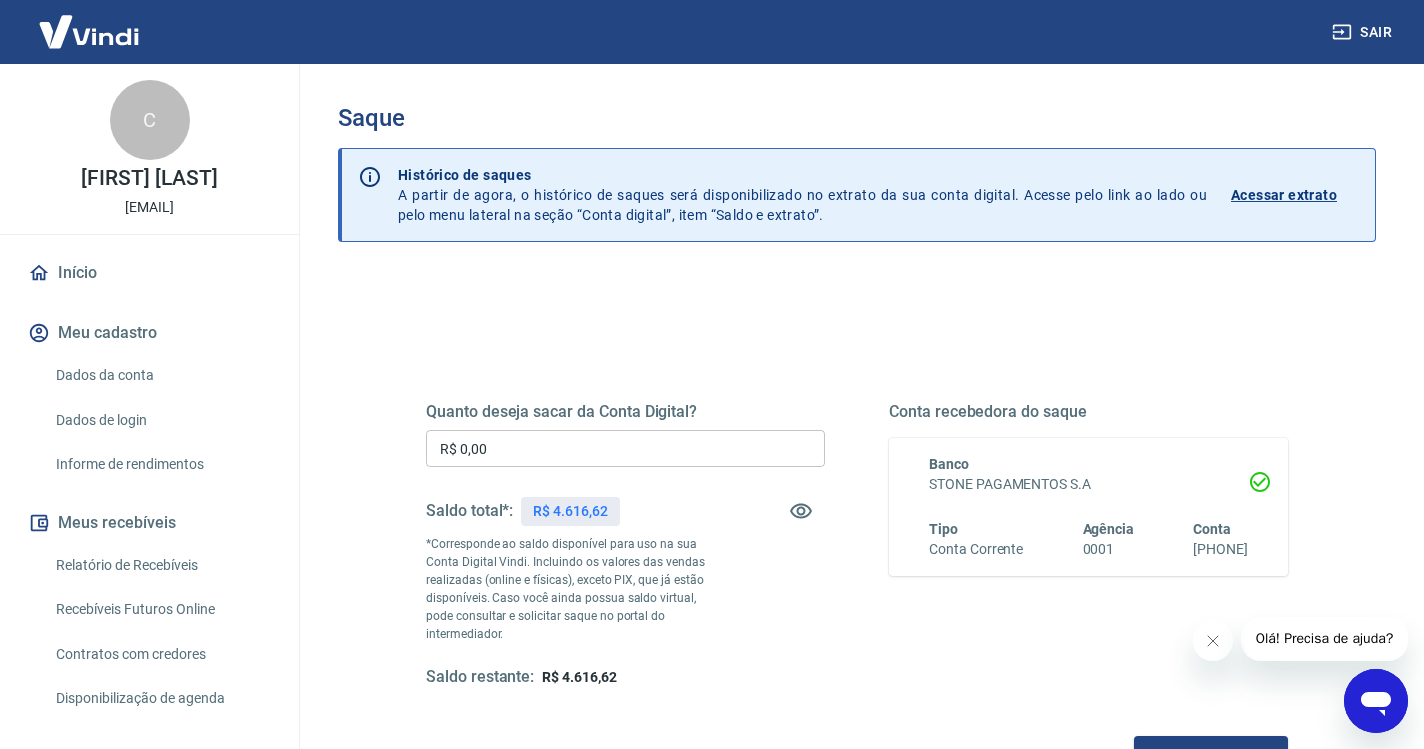 click on "R$ 0,00" at bounding box center [625, 448] 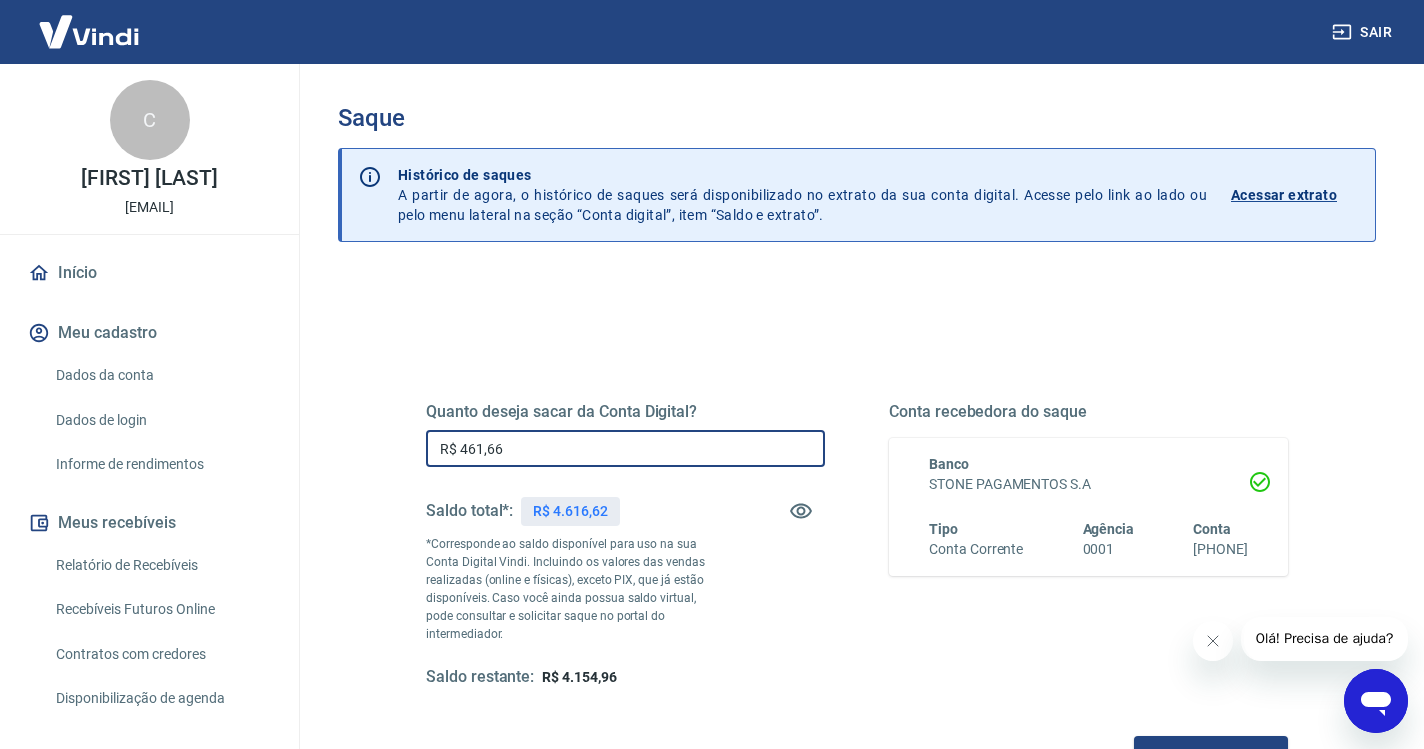 type on "R$ 4.616,62" 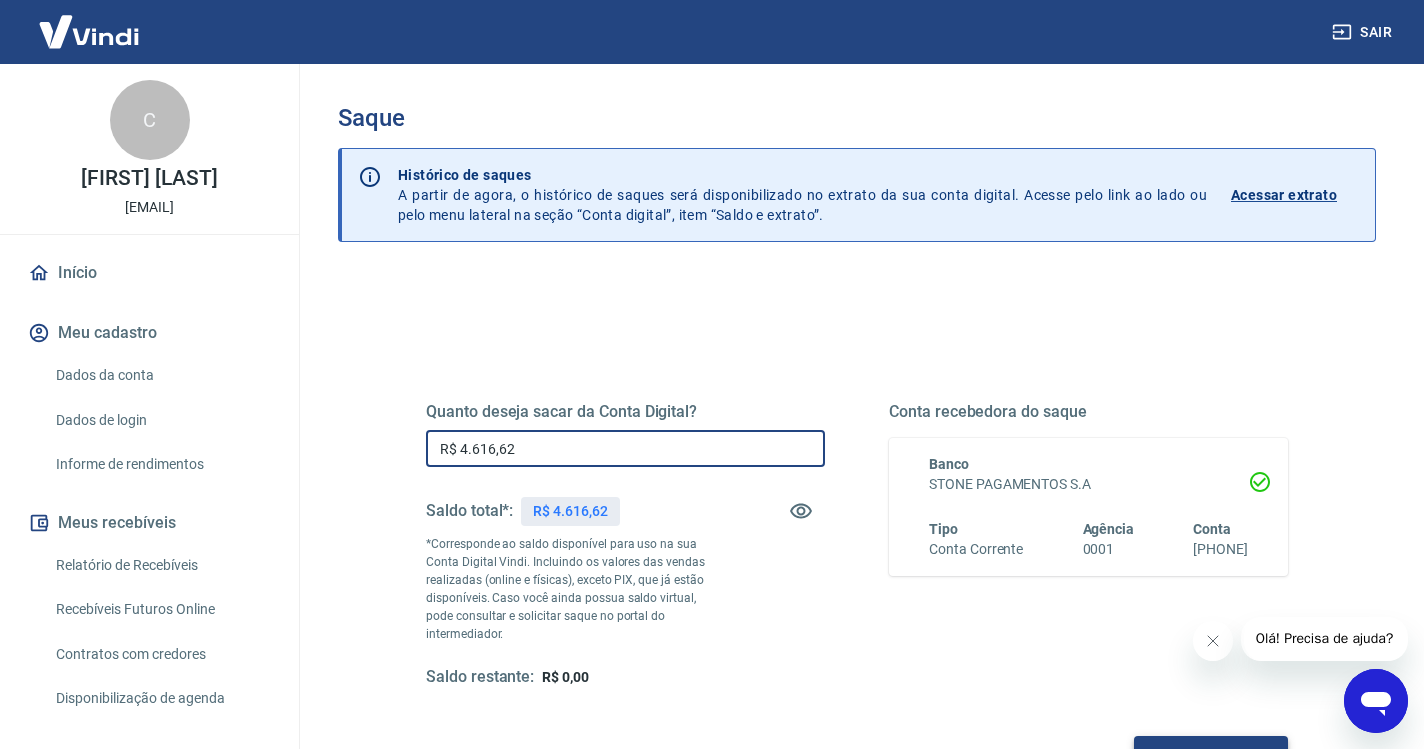 click on "Solicitar saque" at bounding box center [1211, 754] 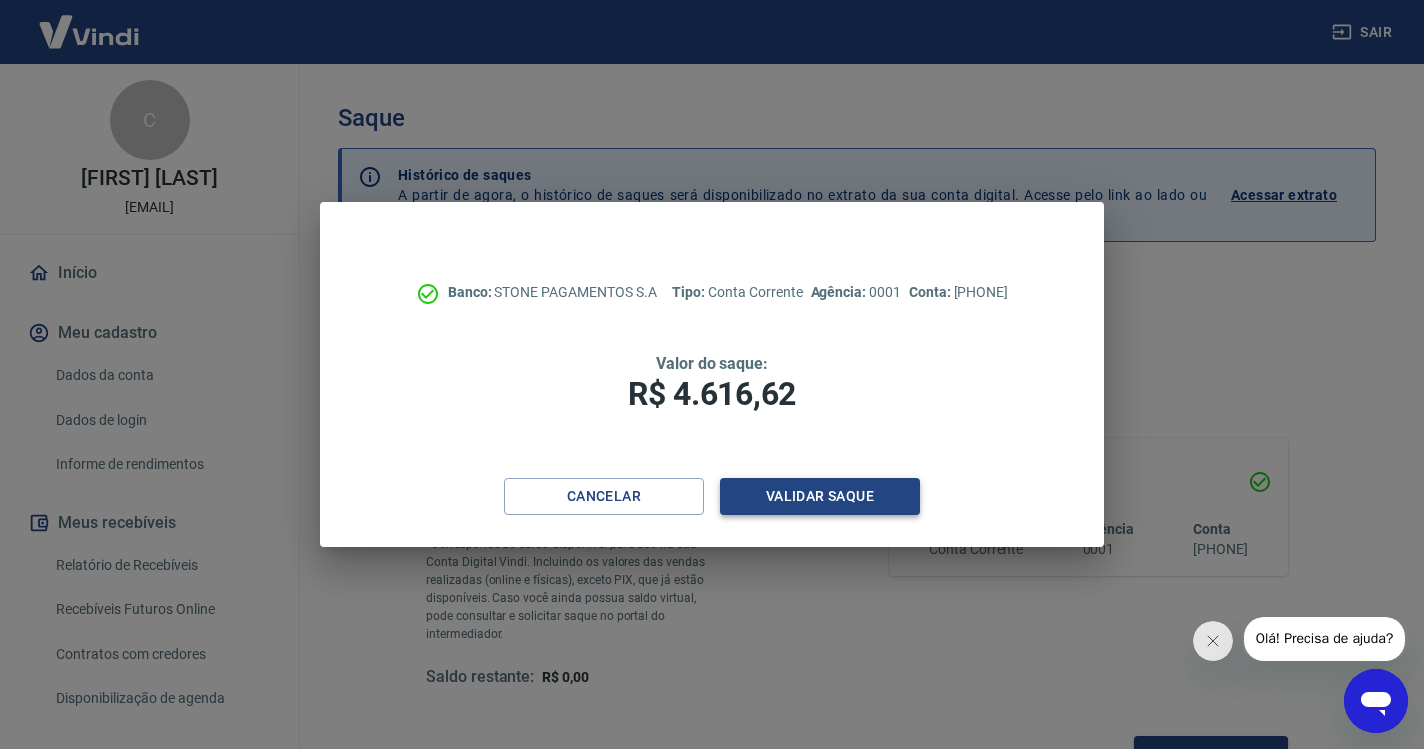 click on "Validar saque" at bounding box center [820, 496] 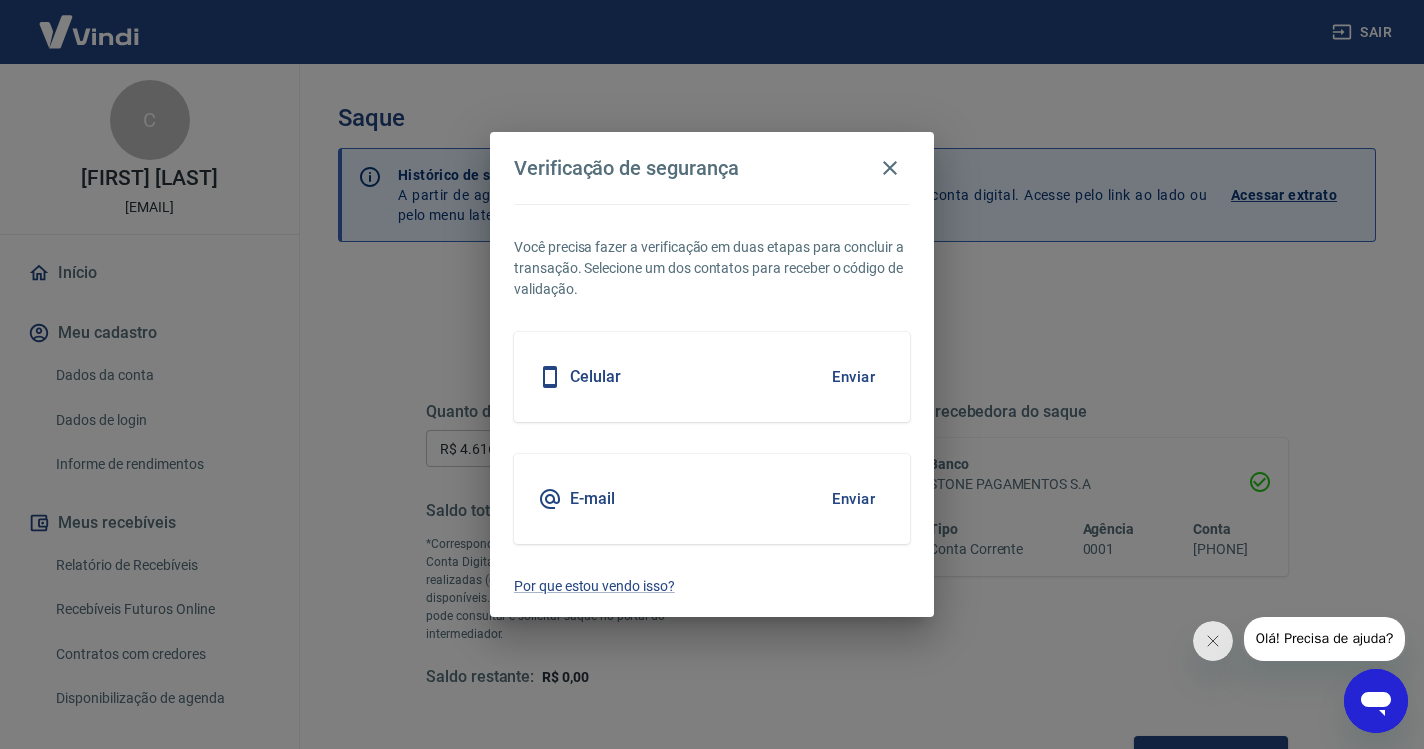 click on "Enviar" at bounding box center [853, 377] 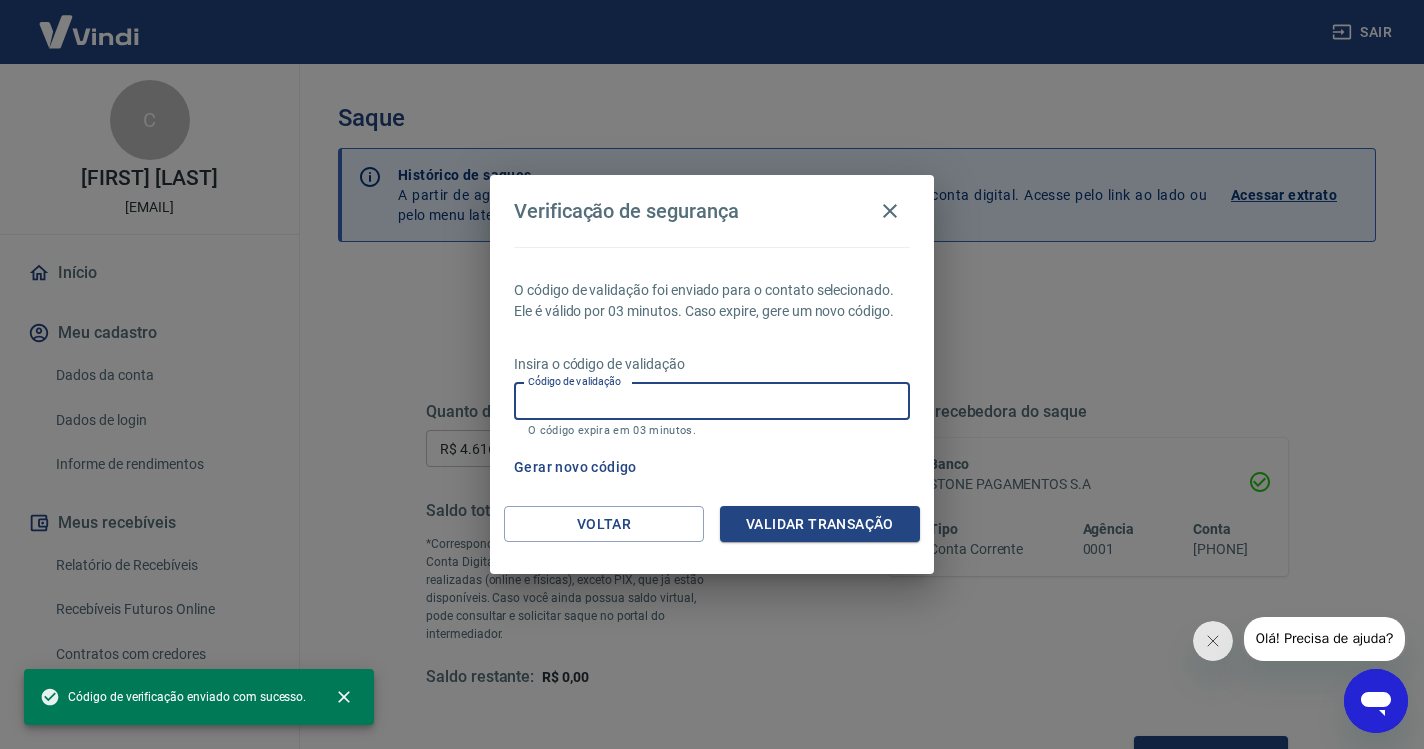 click on "Código de validação" at bounding box center [712, 401] 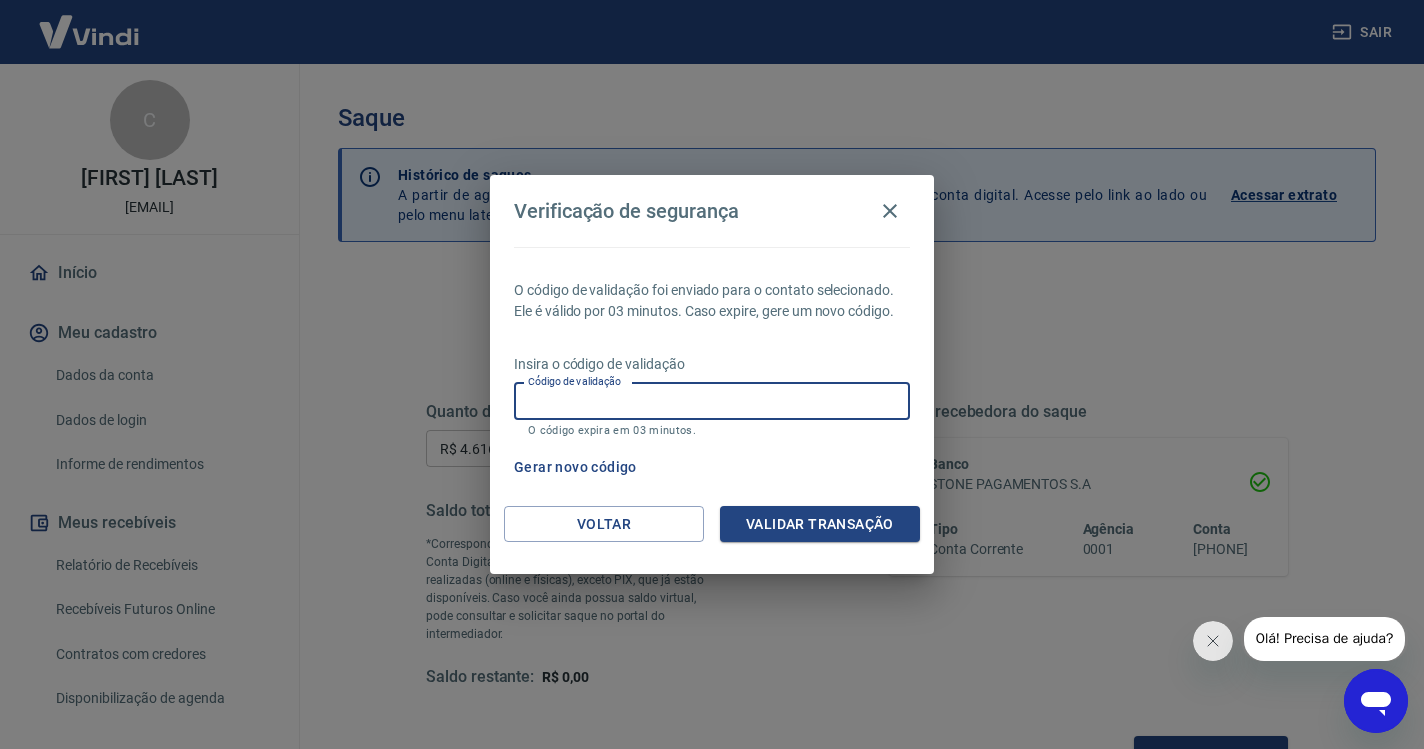 paste on "332703" 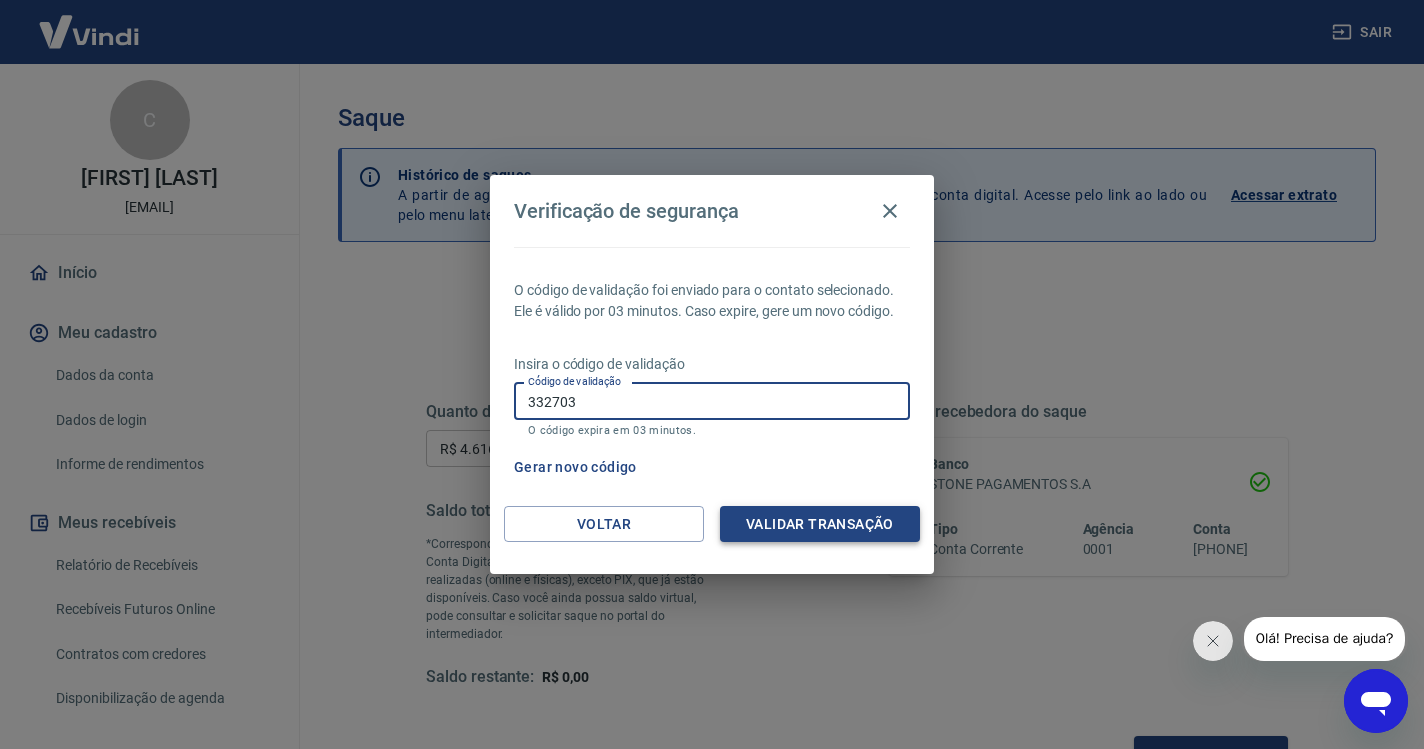 type on "332703" 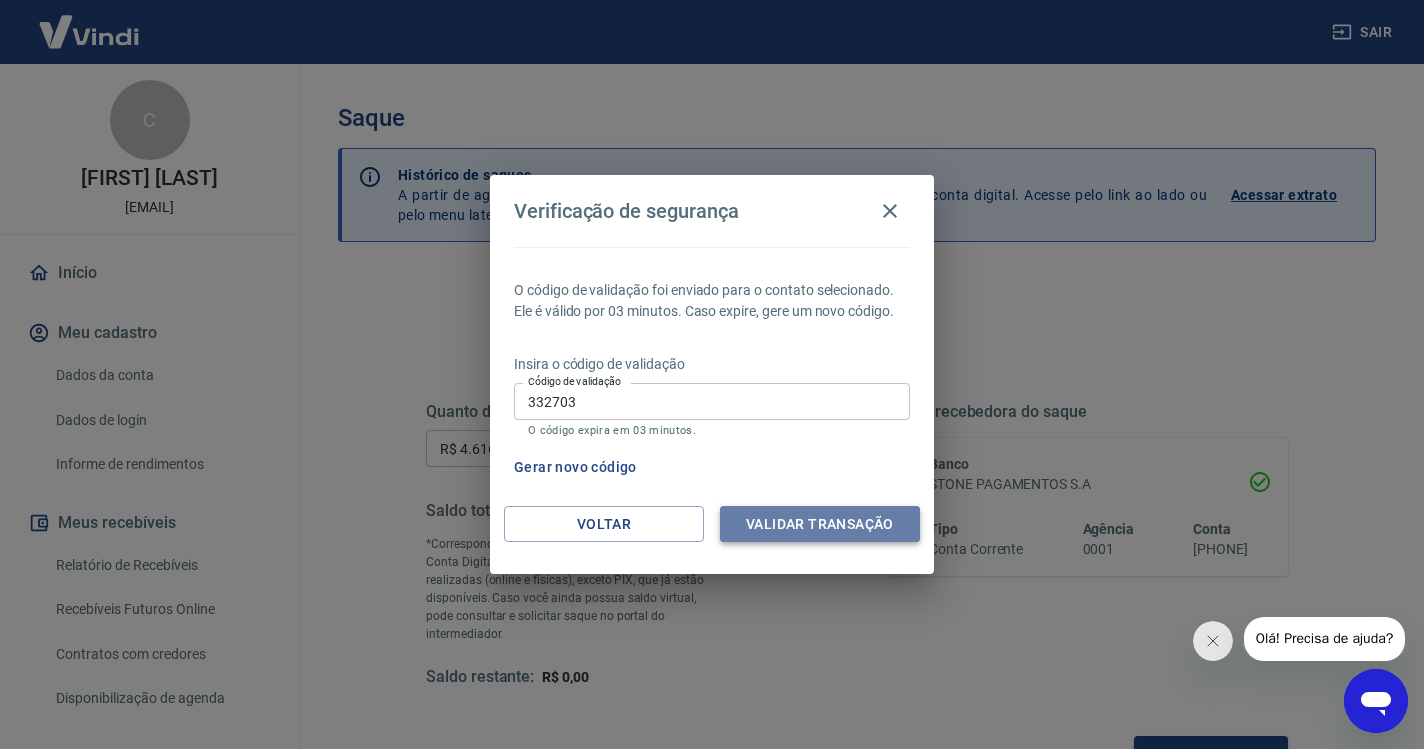 click on "Validar transação" at bounding box center (820, 524) 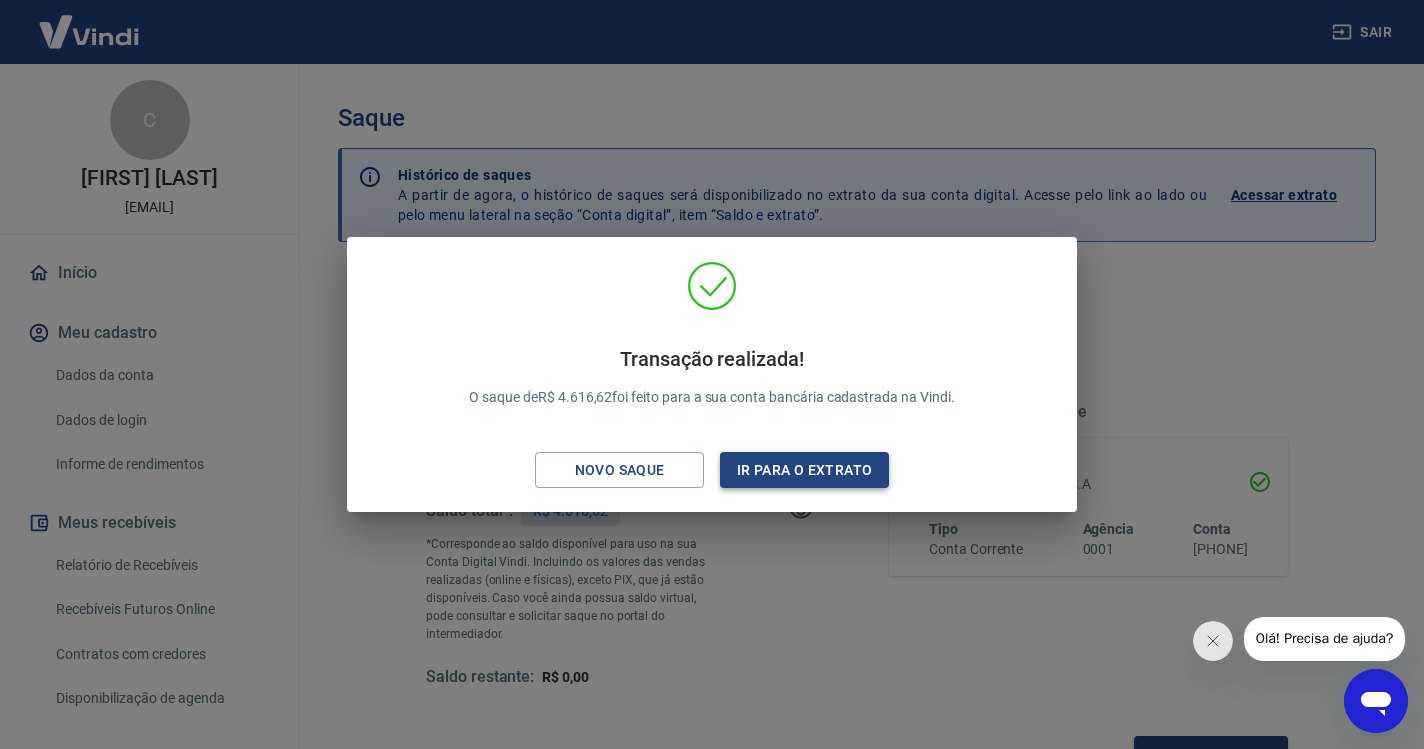 click on "Ir para o extrato" at bounding box center (804, 470) 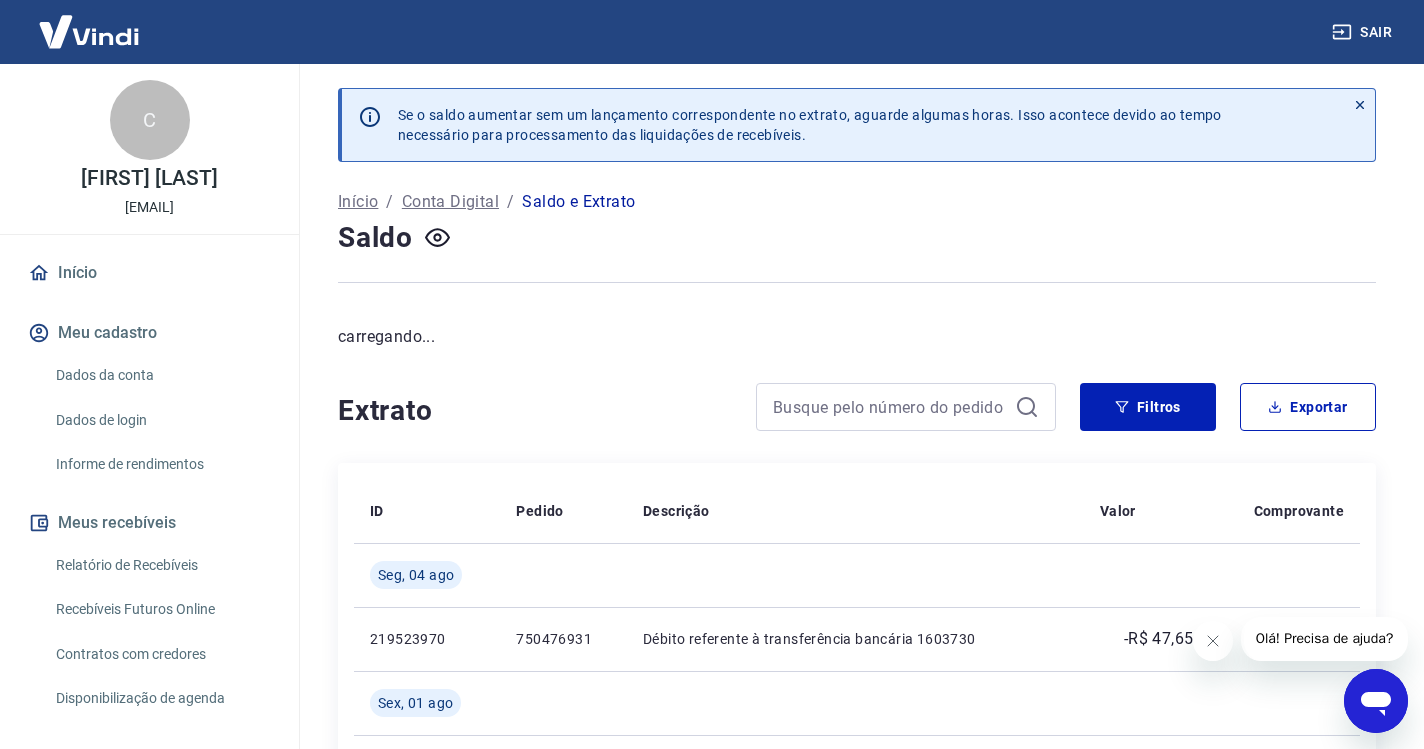 click on "Início" at bounding box center (149, 273) 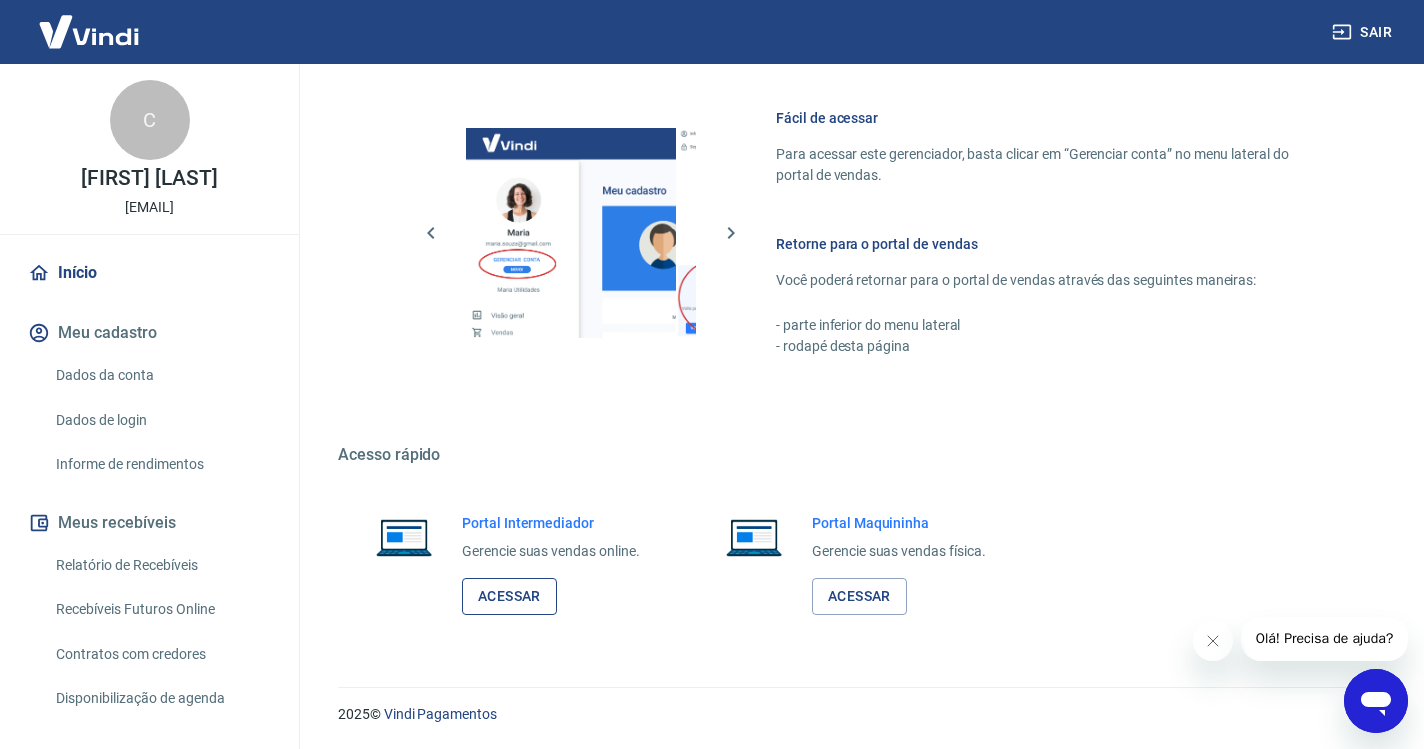 scroll, scrollTop: 849, scrollLeft: 0, axis: vertical 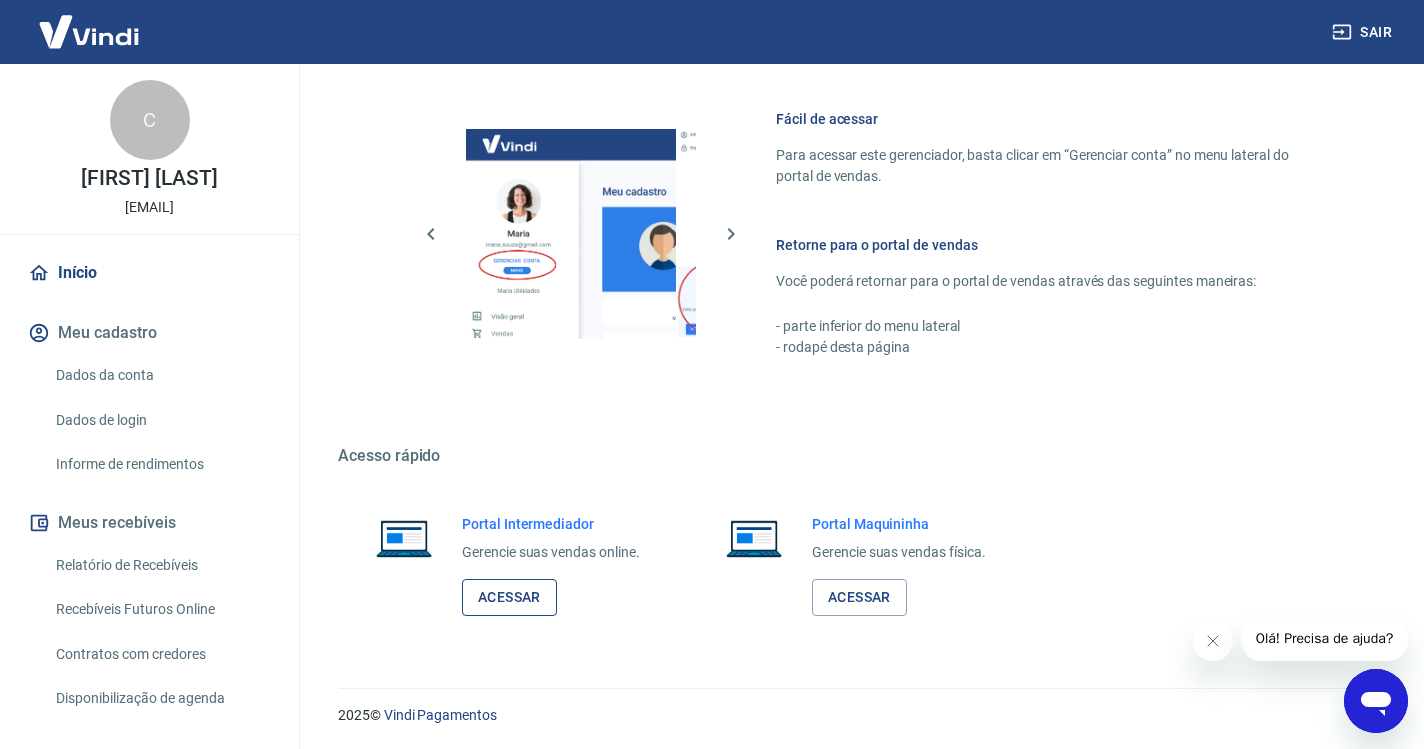 click on "Acessar" at bounding box center [509, 597] 